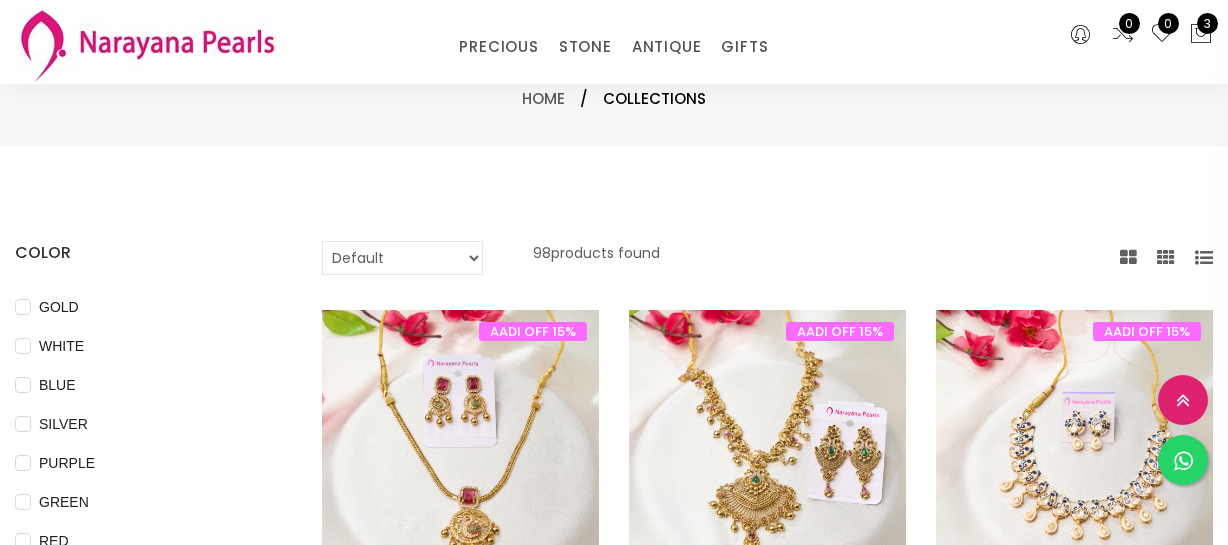 select on "INR" 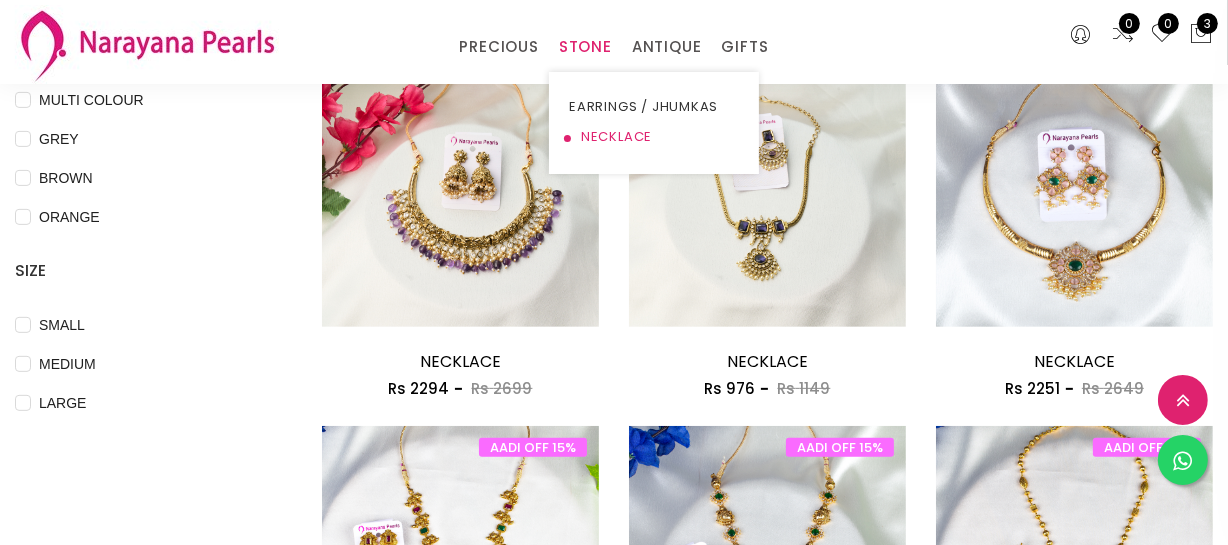 click on "NECKLACE" at bounding box center (654, 137) 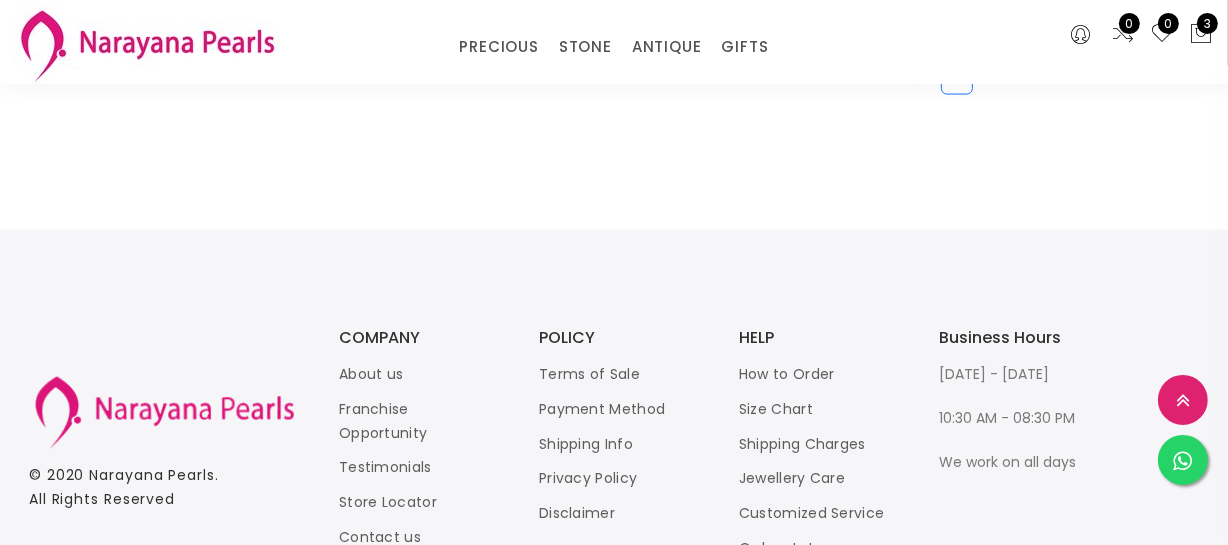 scroll, scrollTop: 2545, scrollLeft: 0, axis: vertical 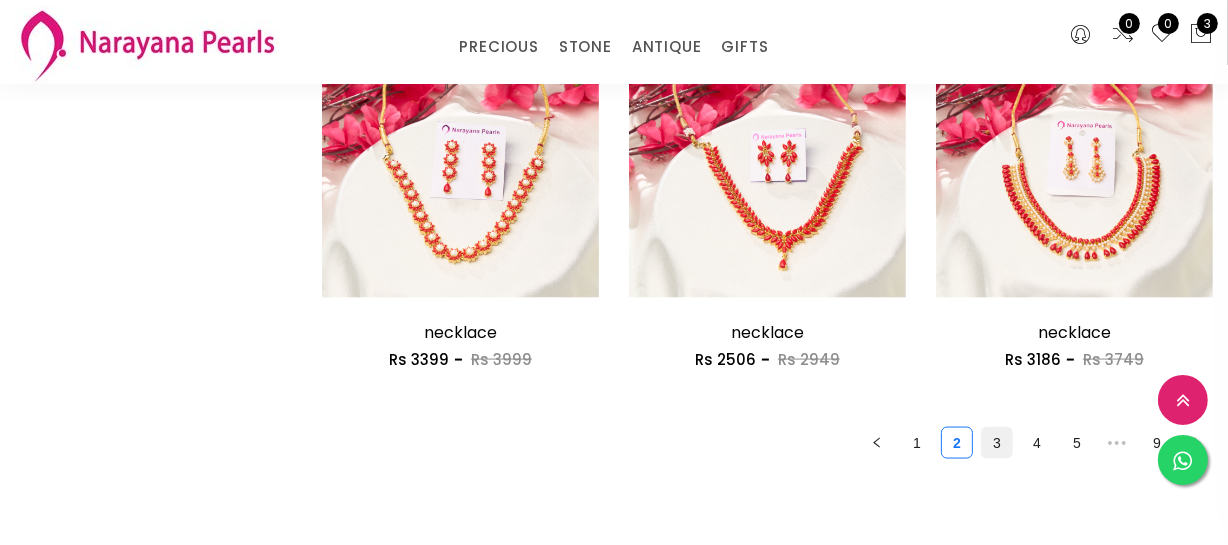 click on "3" at bounding box center [997, 443] 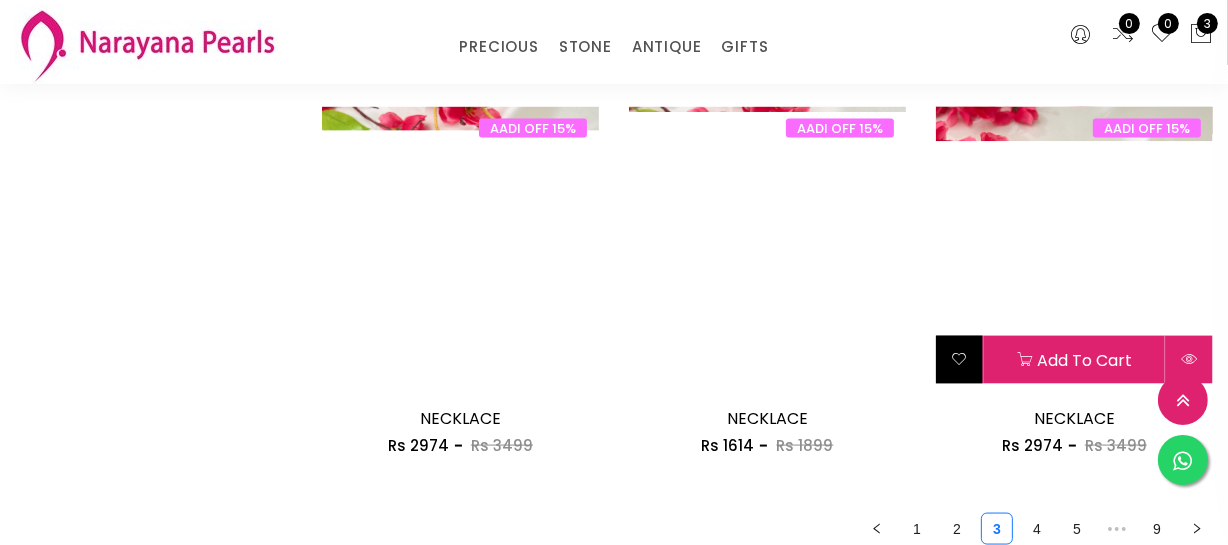 scroll, scrollTop: 2727, scrollLeft: 0, axis: vertical 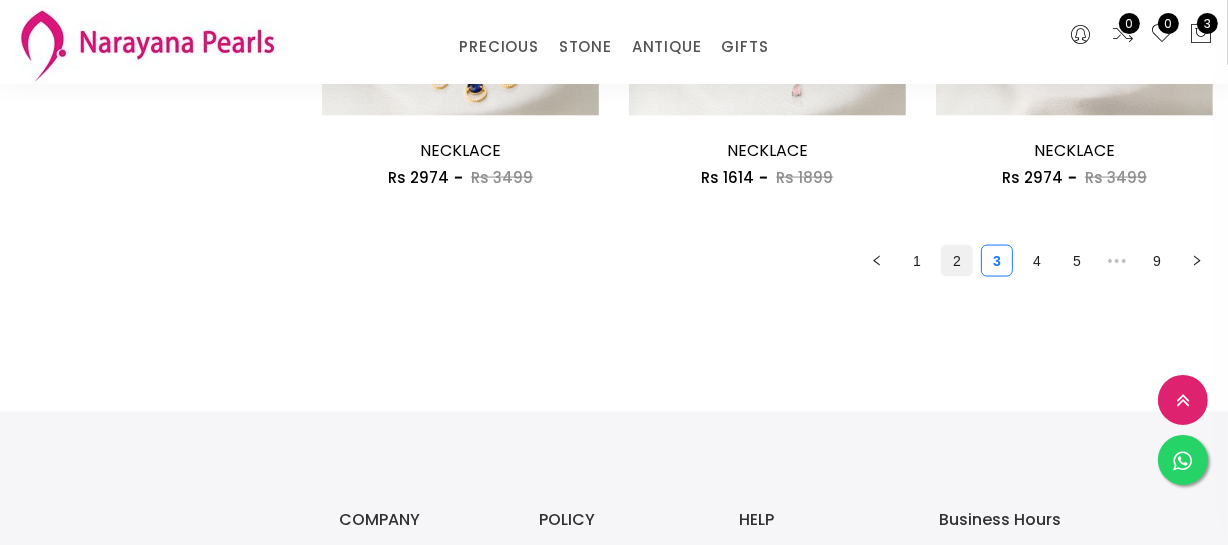 click on "2" at bounding box center [957, 261] 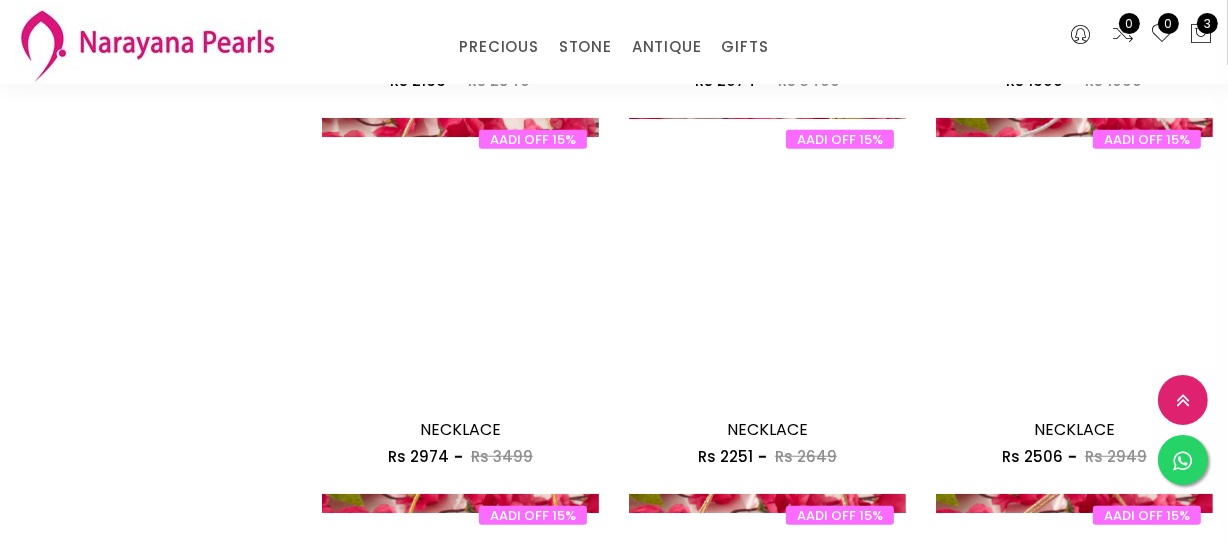 scroll, scrollTop: 1090, scrollLeft: 0, axis: vertical 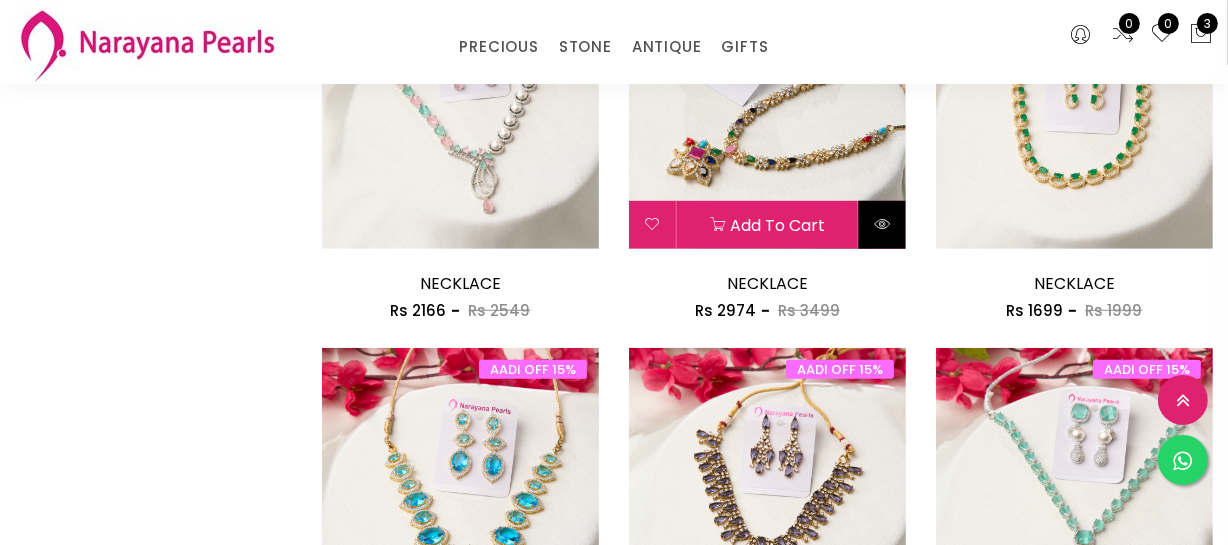 click at bounding box center [882, 224] 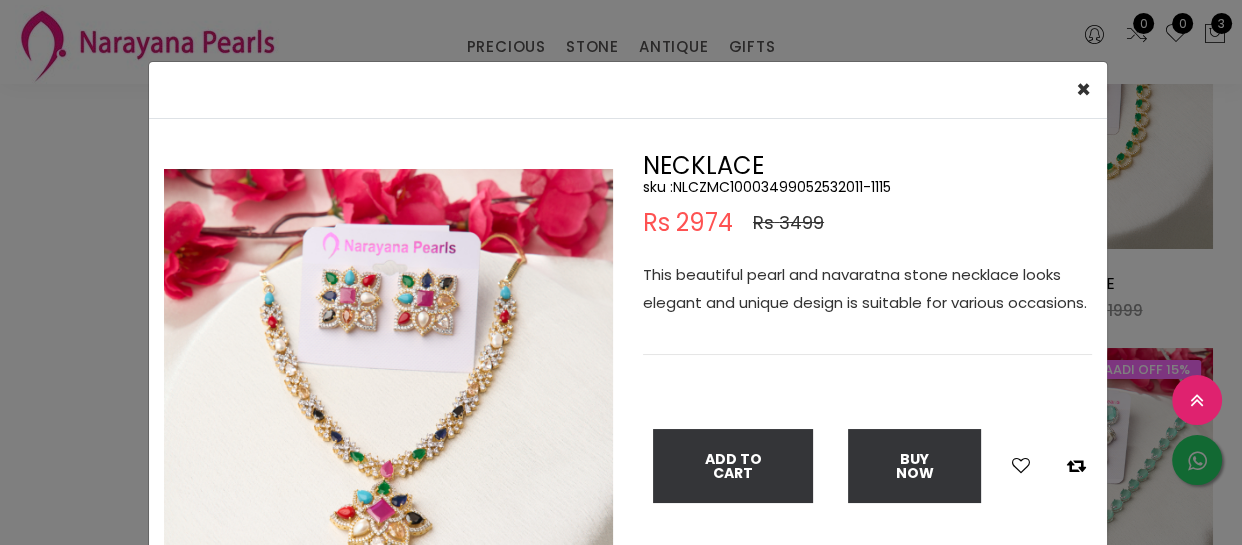click on "sku :  NLCZMC10003499052532011-1115" at bounding box center [867, 187] 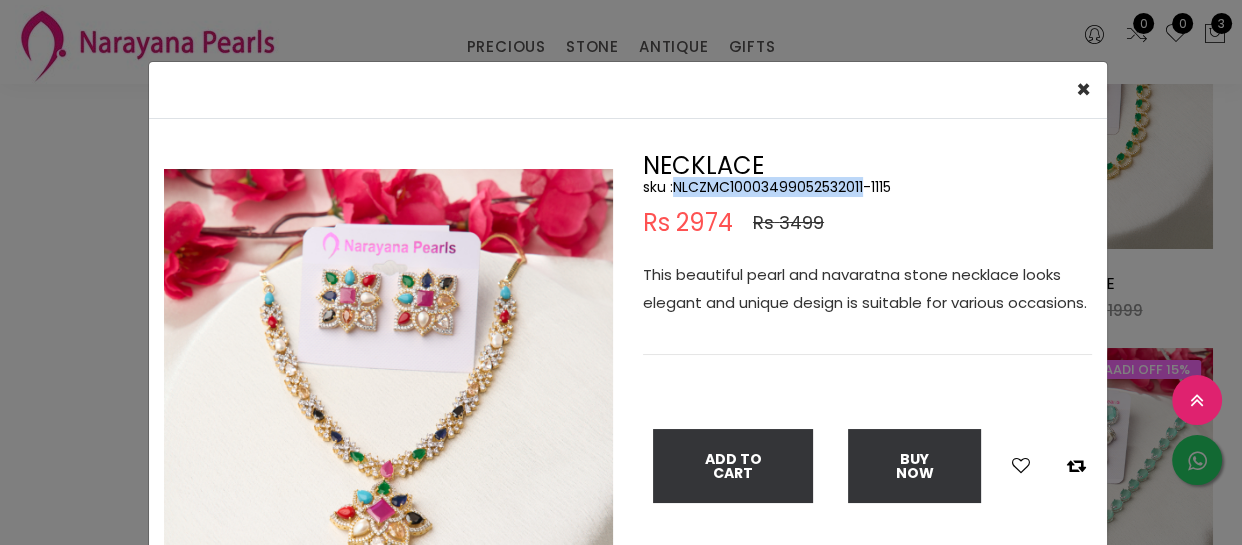 click on "sku :  NLCZMC10003499052532011-1115" at bounding box center [867, 187] 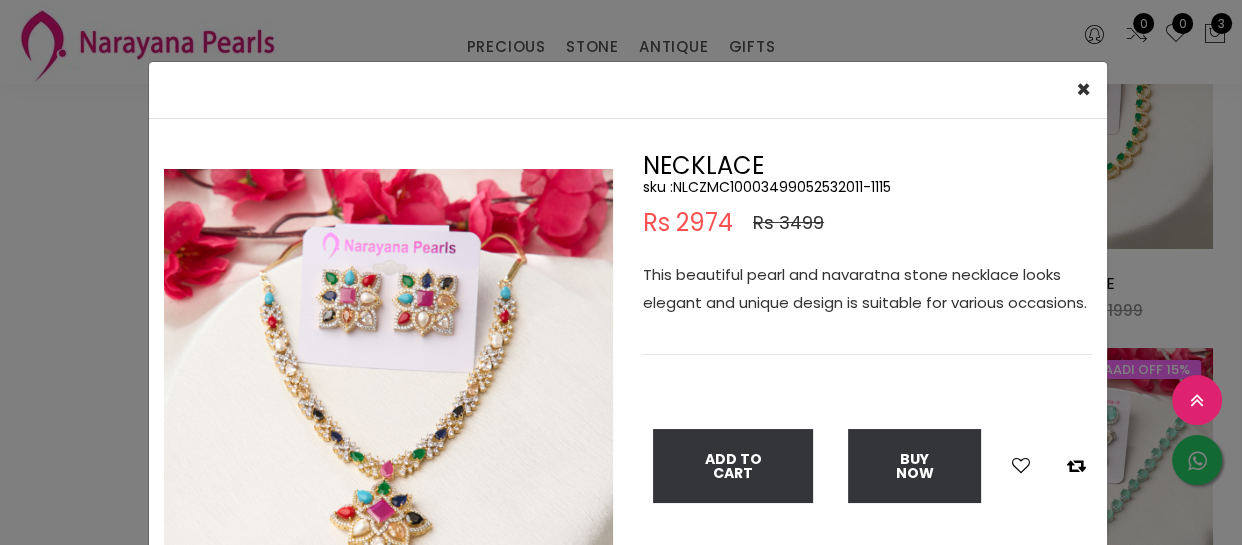 drag, startPoint x: 79, startPoint y: 334, endPoint x: 763, endPoint y: 297, distance: 685 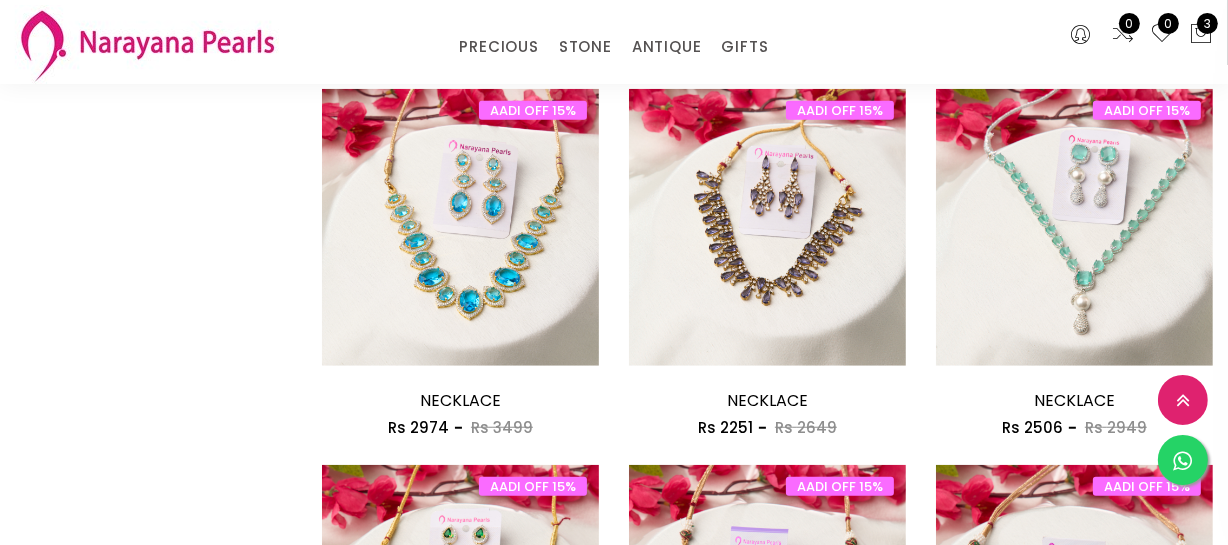 scroll, scrollTop: 1363, scrollLeft: 0, axis: vertical 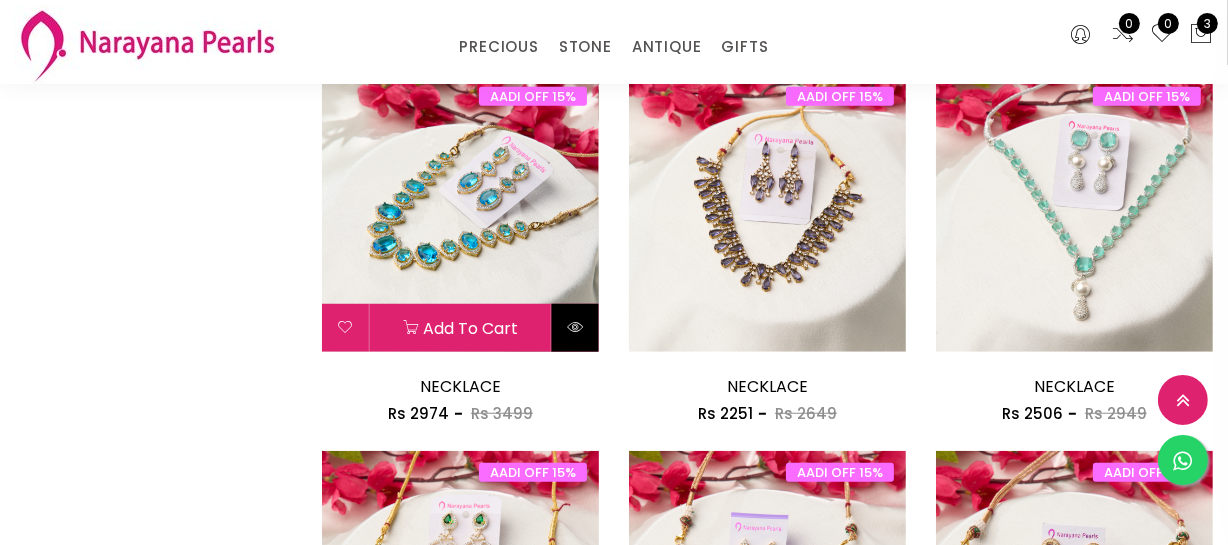 click at bounding box center (575, 327) 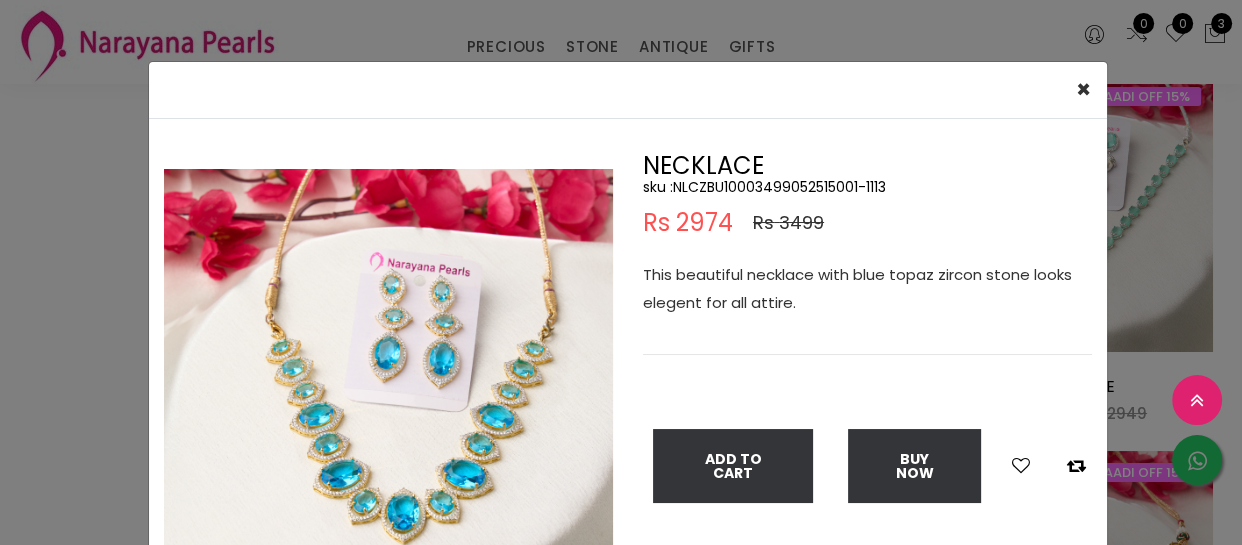 click on "sku :  NLCZBU10003499052515001-1113" at bounding box center (867, 187) 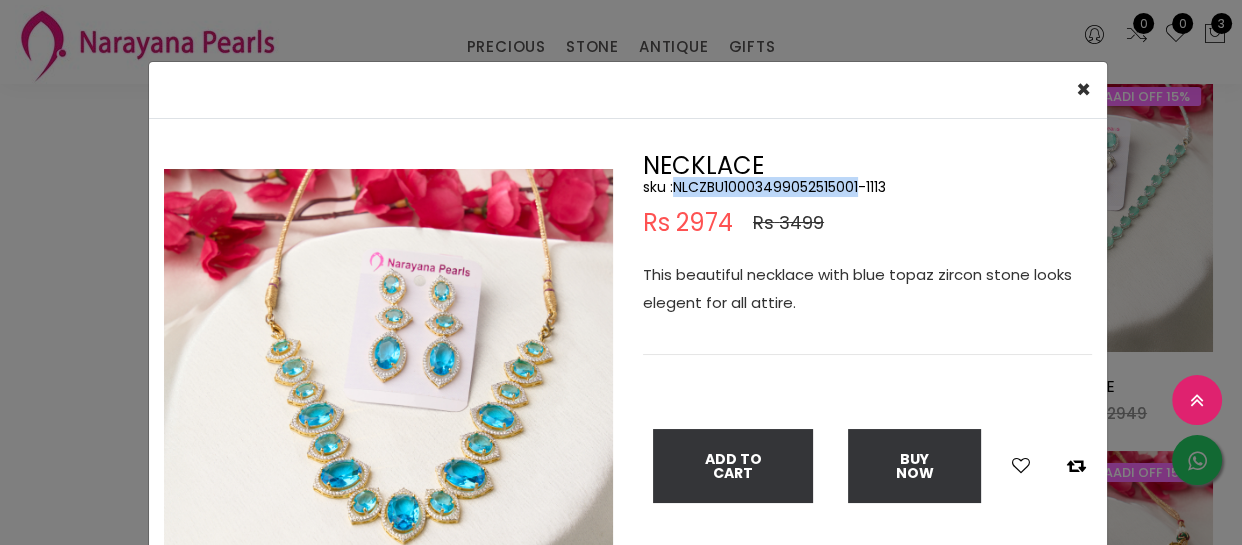 click on "sku :  NLCZBU10003499052515001-1113" at bounding box center (867, 187) 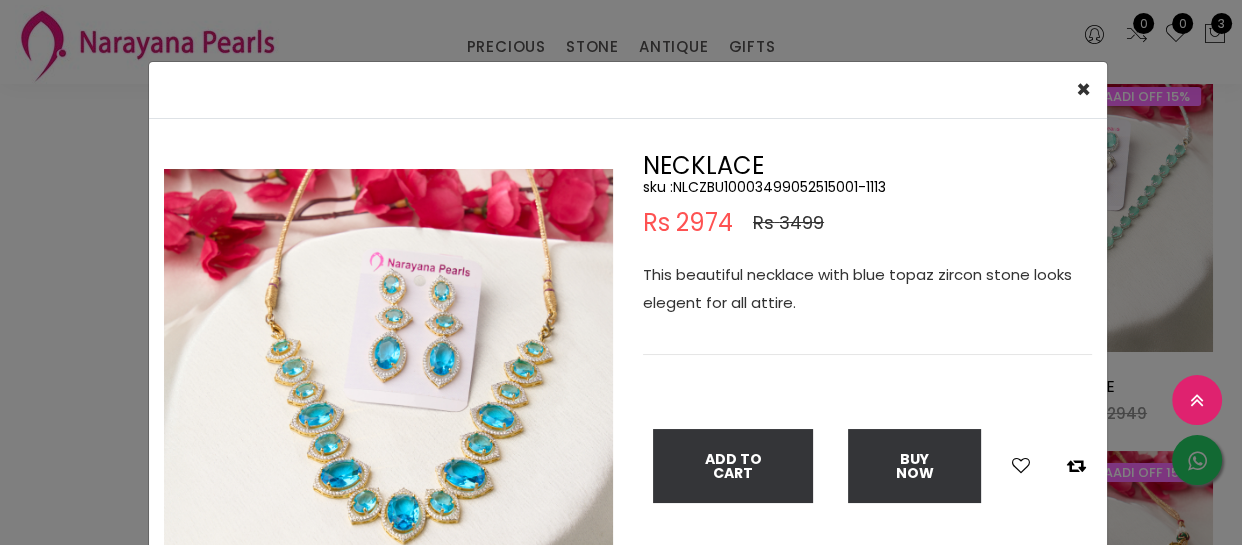 click on "× Close Double (click / press) on the image to zoom (in / out). NECKLACE sku :  NLCZBU10003499052515001-1113 Rs   2974   Rs   3499 This beautiful necklace with blue topaz zircon stone looks elegent for all attire.  Add To Cart   Buy Now" at bounding box center [621, 272] 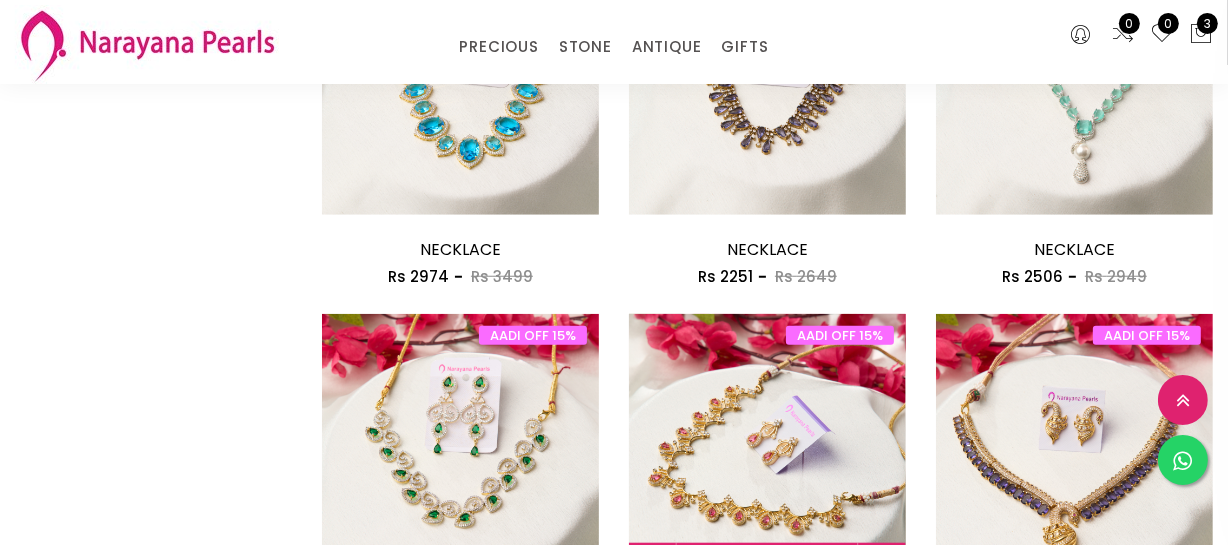 scroll, scrollTop: 1727, scrollLeft: 0, axis: vertical 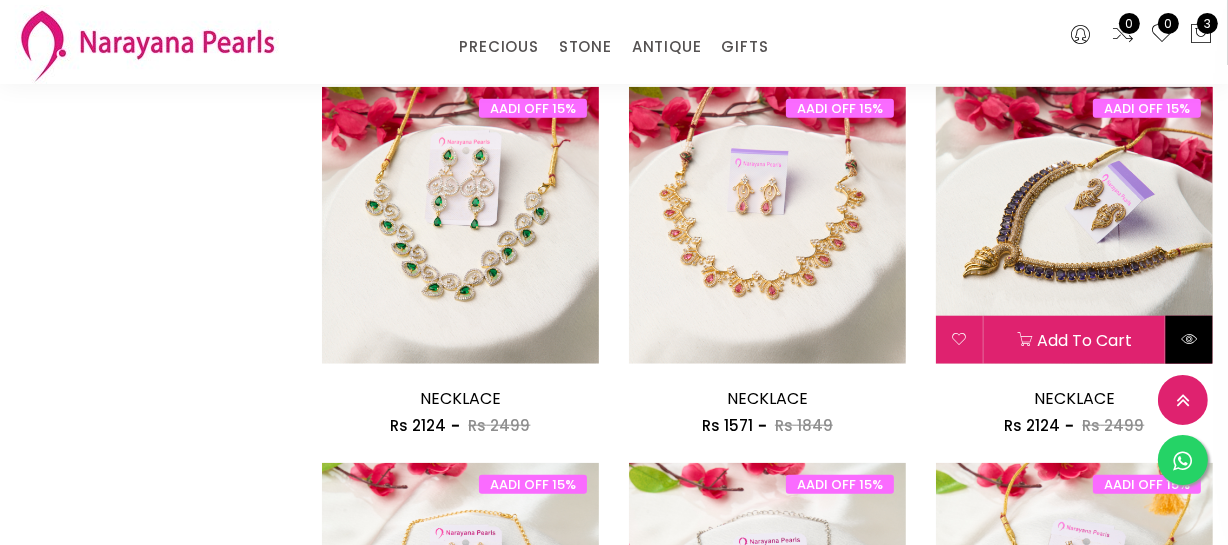 click at bounding box center [1189, 340] 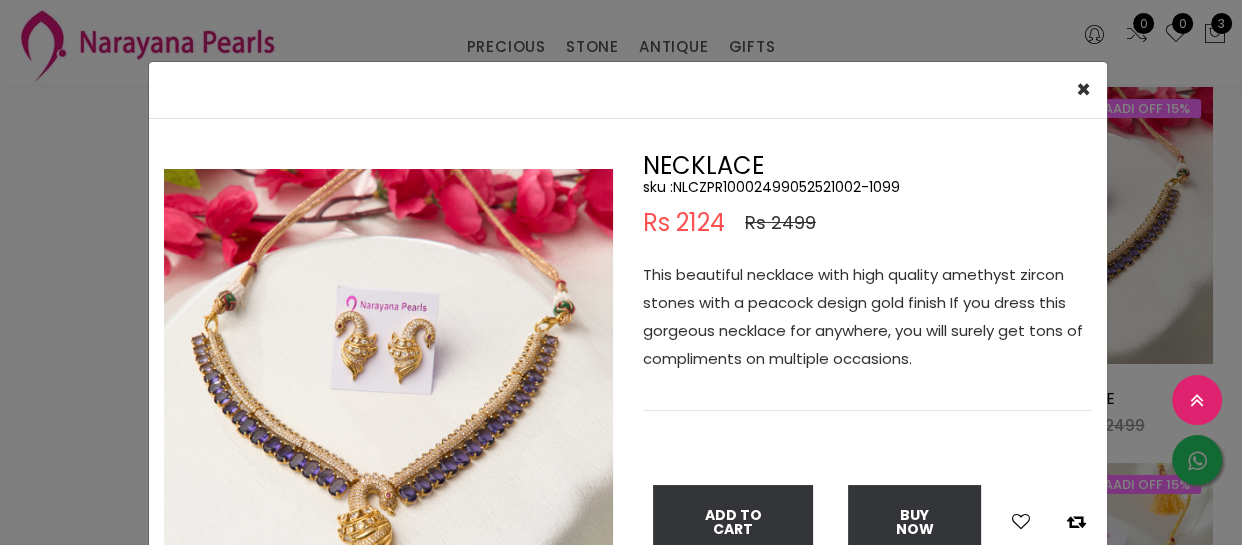 click on "sku :  NLCZPR10002499052521002-1099" at bounding box center [867, 187] 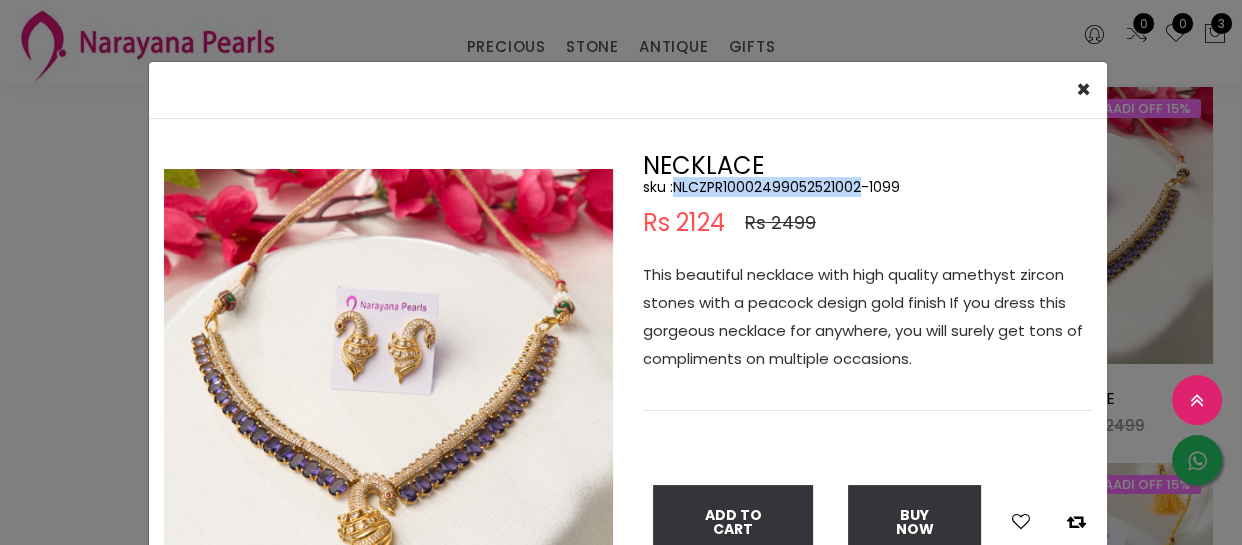 click on "sku :  NLCZPR10002499052521002-1099" at bounding box center (867, 187) 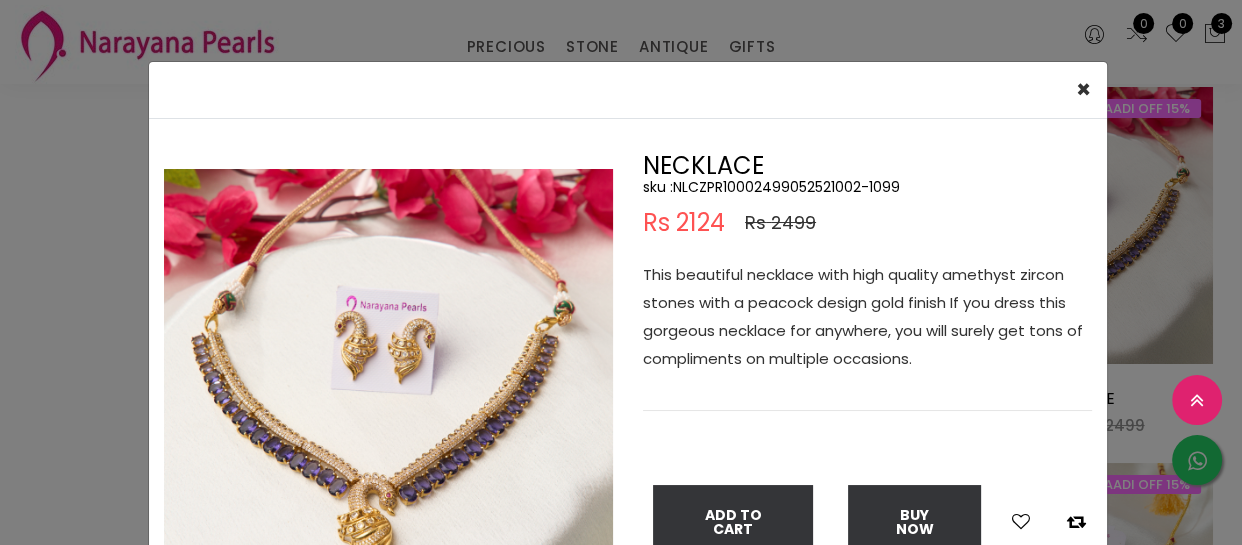 click on "× Close Double (click / press) on the image to zoom (in / out). NECKLACE sku :  NLCZPR10002499052521002-1099 Rs   2124   Rs   2499 This beautiful necklace with high quality amethyst zircon stones with a peacock design  gold finish If you dress this gorgeous necklace for anywhere, you will surely get tons of compliments on multiple occasions.  Add To Cart   Buy Now" at bounding box center [621, 272] 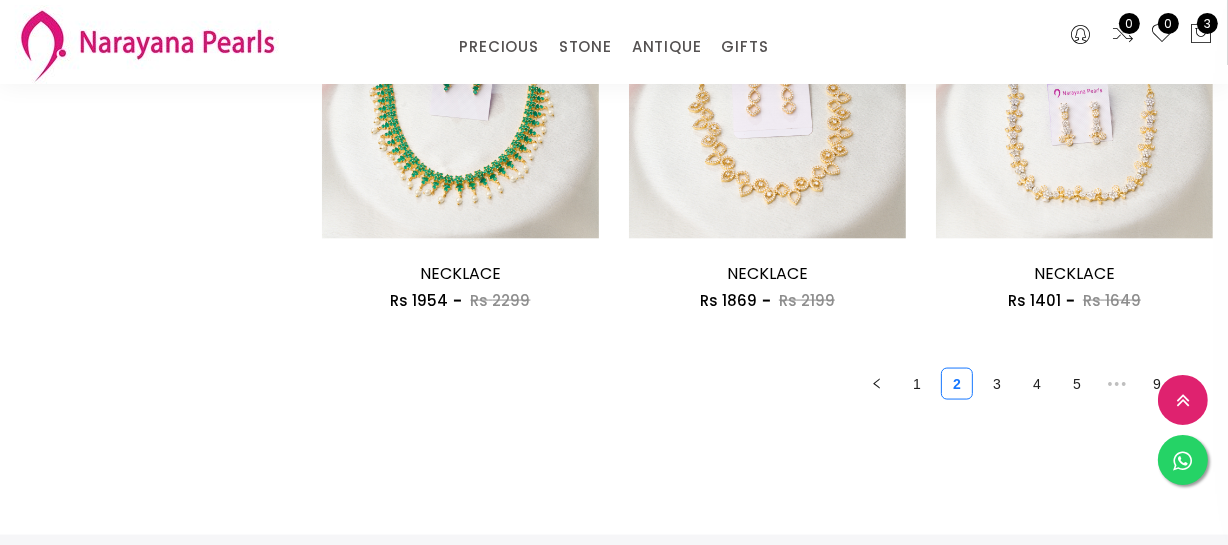 scroll, scrollTop: 2727, scrollLeft: 0, axis: vertical 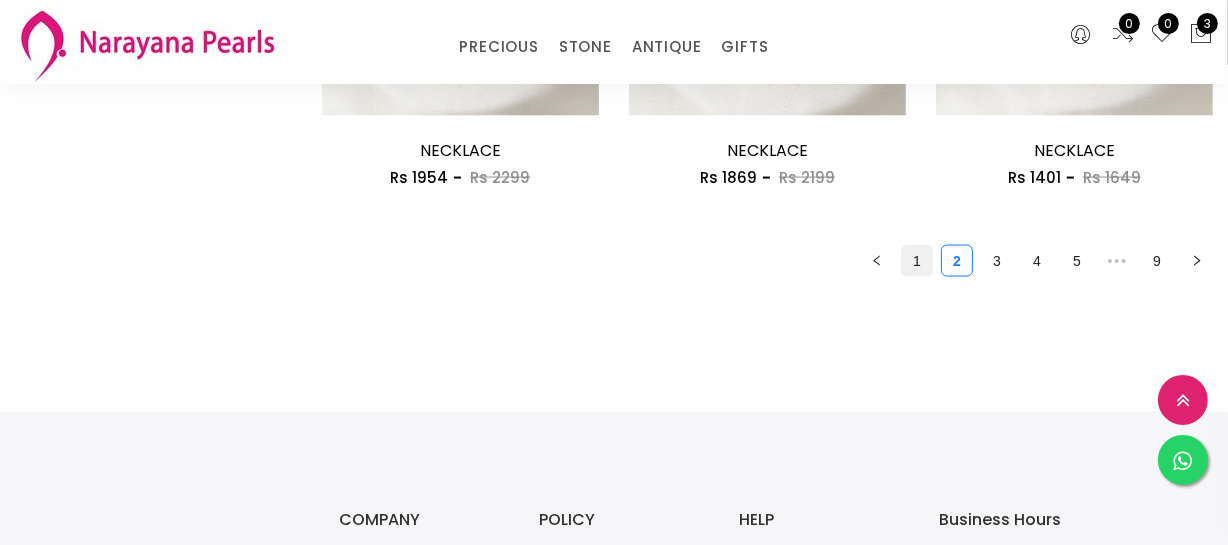 click on "1" at bounding box center [917, 261] 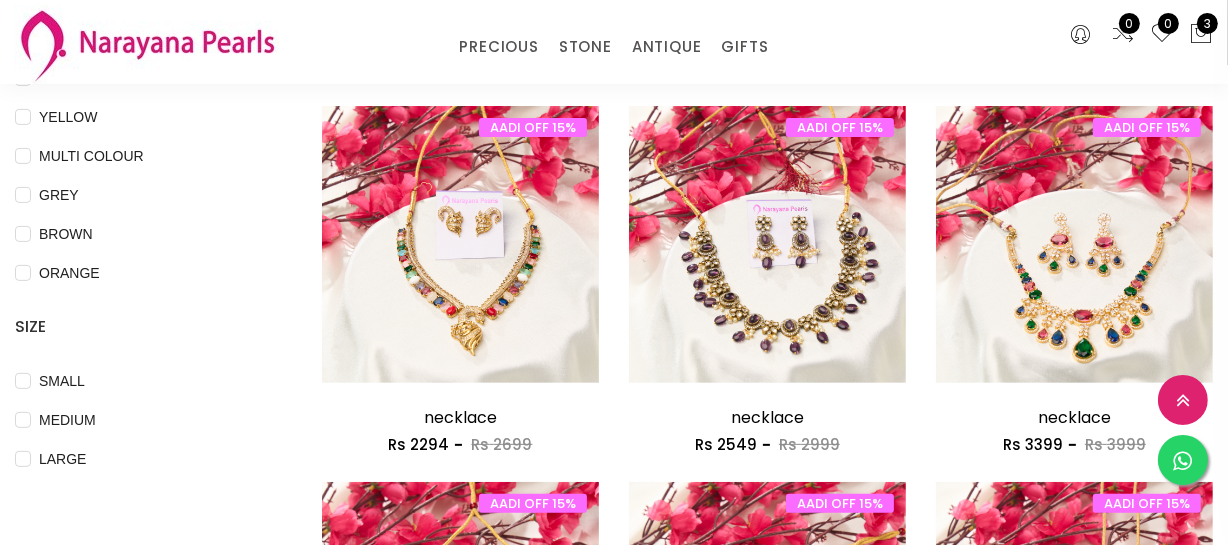 scroll, scrollTop: 727, scrollLeft: 0, axis: vertical 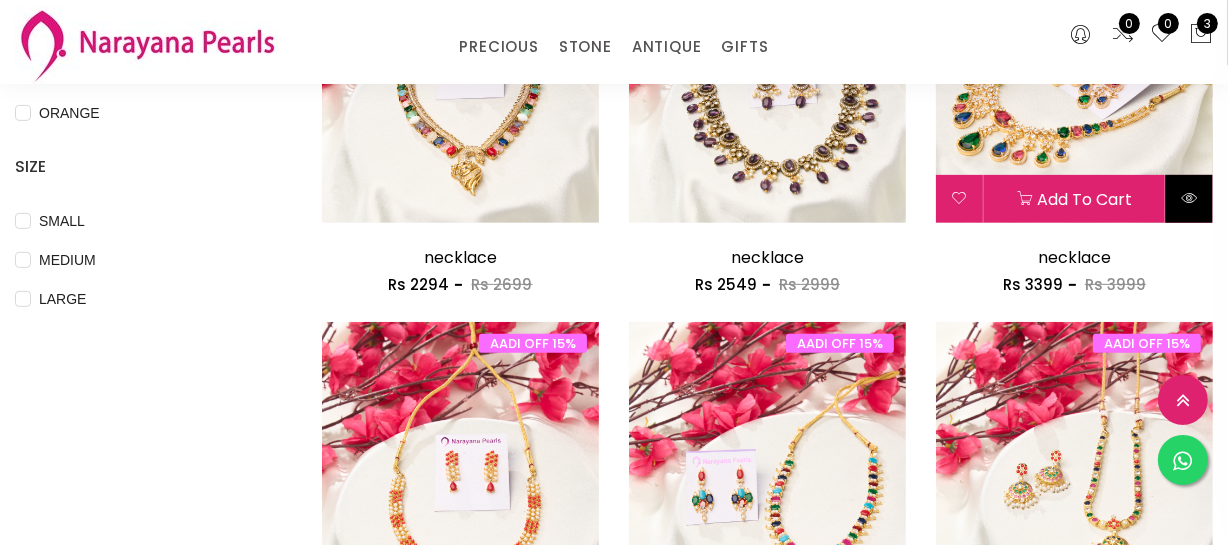 click at bounding box center (1189, 198) 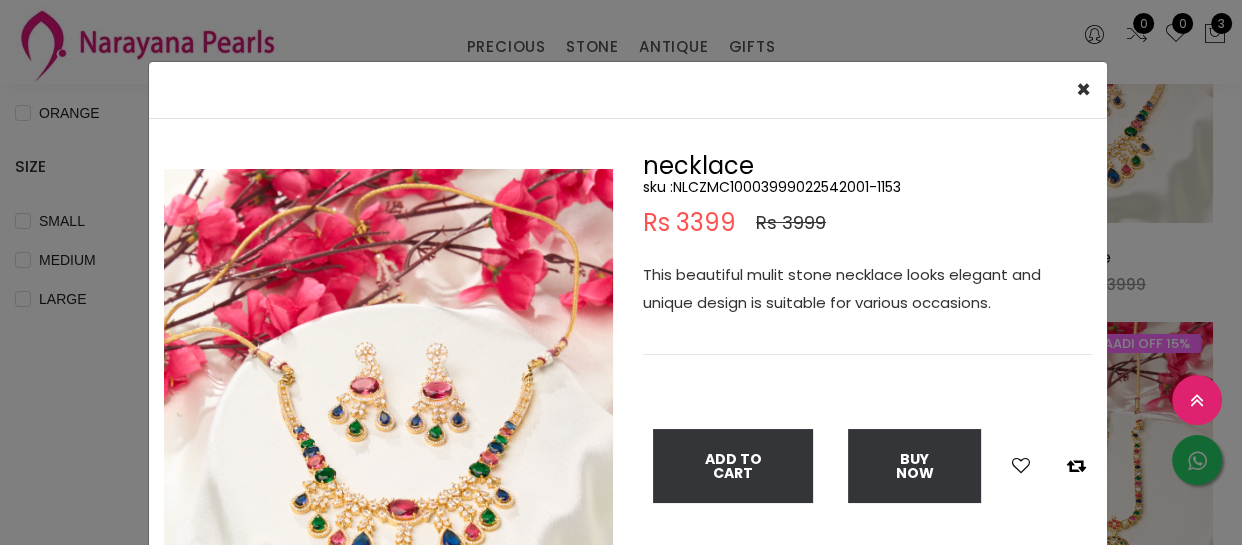 click on "sku :  NLCZMC10003999022542001-1153" at bounding box center (867, 187) 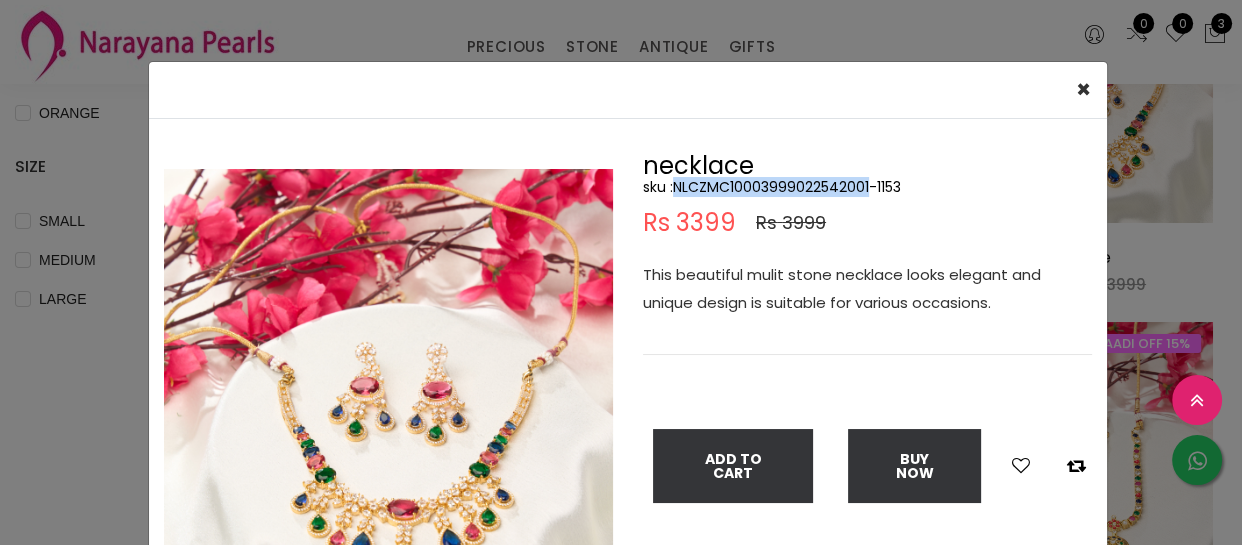 click on "sku :  NLCZMC10003999022542001-1153" at bounding box center (867, 187) 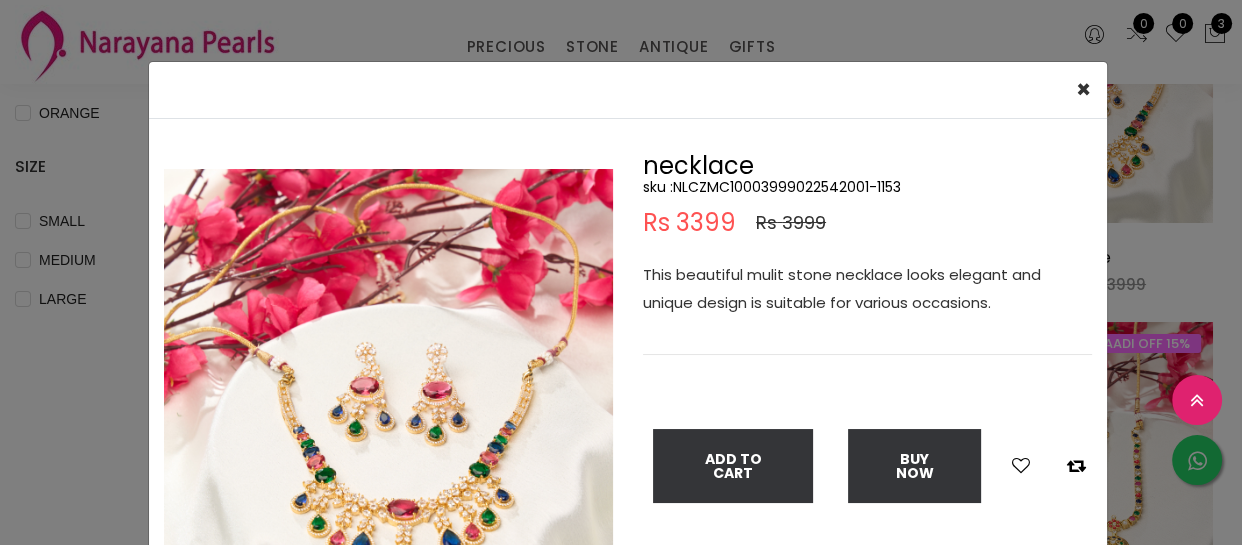 click on "× Close Double (click / press) on the image to zoom (in / out). necklace sku :  NLCZMC10003999022542001-1153 Rs   3399   Rs   3999 This beautiful mulit stone necklace looks elegant and unique design is suitable for various occasions.  Add To Cart   Buy Now" at bounding box center (621, 272) 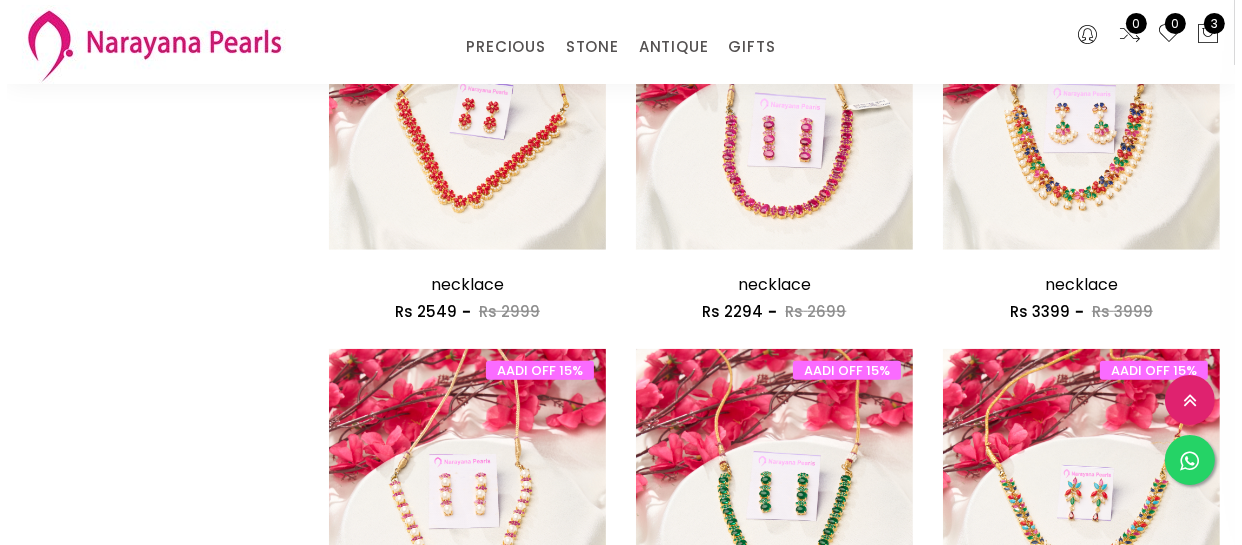 scroll, scrollTop: 1467, scrollLeft: 0, axis: vertical 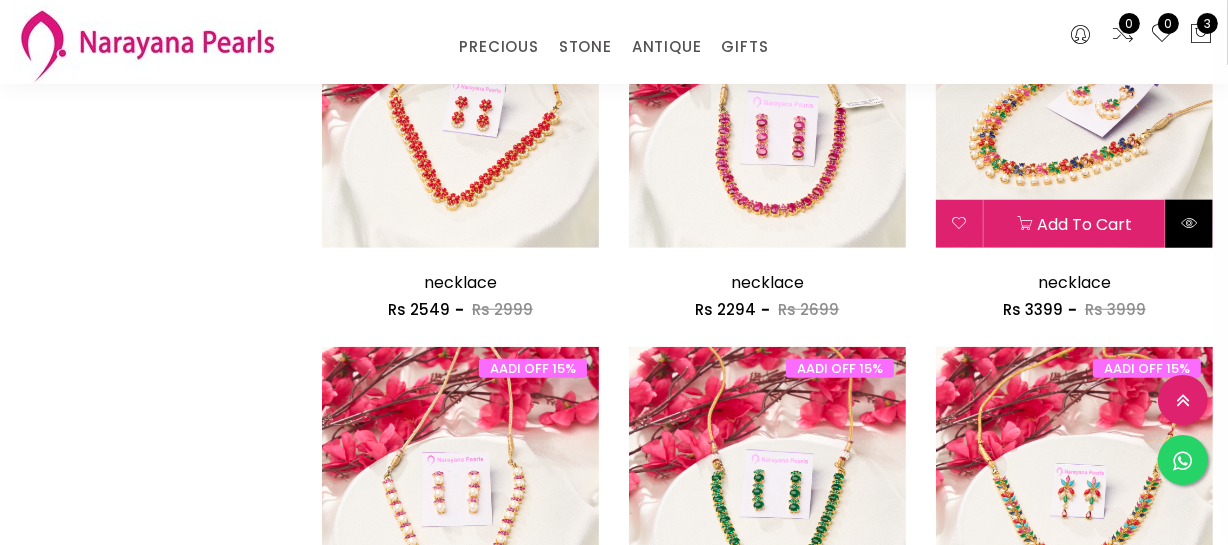 click at bounding box center [1189, 223] 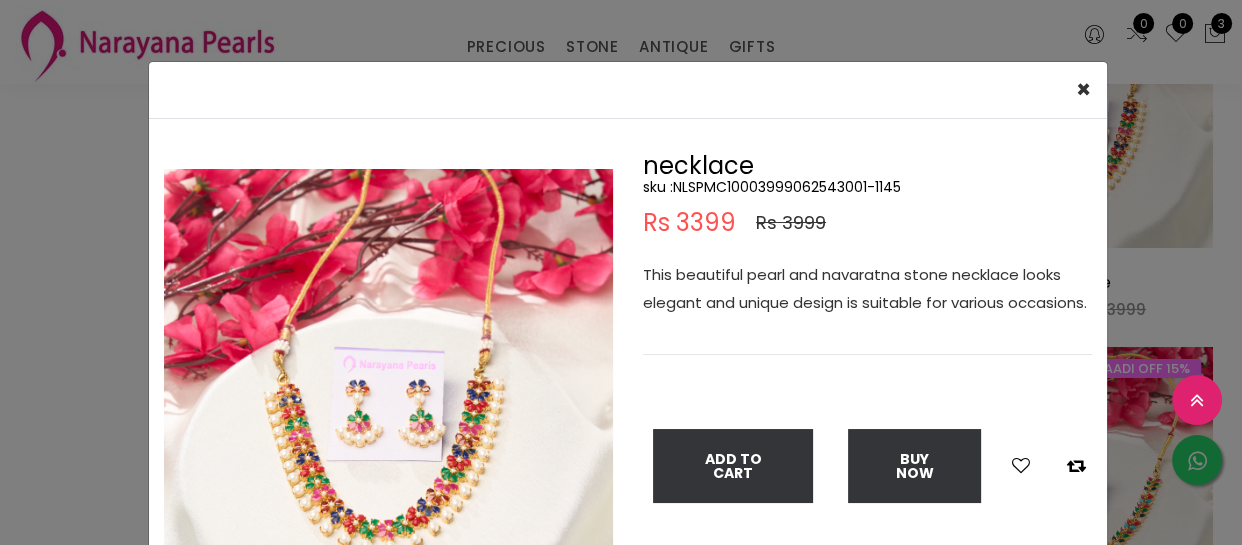 click on "sku :  NLSPMC10003999062543001-1145" at bounding box center (867, 187) 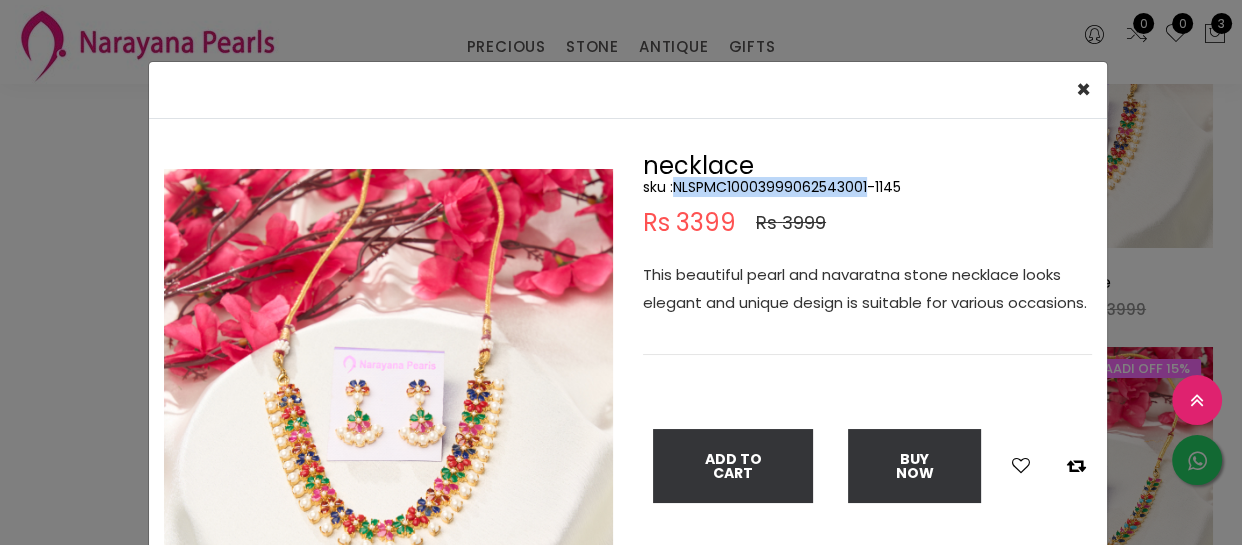 click on "sku :  NLSPMC10003999062543001-1145" at bounding box center [867, 187] 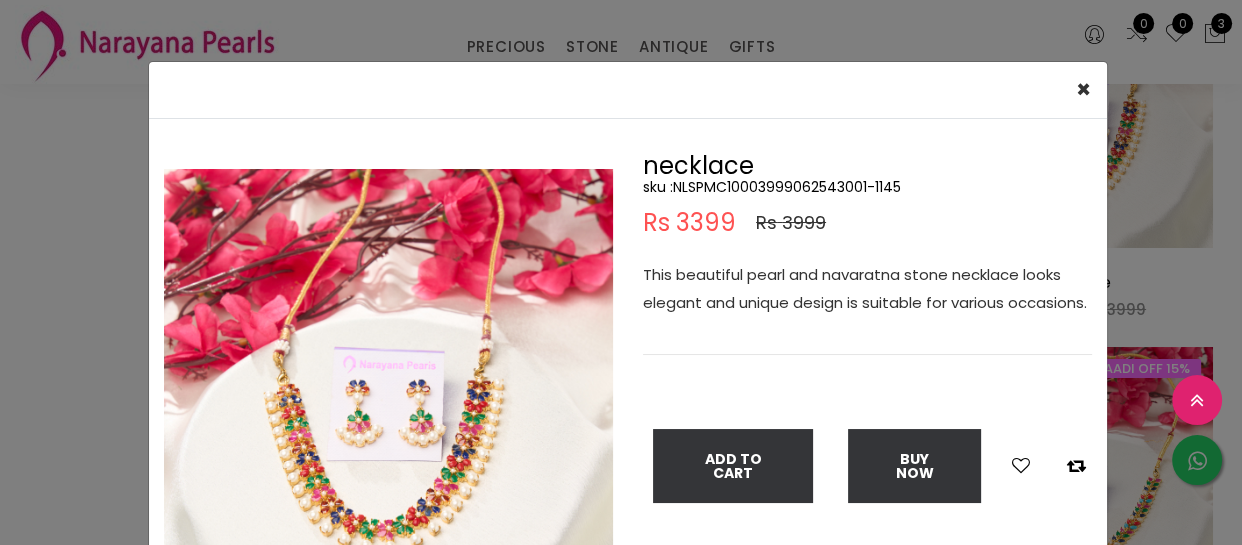 drag, startPoint x: 39, startPoint y: 352, endPoint x: 319, endPoint y: 379, distance: 281.29877 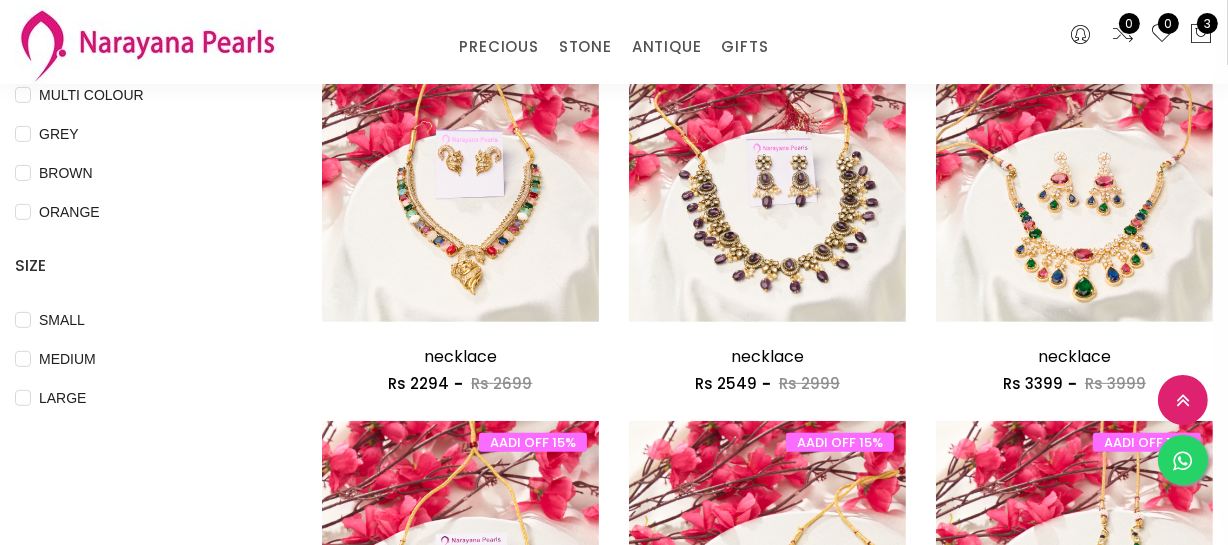scroll, scrollTop: 467, scrollLeft: 0, axis: vertical 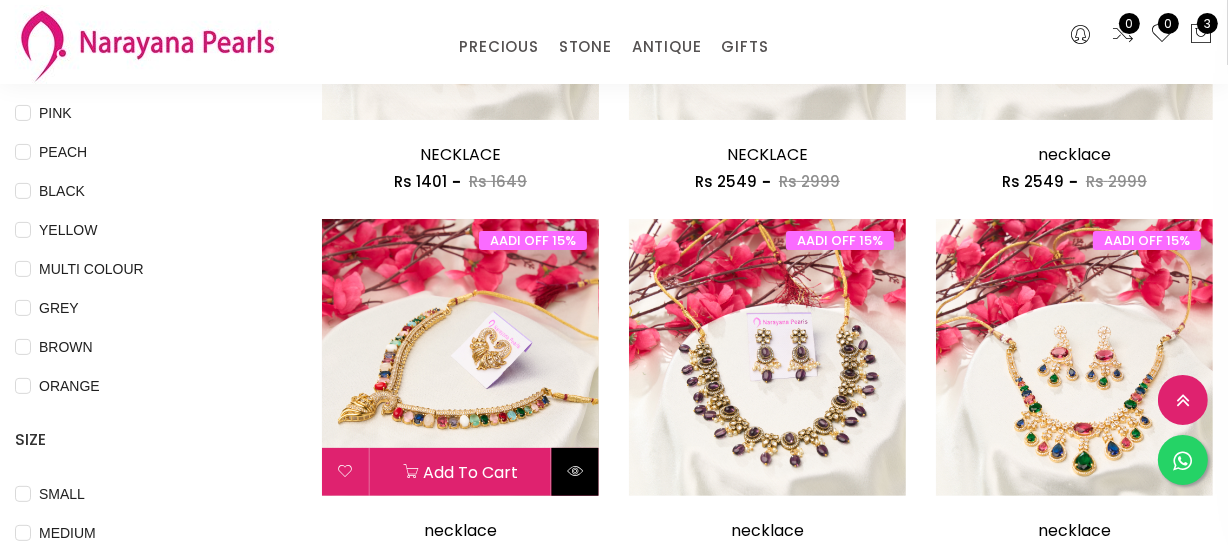 click at bounding box center (575, 471) 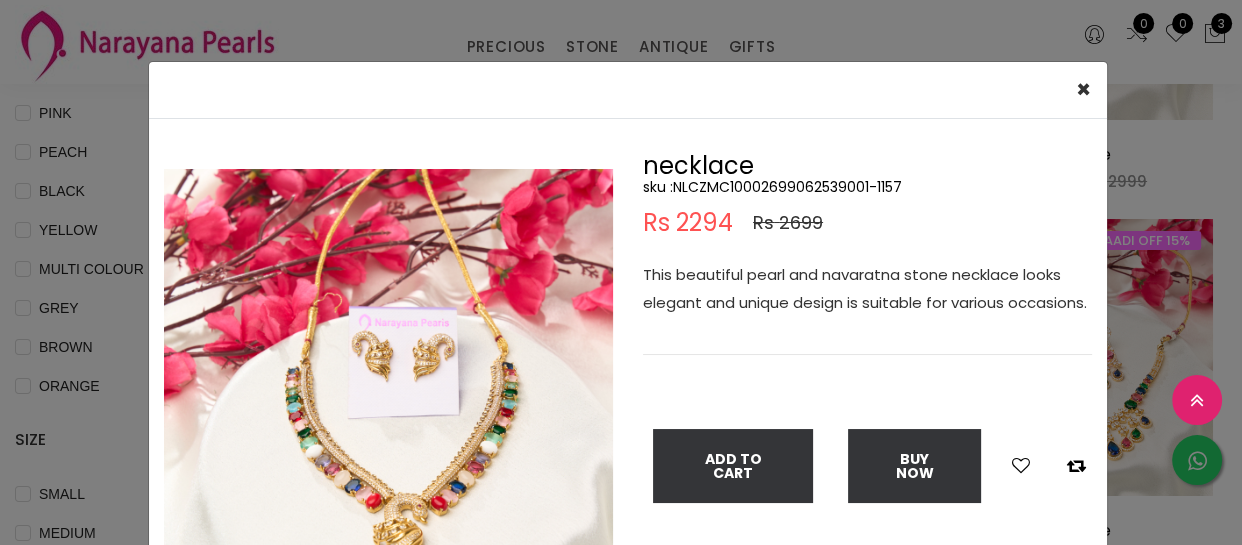 click on "sku :  NLCZMC10002699062539001-1157" at bounding box center (867, 187) 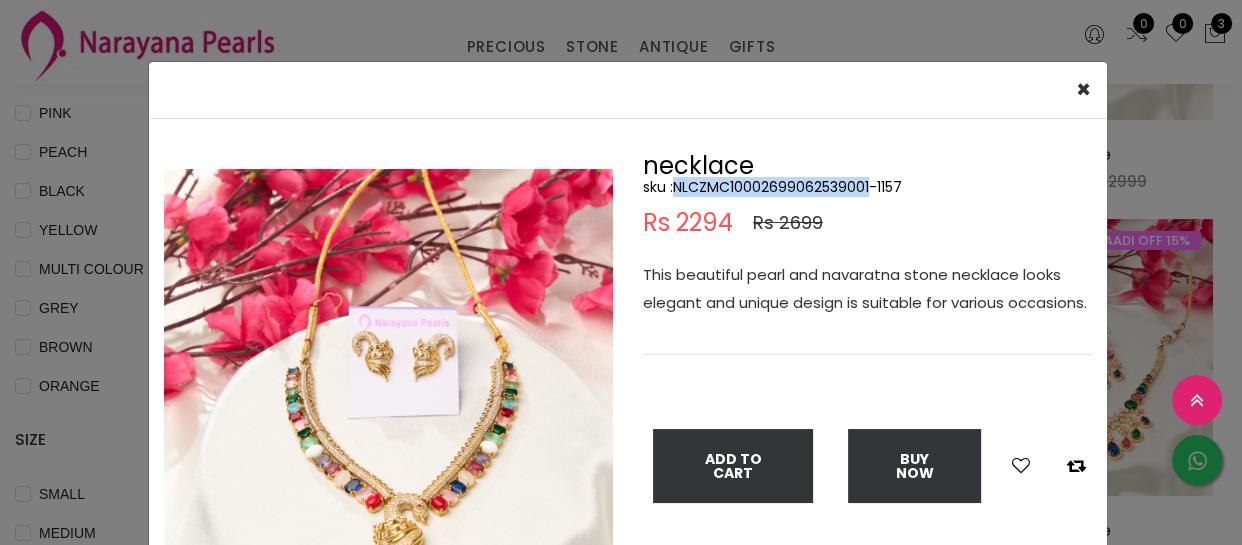 click on "sku :  NLCZMC10002699062539001-1157" at bounding box center (867, 187) 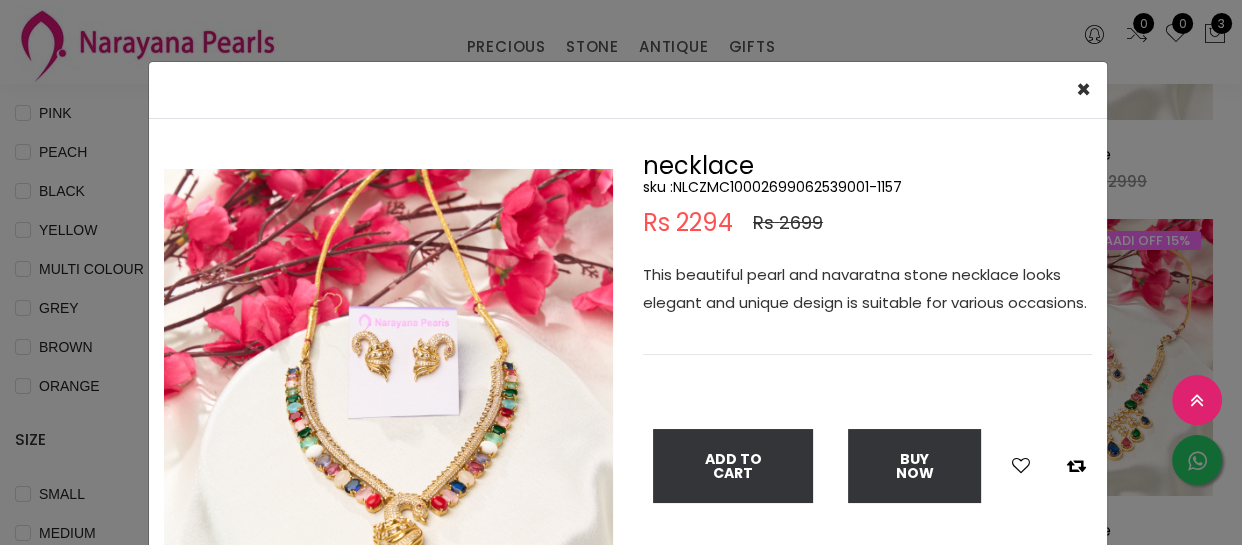 click on "× Close Double (click / press) on the image to zoom (in / out). necklace sku :  NLCZMC10002699062539001-1157 Rs   2294   Rs   2699 This beautiful pearl and navaratna stone necklace looks elegant and unique design is suitable for various occasions.  Add To Cart   Buy Now" at bounding box center (621, 272) 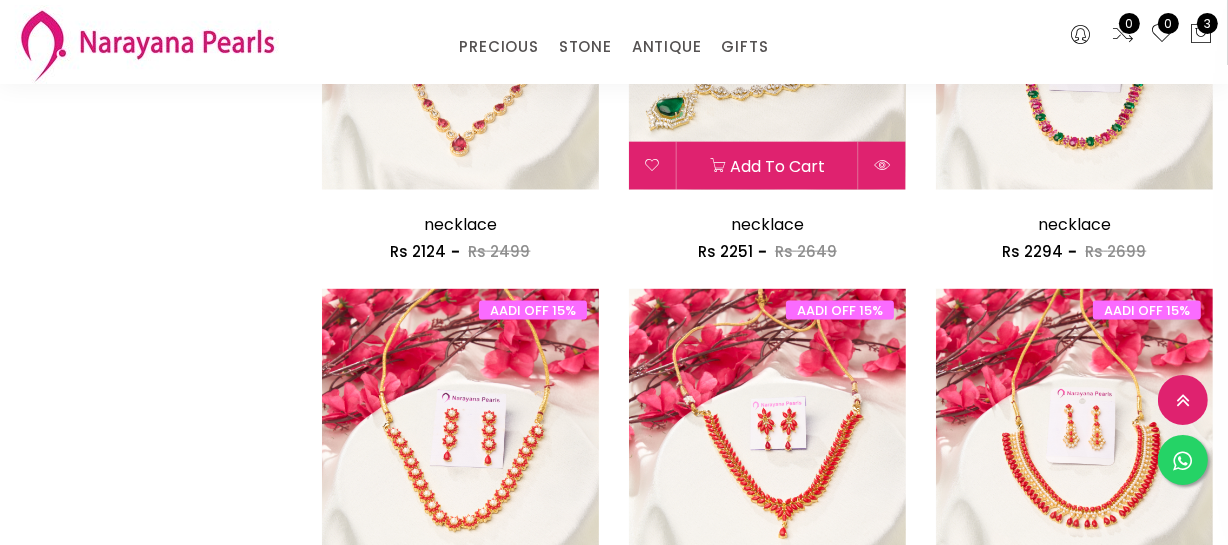 scroll, scrollTop: 2467, scrollLeft: 0, axis: vertical 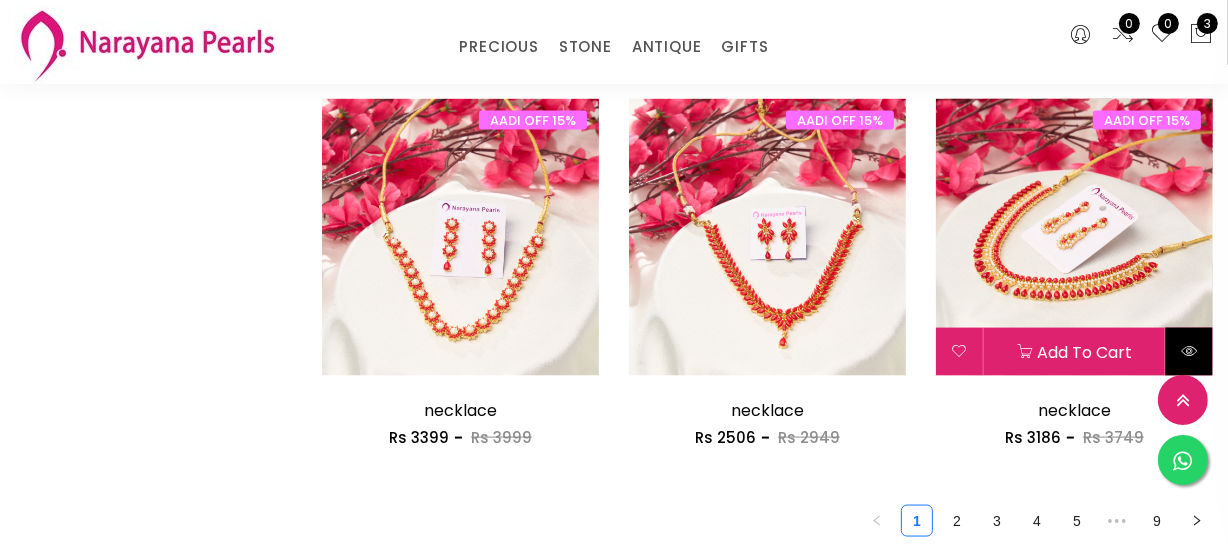click at bounding box center [1189, 351] 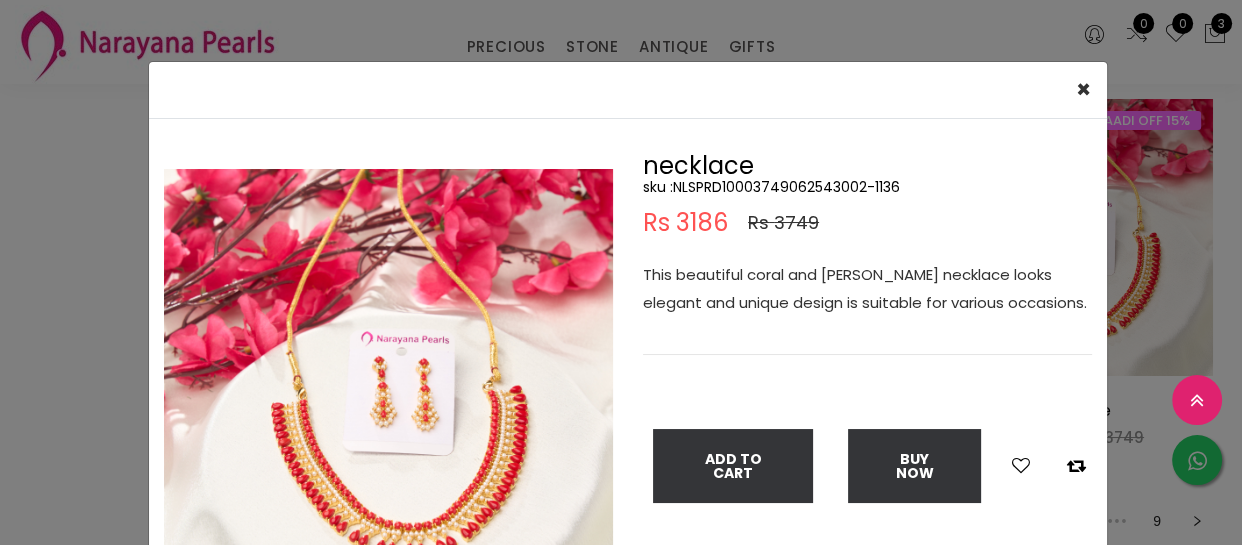 click on "sku :  NLSPRD10003749062543002-1136" at bounding box center (867, 187) 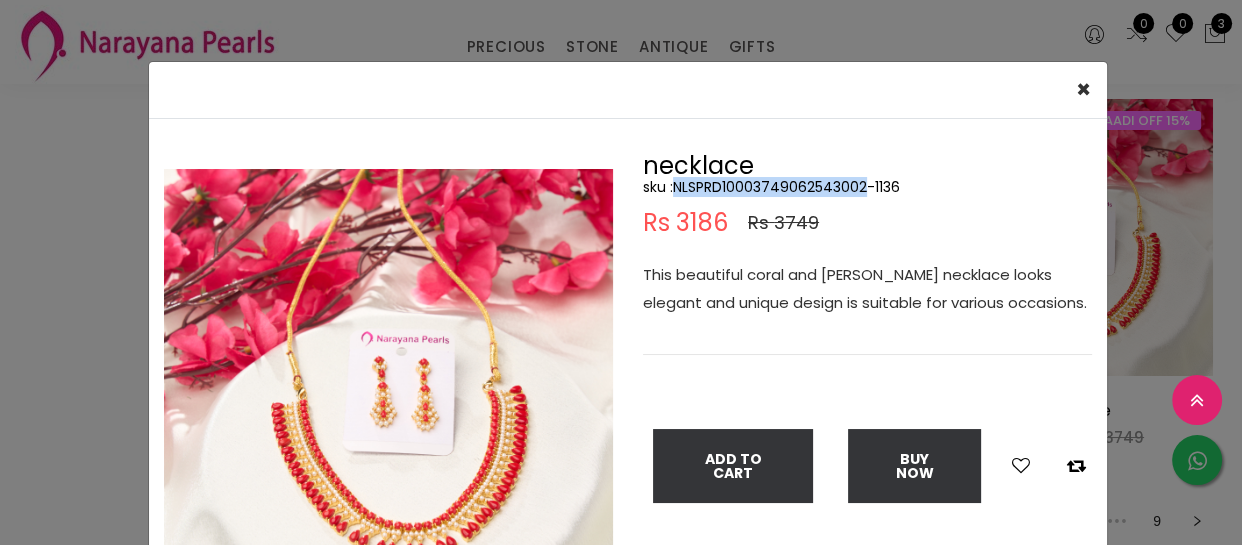 click on "sku :  NLSPRD10003749062543002-1136" at bounding box center (867, 187) 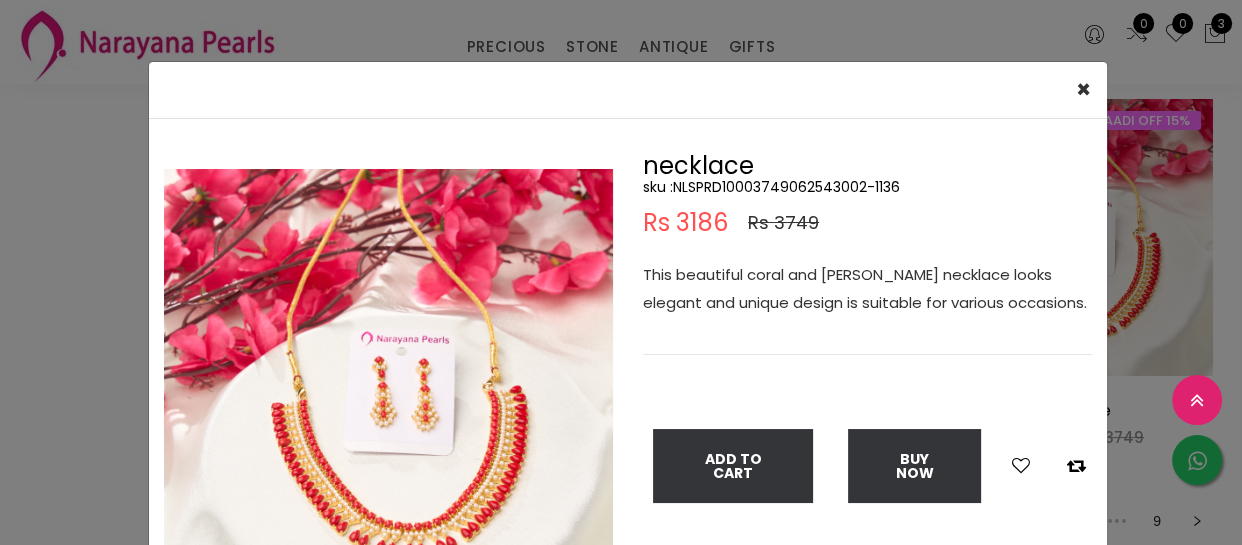 click on "× Close Double (click / press) on the image to zoom (in / out). necklace sku :  NLSPRD10003749062543002-1136 Rs   3186   Rs   3749 This beautiful coral and [PERSON_NAME] necklace looks elegant and unique design is suitable for various occasions.  Add To Cart   Buy Now" at bounding box center (621, 272) 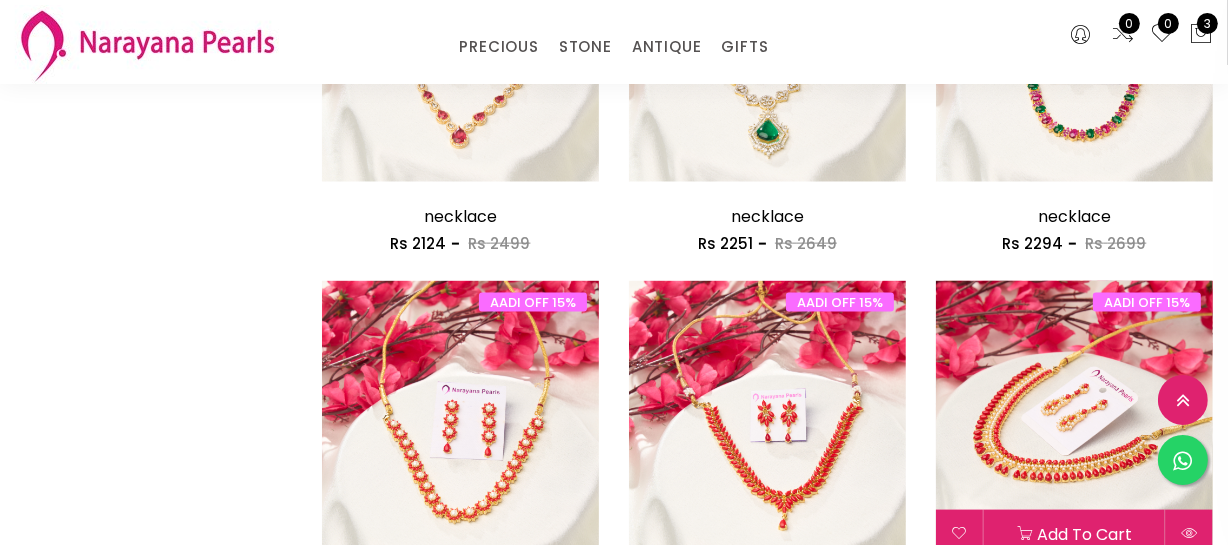 scroll, scrollTop: 2649, scrollLeft: 0, axis: vertical 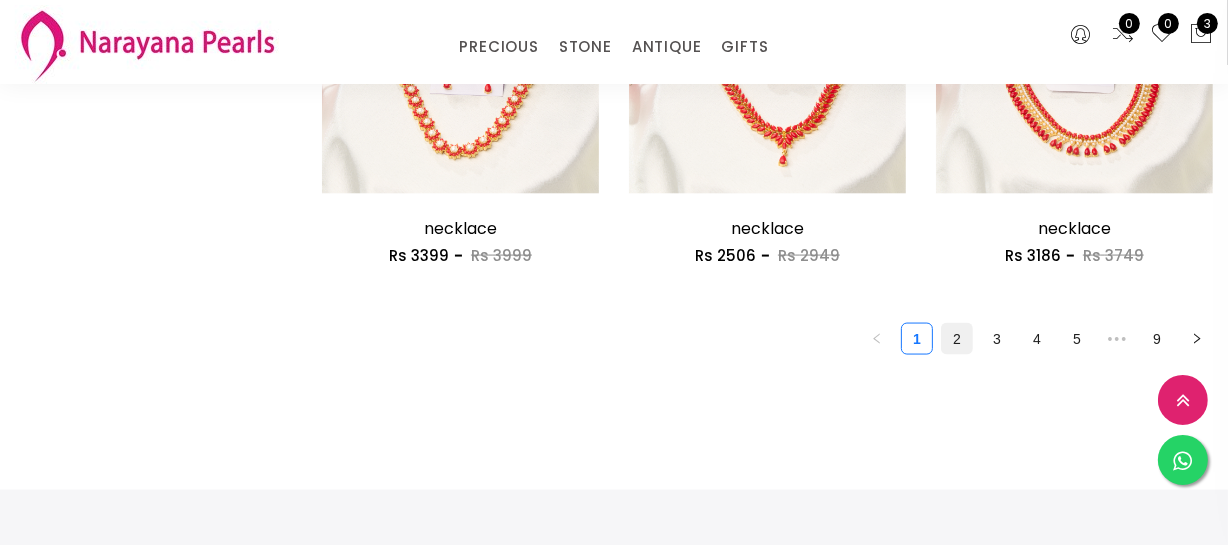 click on "2" at bounding box center (957, 339) 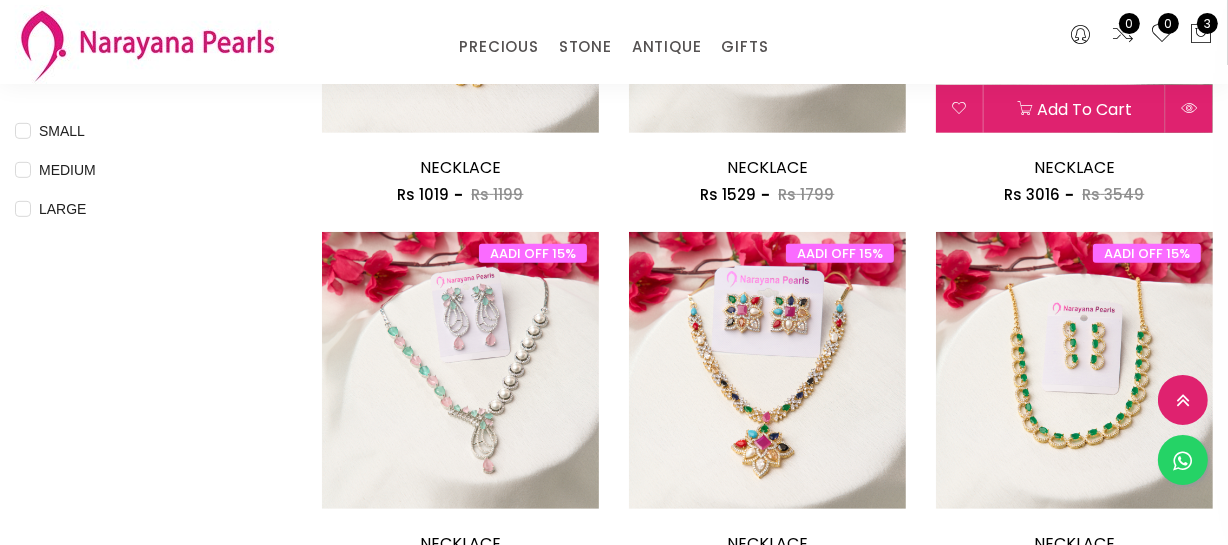 scroll, scrollTop: 636, scrollLeft: 0, axis: vertical 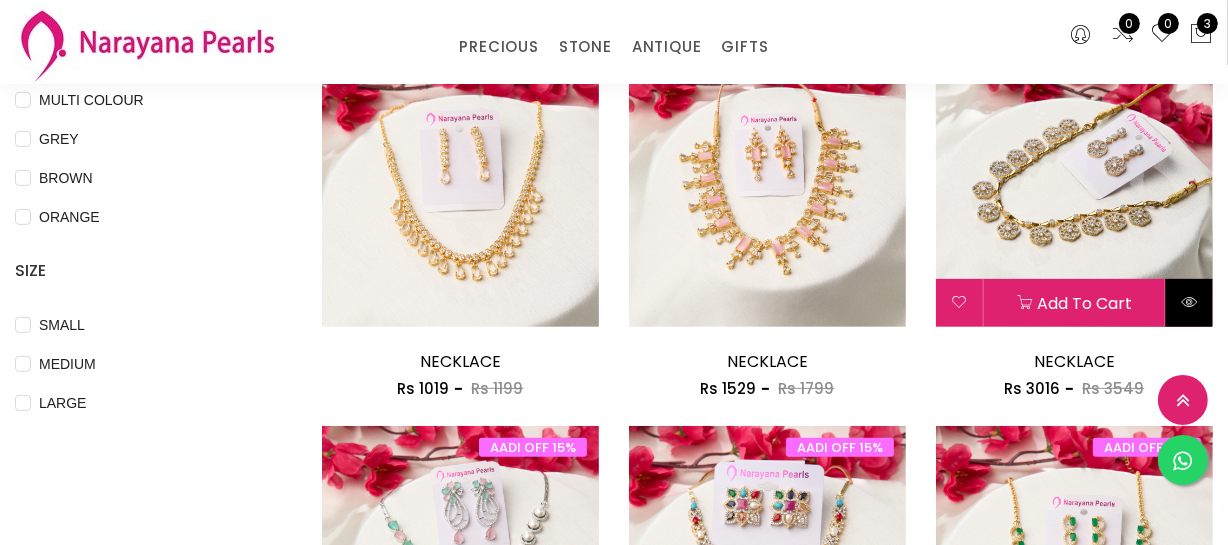 click at bounding box center (1189, 303) 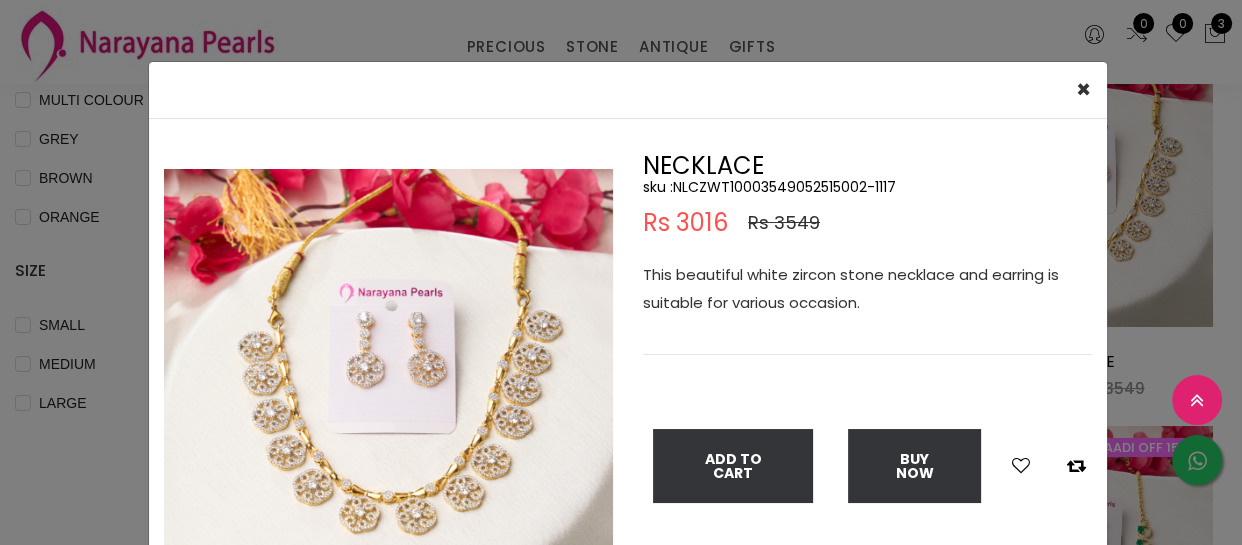 click on "sku :  NLCZWT10003549052515002-1117" at bounding box center [867, 187] 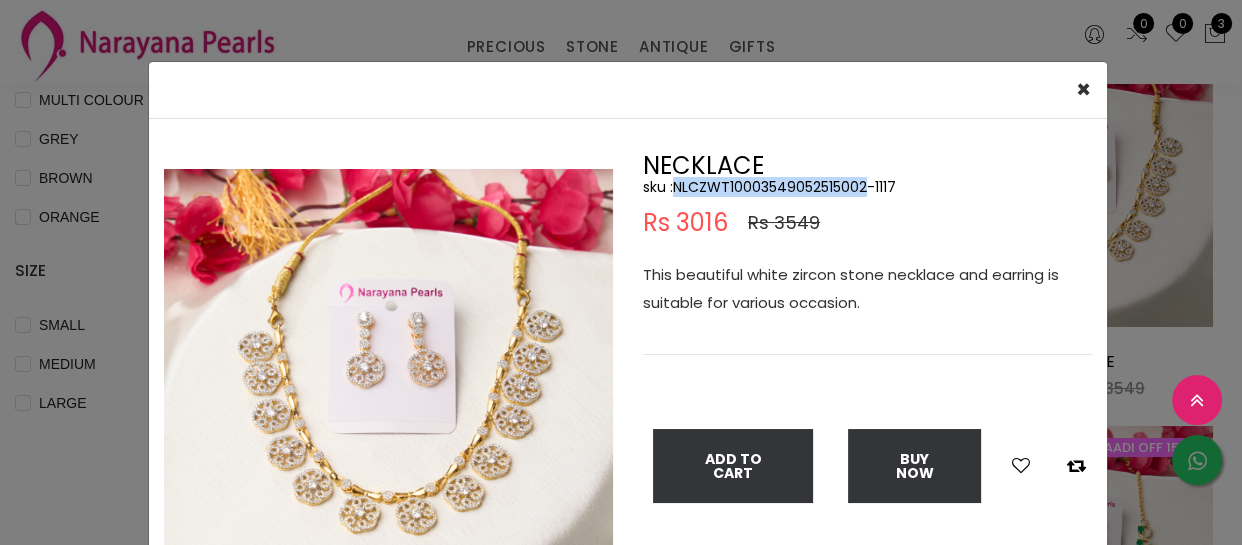 click on "sku :  NLCZWT10003549052515002-1117" at bounding box center [867, 187] 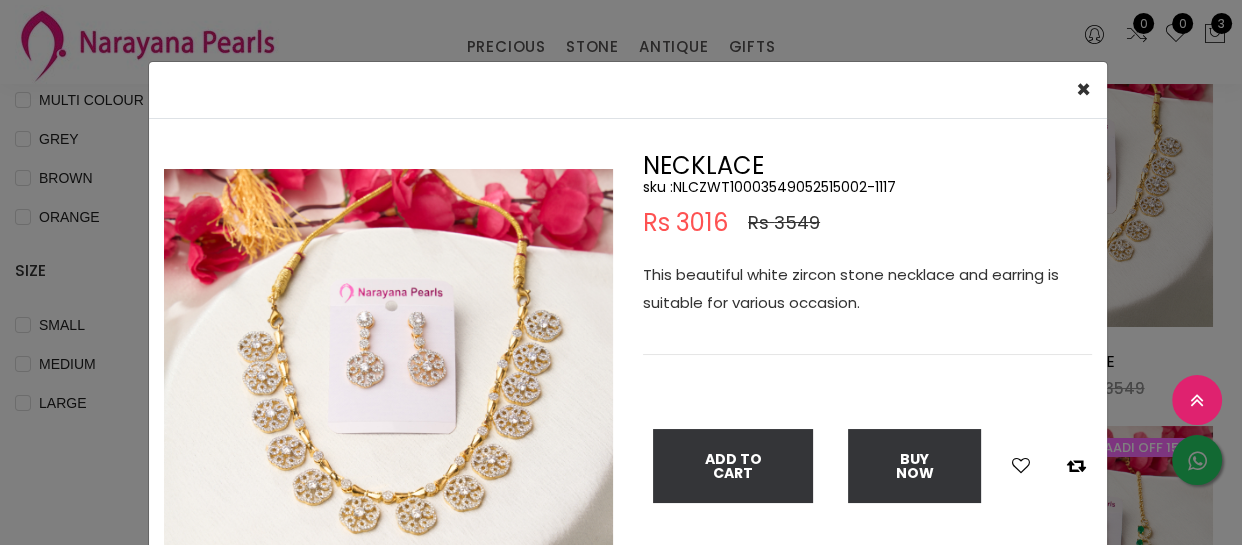 click on "× Close Double (click / press) on the image to zoom (in / out). NECKLACE sku :  NLCZWT10003549052515002-1117 Rs   3016   Rs   3549 This beautiful white zircon stone necklace and earring is suitable for various occasion.  Add To Cart   Buy Now" at bounding box center (621, 272) 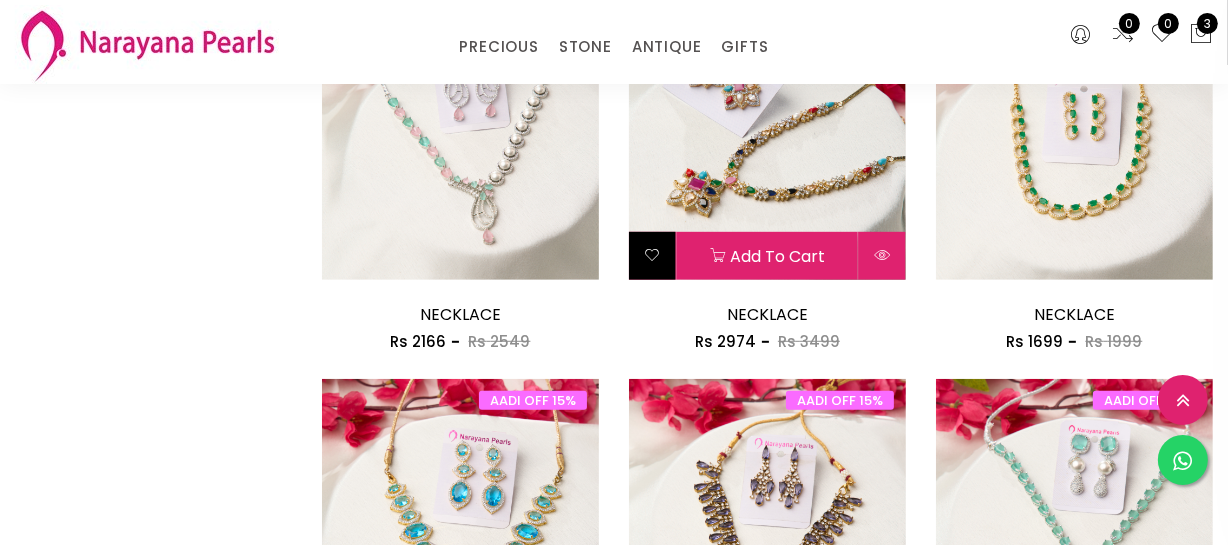 scroll, scrollTop: 1090, scrollLeft: 0, axis: vertical 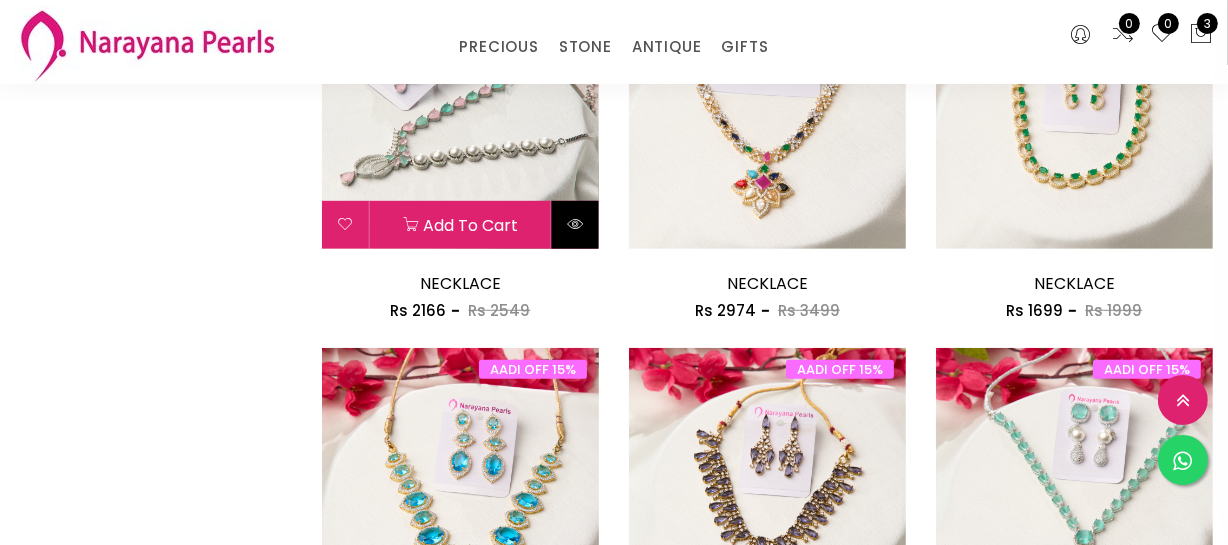 click at bounding box center (575, 224) 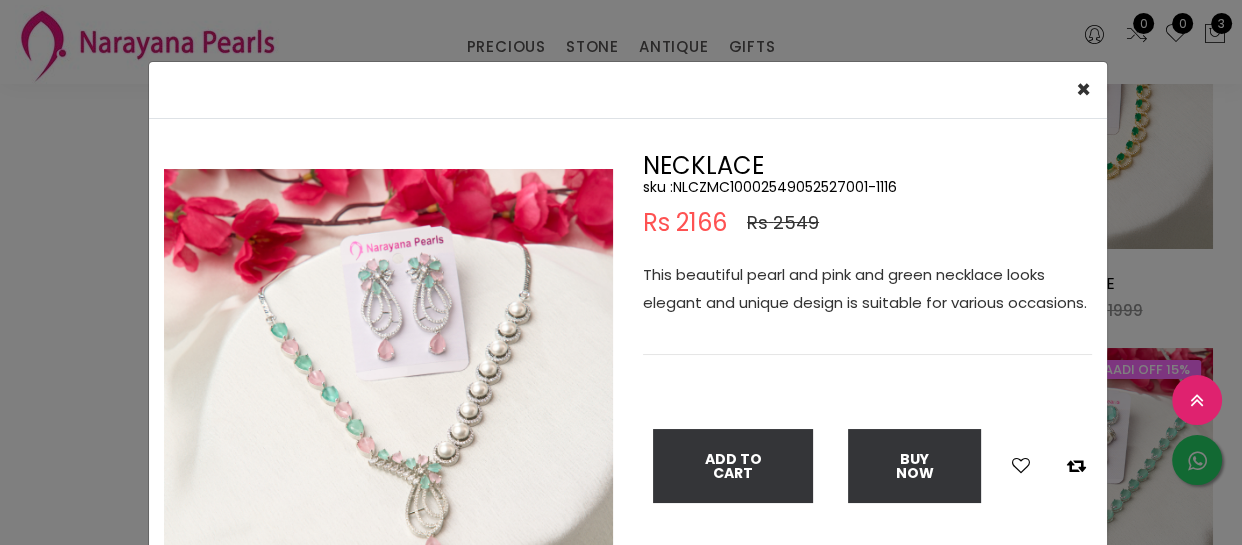 click on "sku :  NLCZMC10002549052527001-1116" at bounding box center (867, 187) 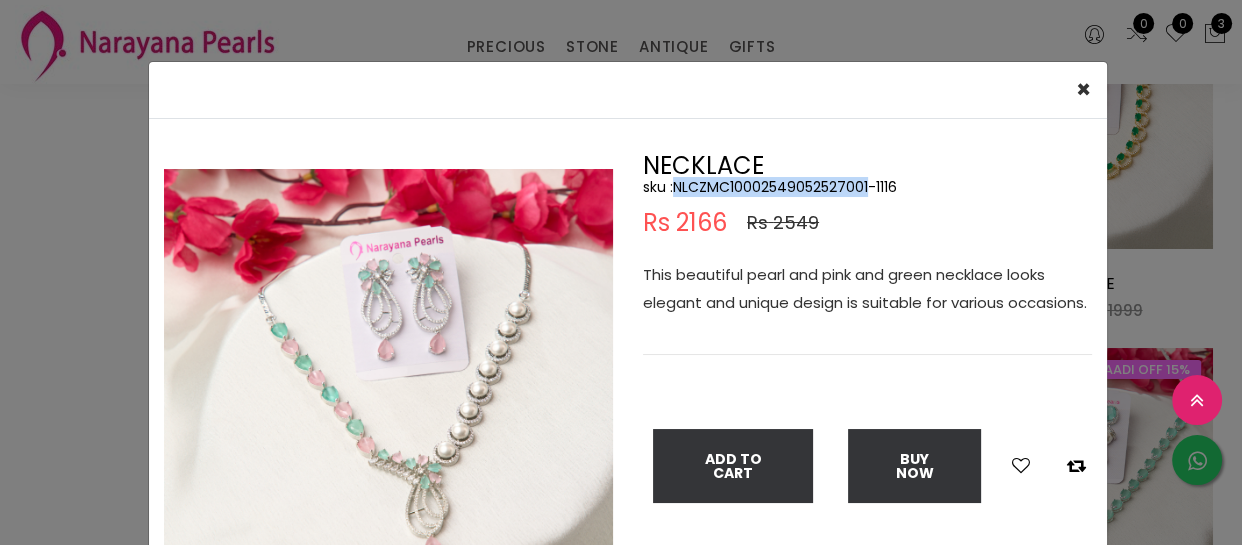 click on "sku :  NLCZMC10002549052527001-1116" at bounding box center [867, 187] 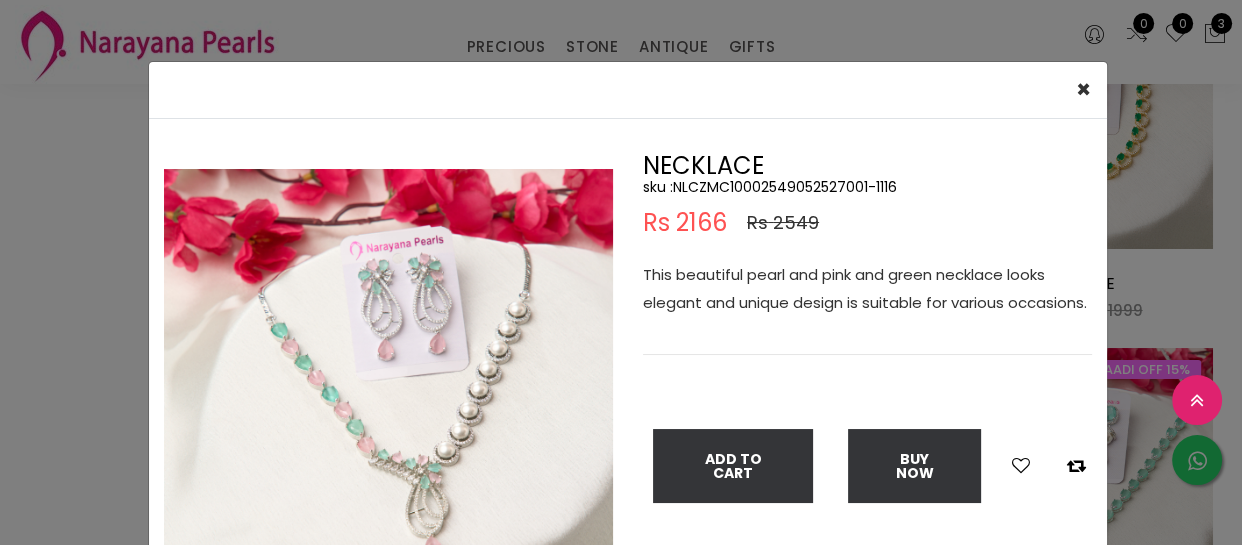click on "× Close Double (click / press) on the image to zoom (in / out). NECKLACE sku :  NLCZMC10002549052527001-1116 Rs   2166   Rs   2549 This beautiful pearl and pink and green necklace looks elegant and unique design is suitable for various occasions.  Add To Cart   Buy Now" at bounding box center (621, 272) 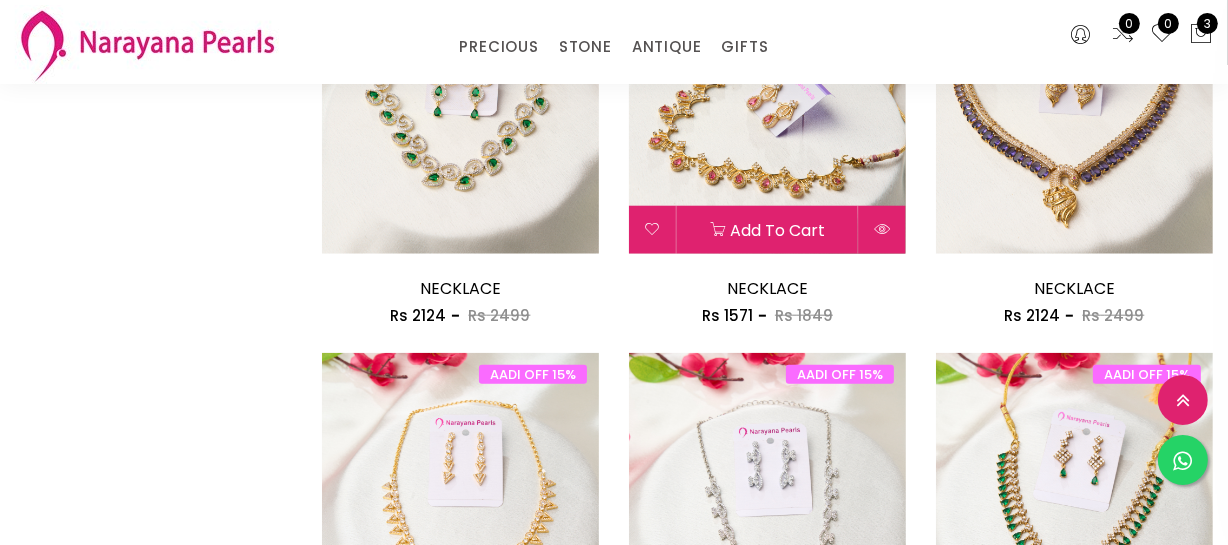 scroll, scrollTop: 1727, scrollLeft: 0, axis: vertical 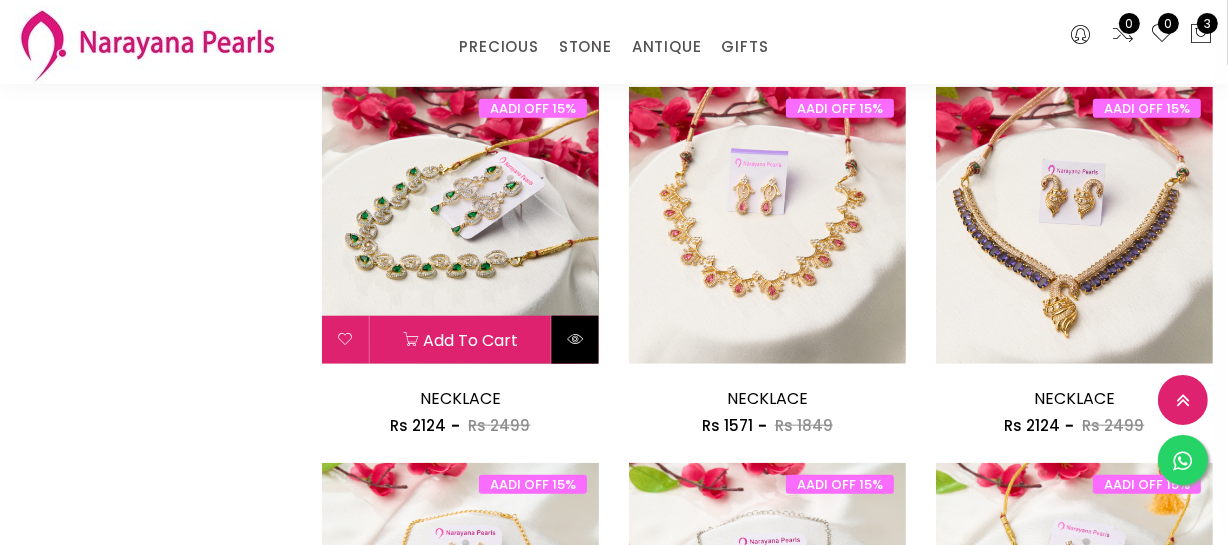 click at bounding box center [575, 340] 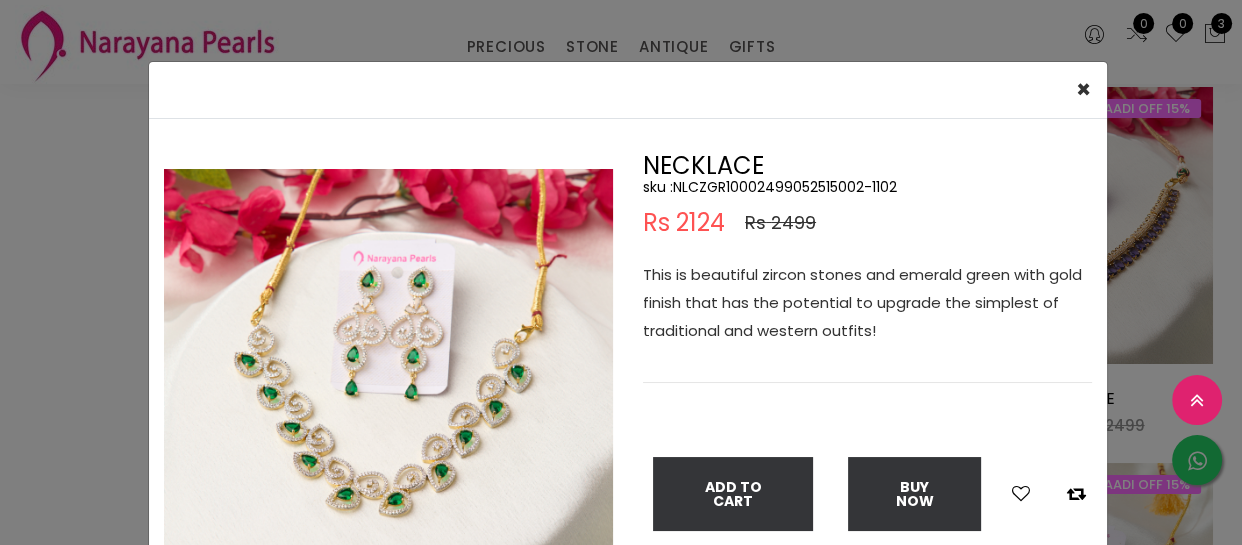 click on "sku :  NLCZGR10002499052515002-1102" at bounding box center [867, 187] 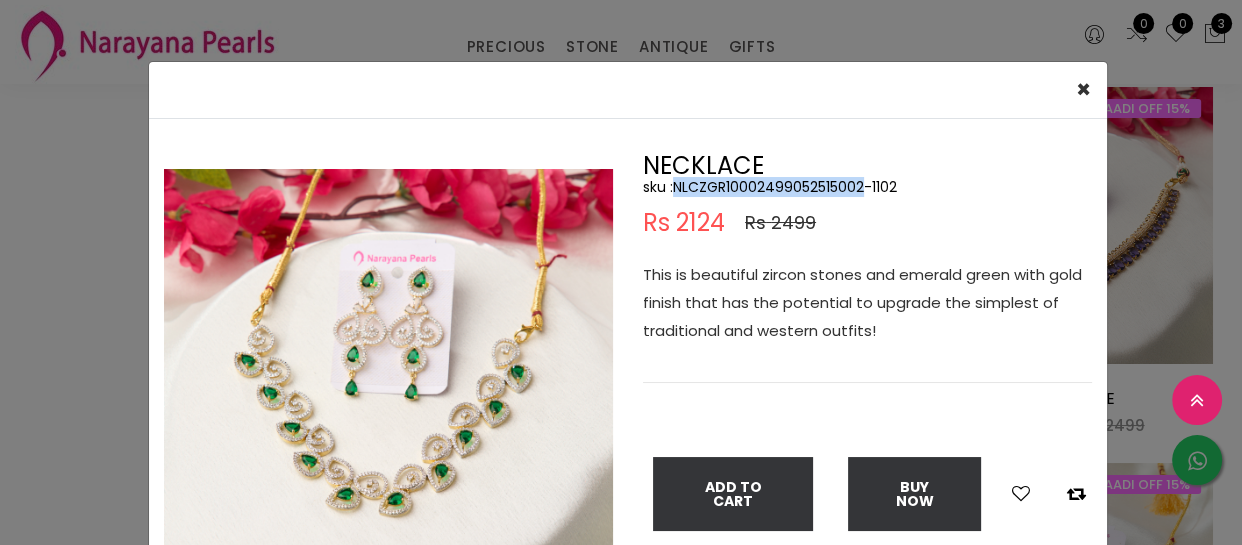 click on "sku :  NLCZGR10002499052515002-1102" at bounding box center (867, 187) 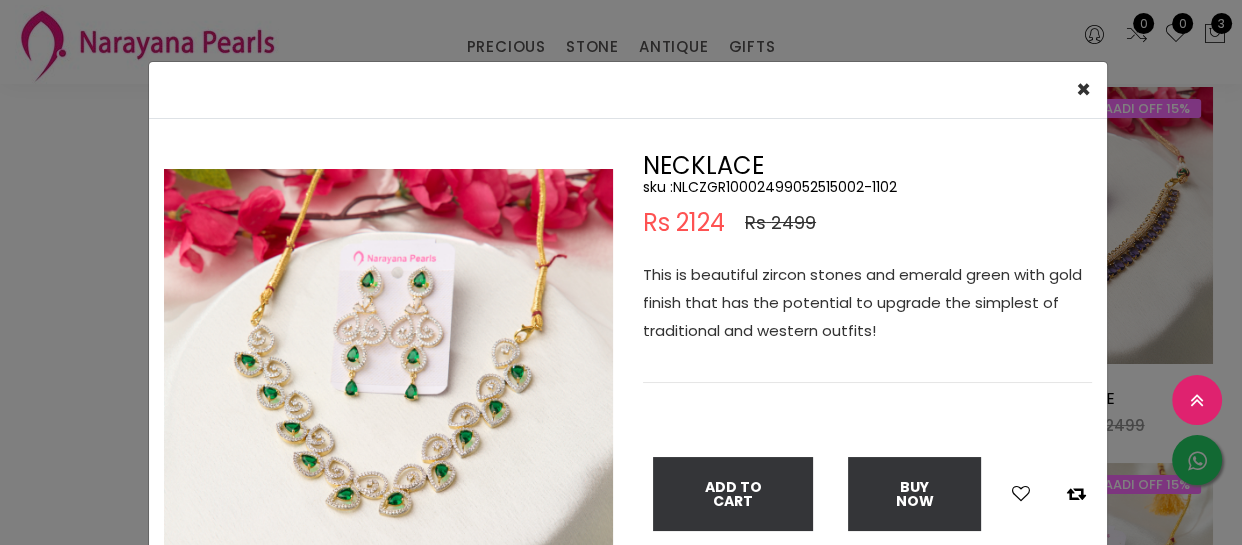 click on "× Close Double (click / press) on the image to zoom (in / out). NECKLACE sku :  NLCZGR10002499052515002-1102 Rs   2124   Rs   2499 This is beautiful zircon stones and emerald green with gold finish that has the potential to upgrade the simplest of traditional and western outfits!  Add To Cart   Buy Now" at bounding box center [621, 272] 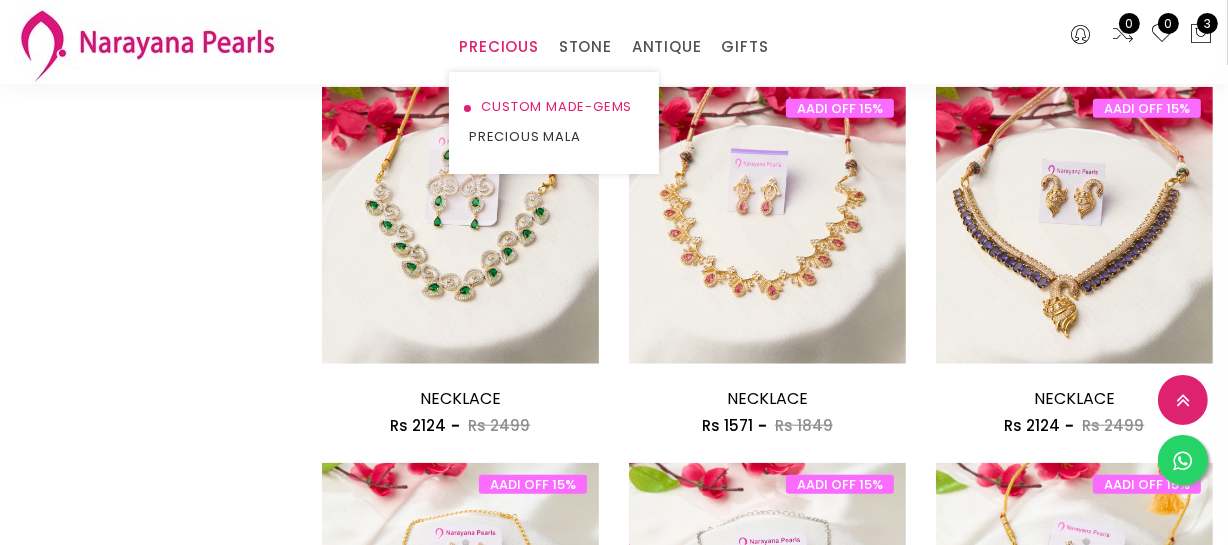 click on "CUSTOM MADE-GEMS" at bounding box center (554, 107) 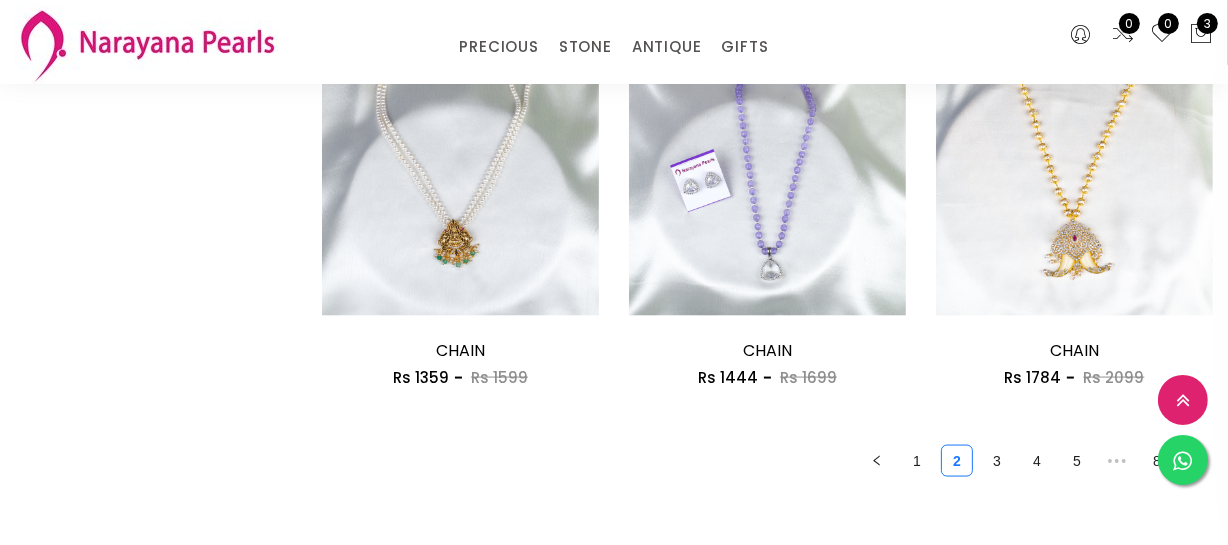 scroll, scrollTop: 2545, scrollLeft: 0, axis: vertical 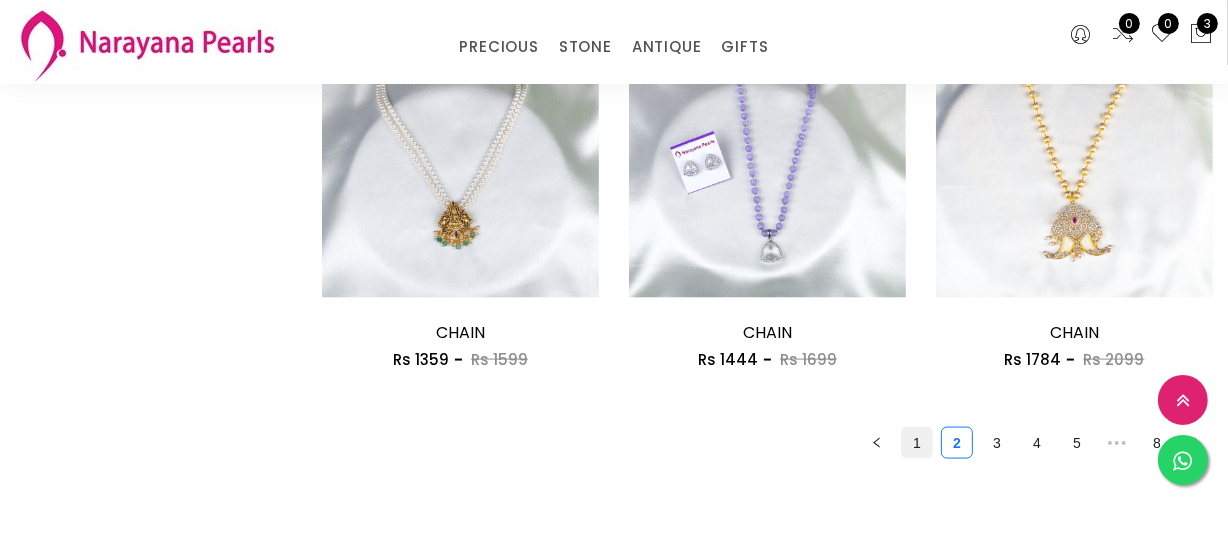 click on "1" at bounding box center [917, 443] 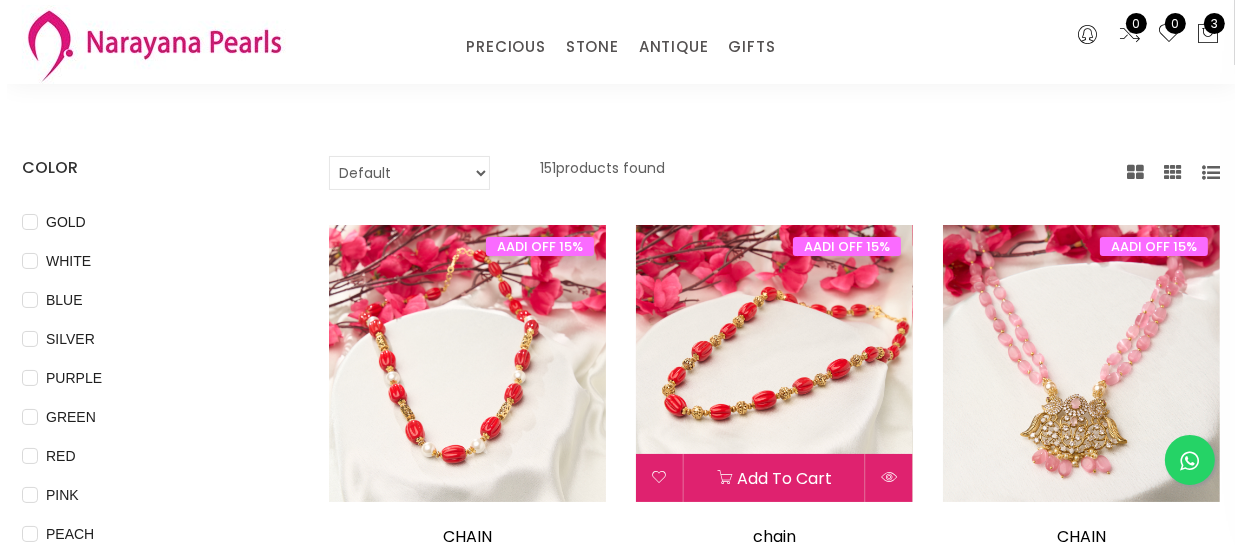 scroll, scrollTop: 363, scrollLeft: 0, axis: vertical 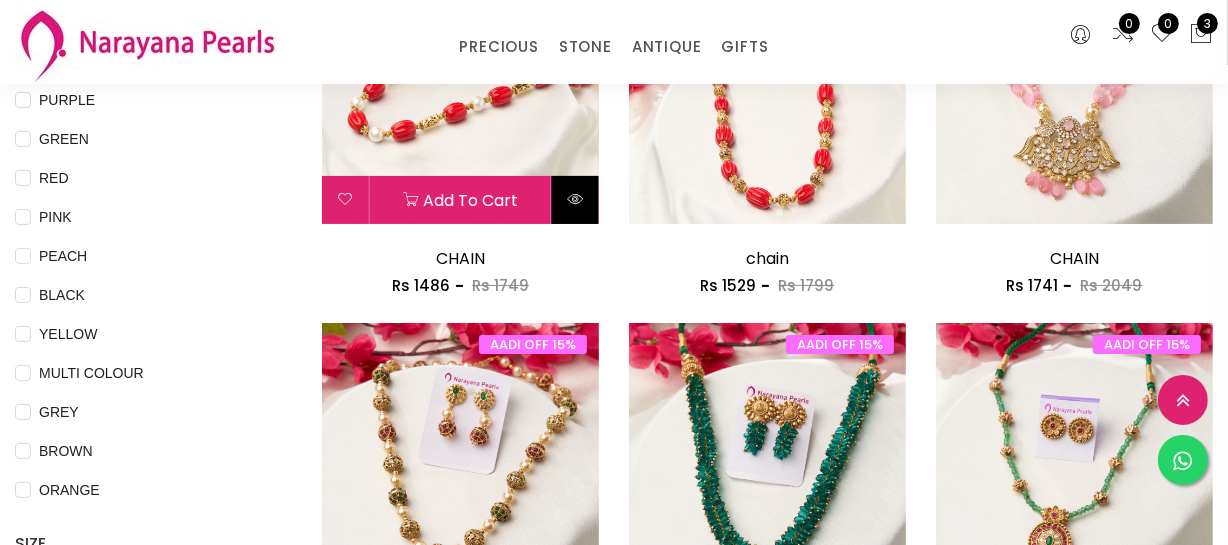 click at bounding box center [575, 199] 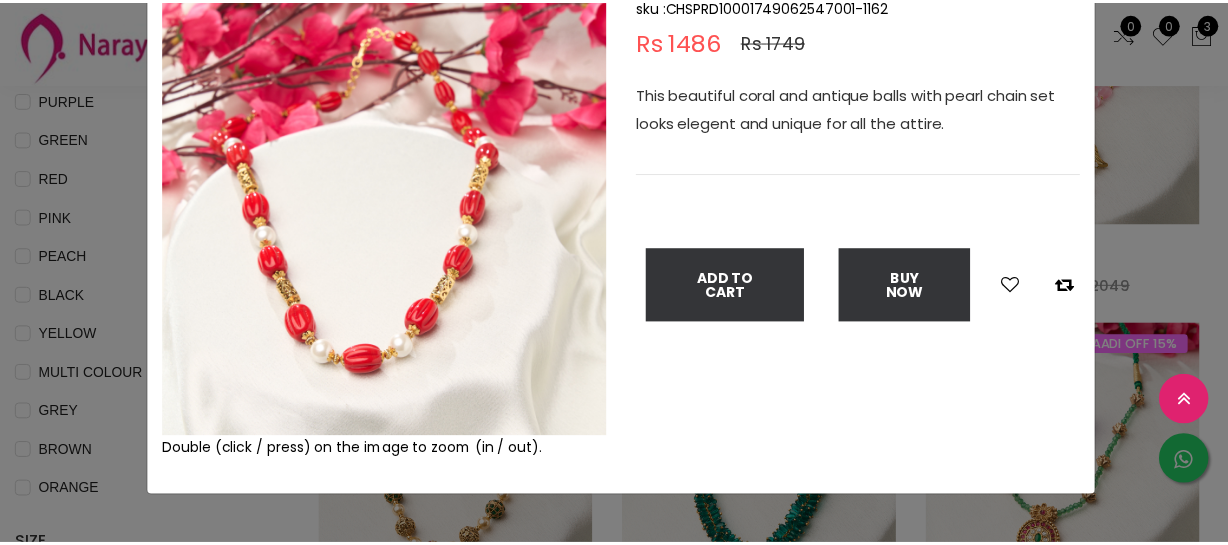 scroll, scrollTop: 0, scrollLeft: 0, axis: both 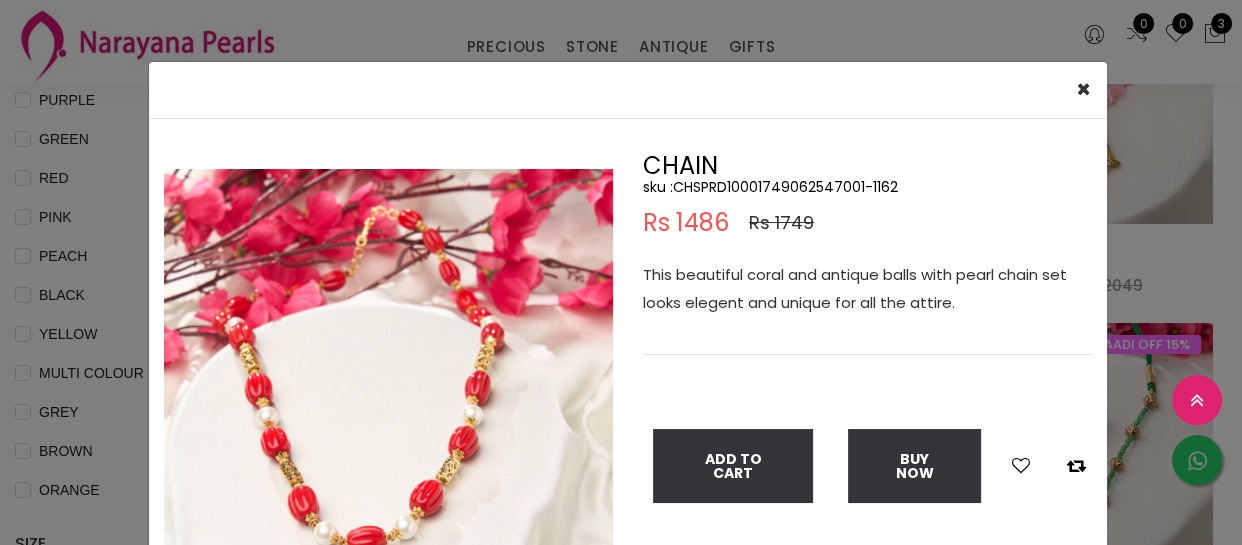 click on "sku :  CHSPRD10001749062547001-1162" at bounding box center (867, 187) 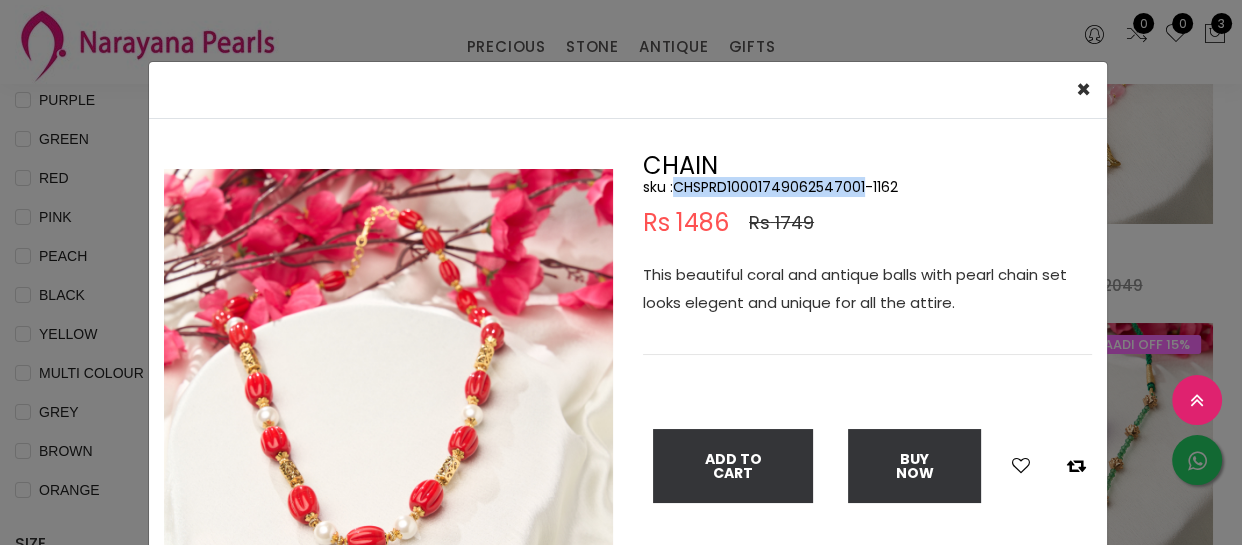 click on "sku :  CHSPRD10001749062547001-1162" at bounding box center [867, 187] 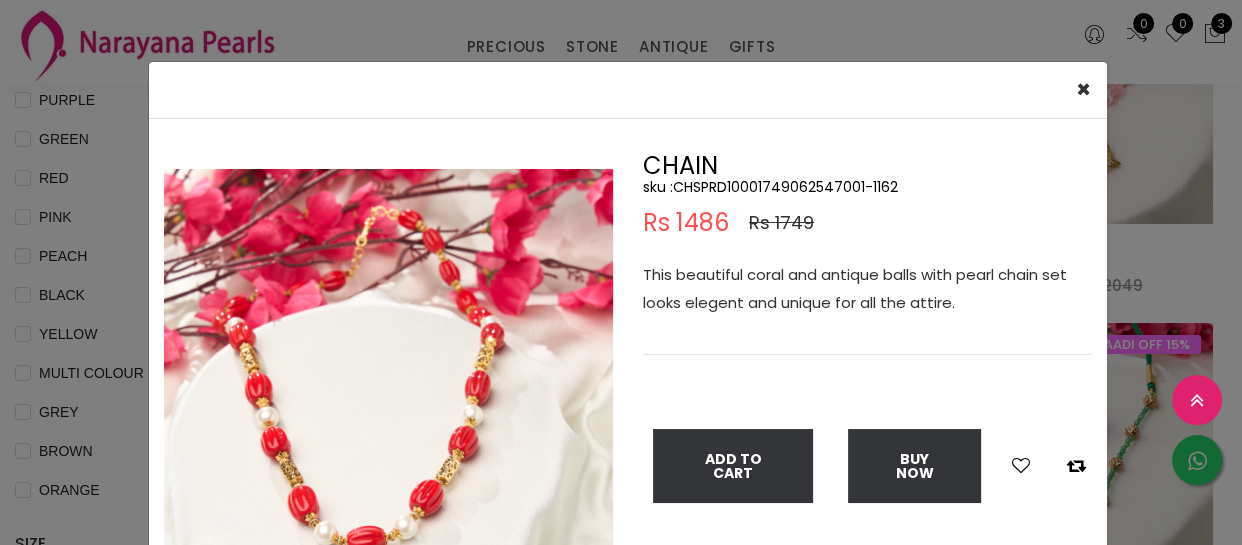 click on "× Close Double (click / press) on the image to zoom (in / out). CHAIN sku :  CHSPRD10001749062547001-1162 Rs   1486   Rs   1749 This beautiful coral and antique balls  with pearl chain set looks elegent and unique for all the attire.  Add To Cart   Buy Now" at bounding box center (621, 272) 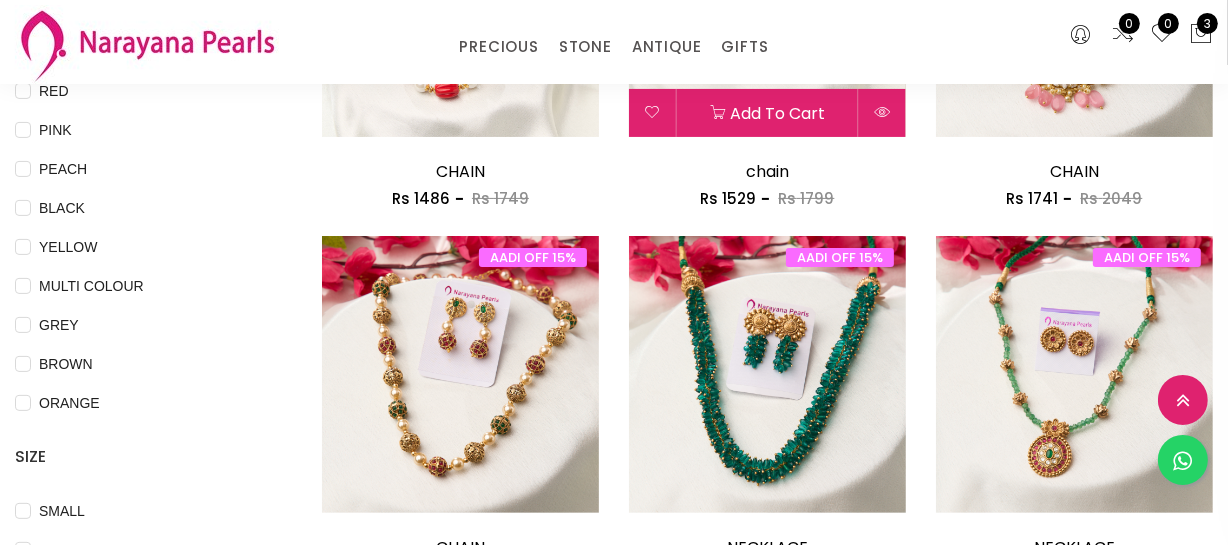 scroll, scrollTop: 454, scrollLeft: 0, axis: vertical 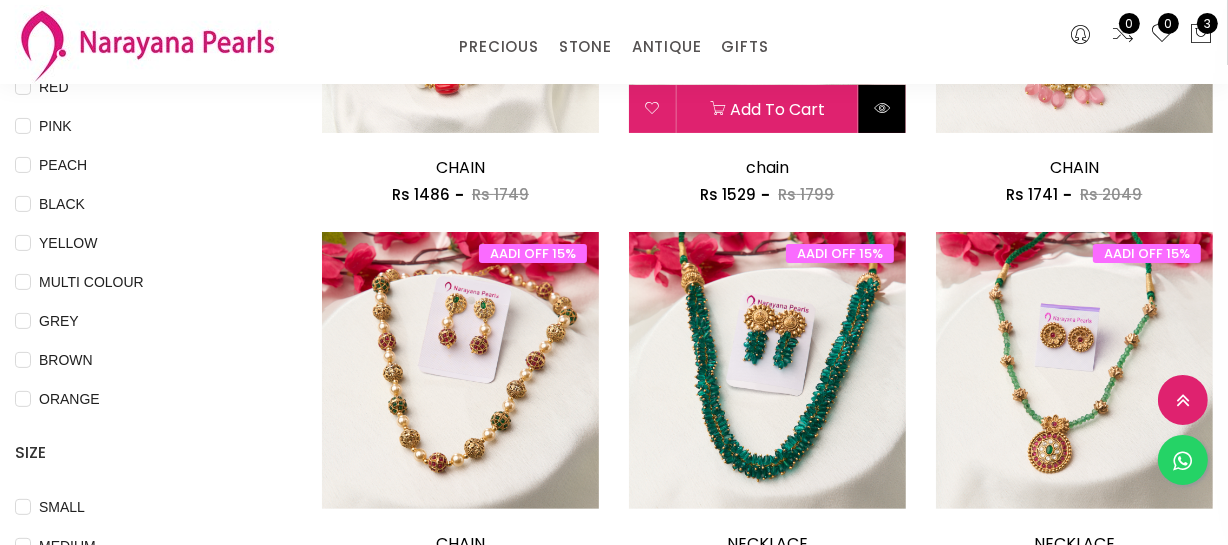 click at bounding box center (882, 109) 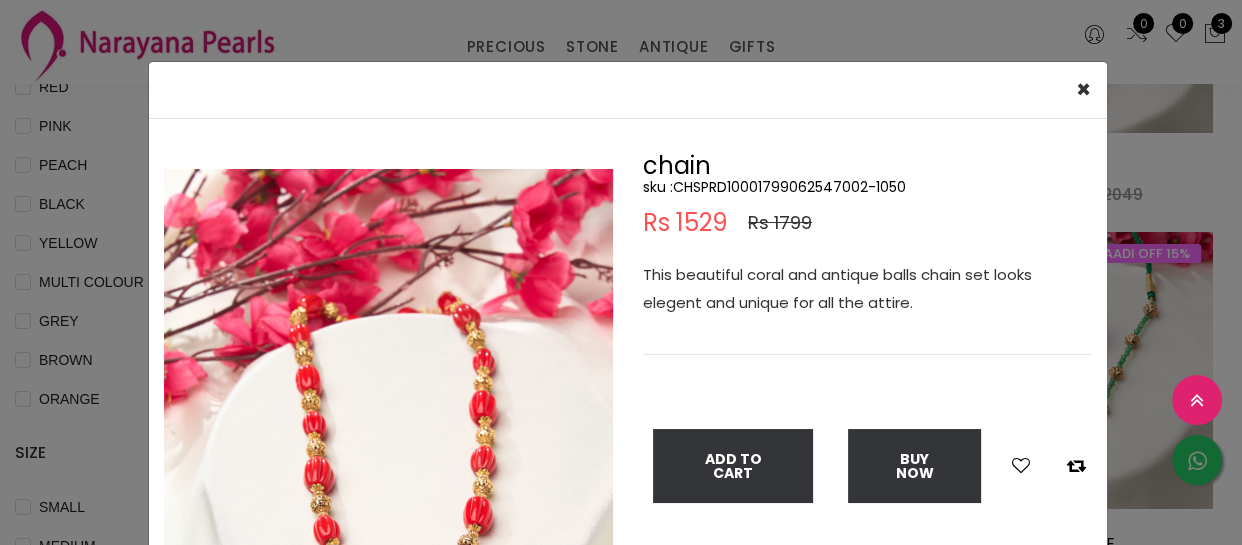 click on "sku :  CHSPRD10001799062547002-1050" at bounding box center [867, 187] 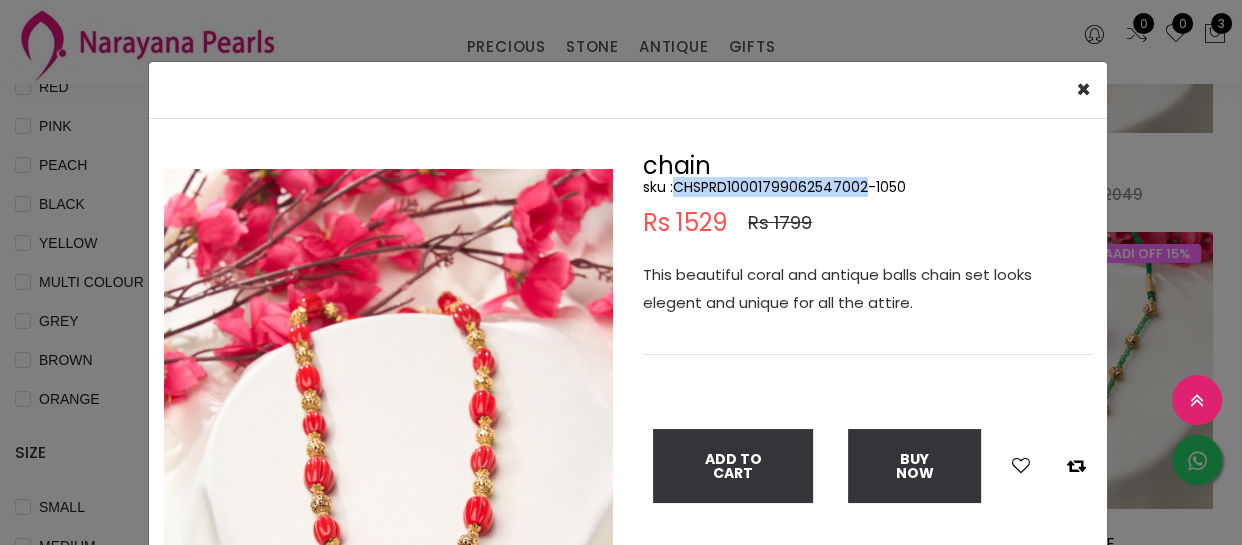 click on "sku :  CHSPRD10001799062547002-1050" at bounding box center (867, 187) 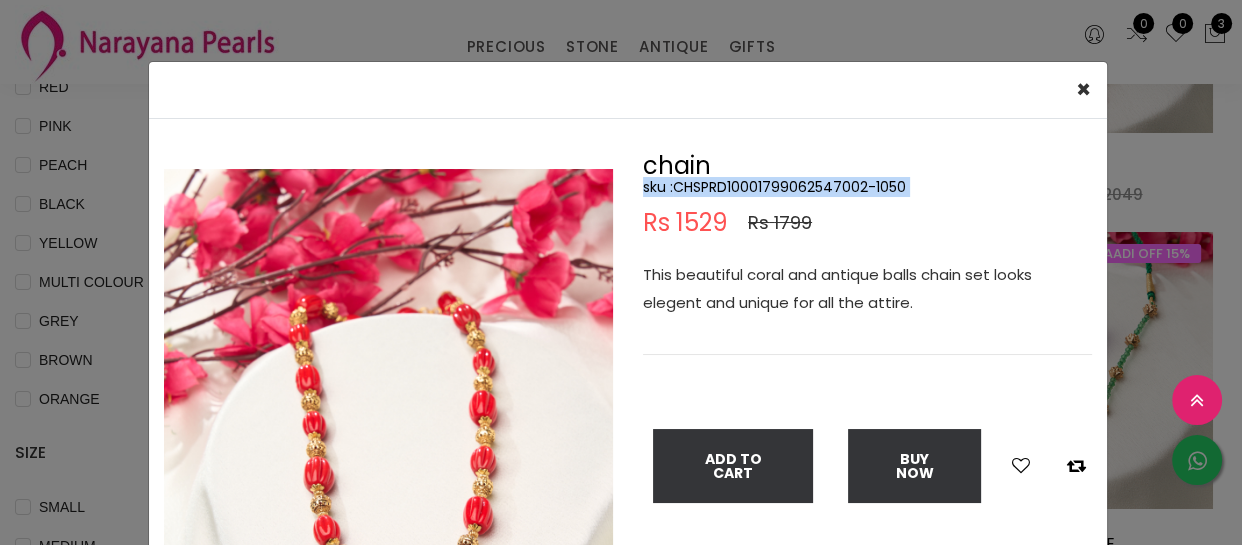 click on "sku :  CHSPRD10001799062547002-1050" at bounding box center [867, 187] 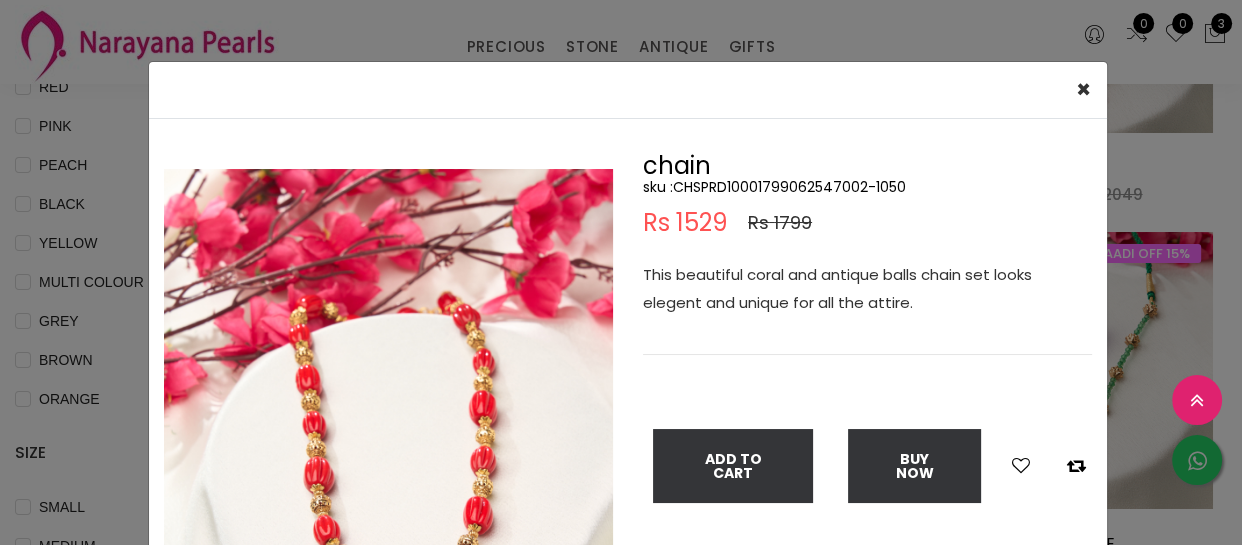 click on "sku :  CHSPRD10001799062547002-1050" at bounding box center [867, 187] 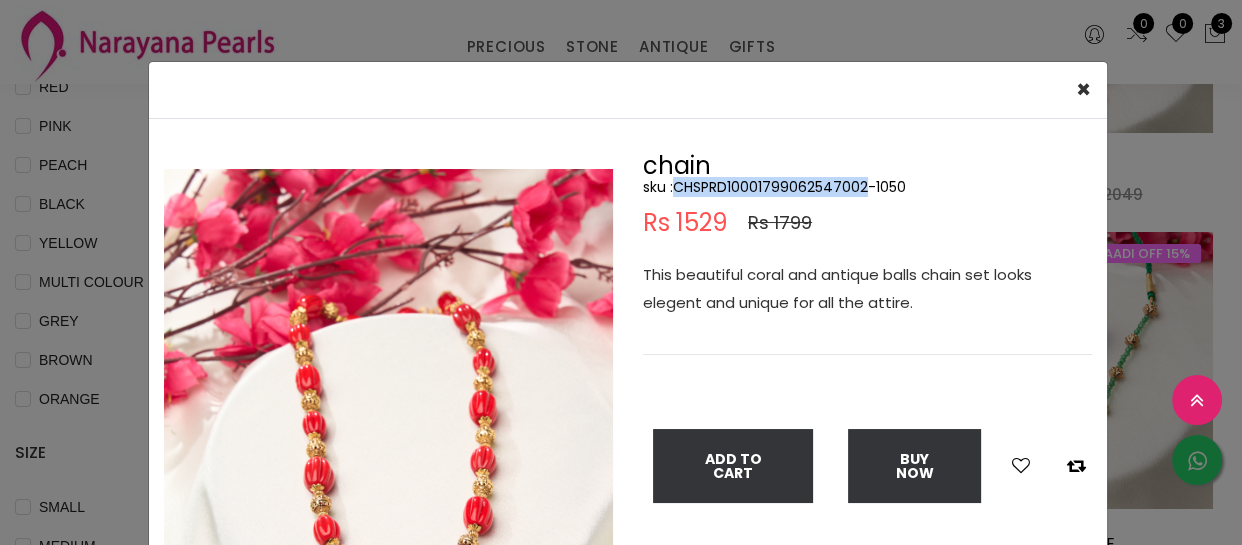 click on "sku :  CHSPRD10001799062547002-1050" at bounding box center (867, 187) 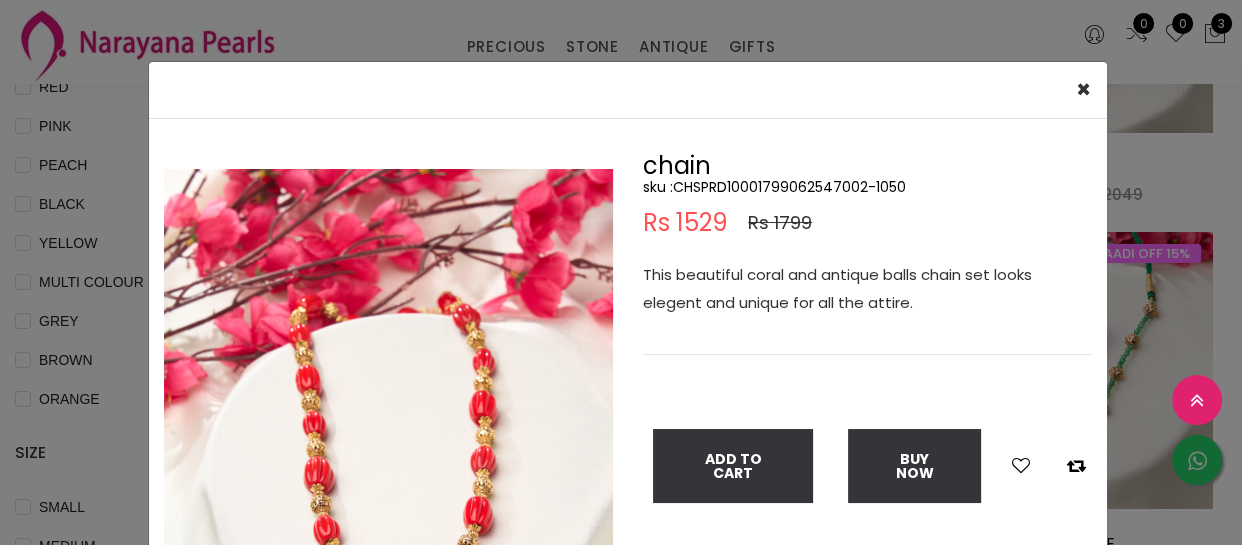click on "chain sku :  CHSPRD10001799062547002-1050 Rs   1529   Rs   1799 This beautiful coral and antique balls chain set looks elegent and unique for all the attire.  Add To Cart   Buy Now" at bounding box center (867, 345) 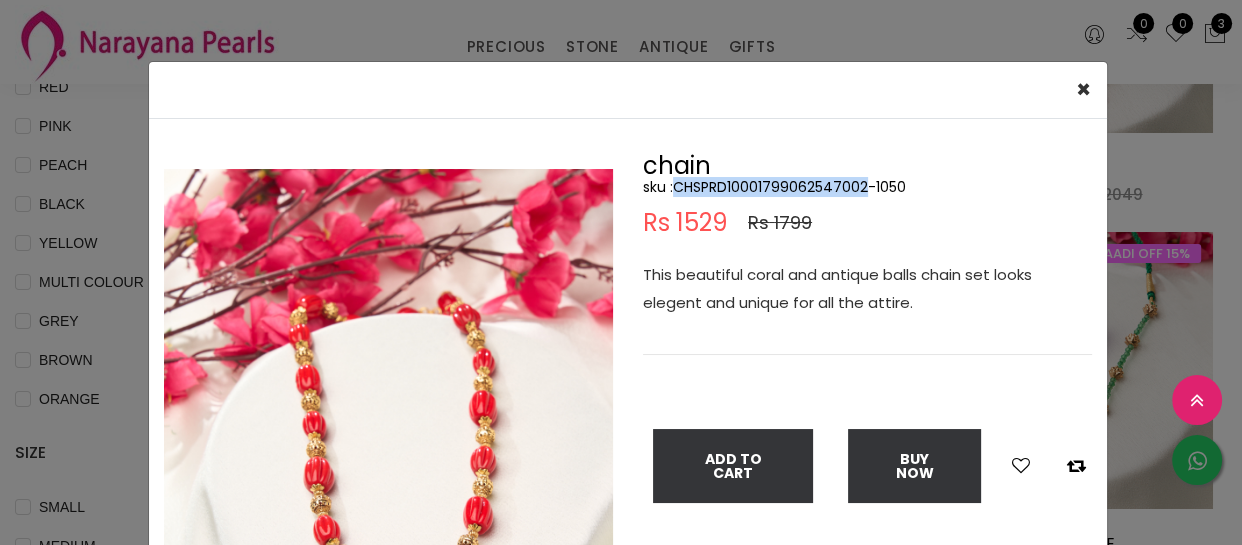 click on "sku :  CHSPRD10001799062547002-1050" at bounding box center (867, 187) 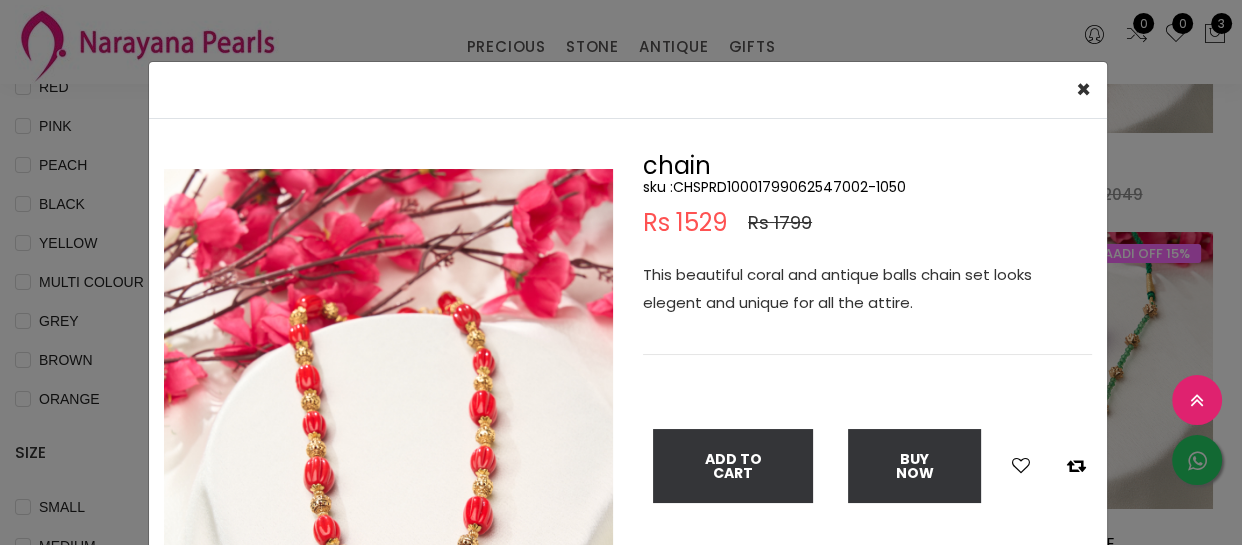 click on "× Close Double (click / press) on the image to zoom (in / out). chain sku :  CHSPRD10001799062547002-1050 Rs   1529   Rs   1799 This beautiful coral and antique balls chain set looks elegent and unique for all the attire.  Add To Cart   Buy Now" at bounding box center (621, 272) 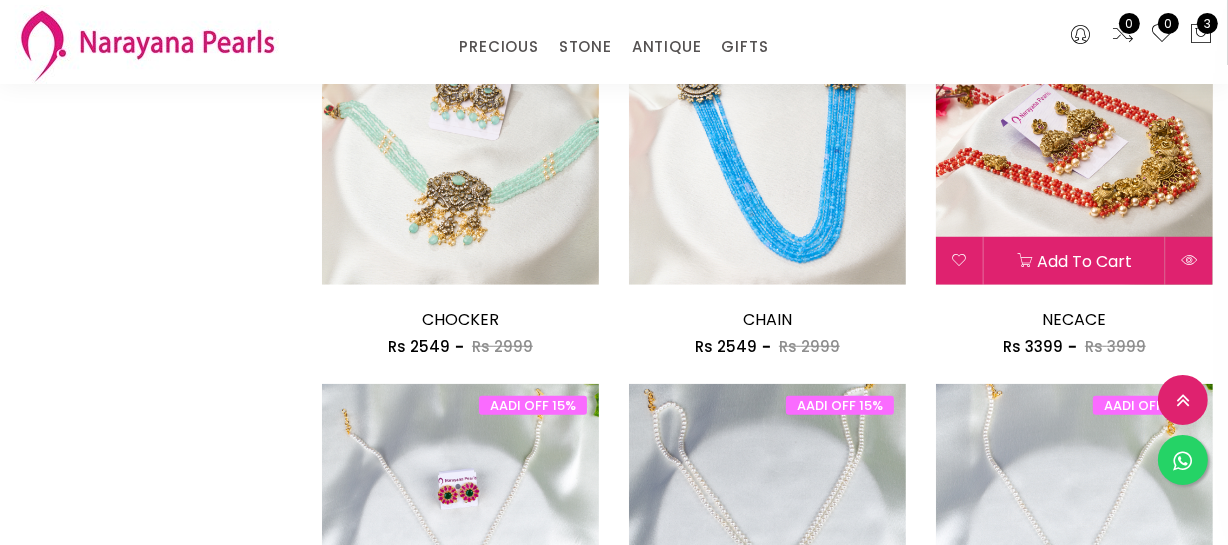scroll, scrollTop: 1454, scrollLeft: 0, axis: vertical 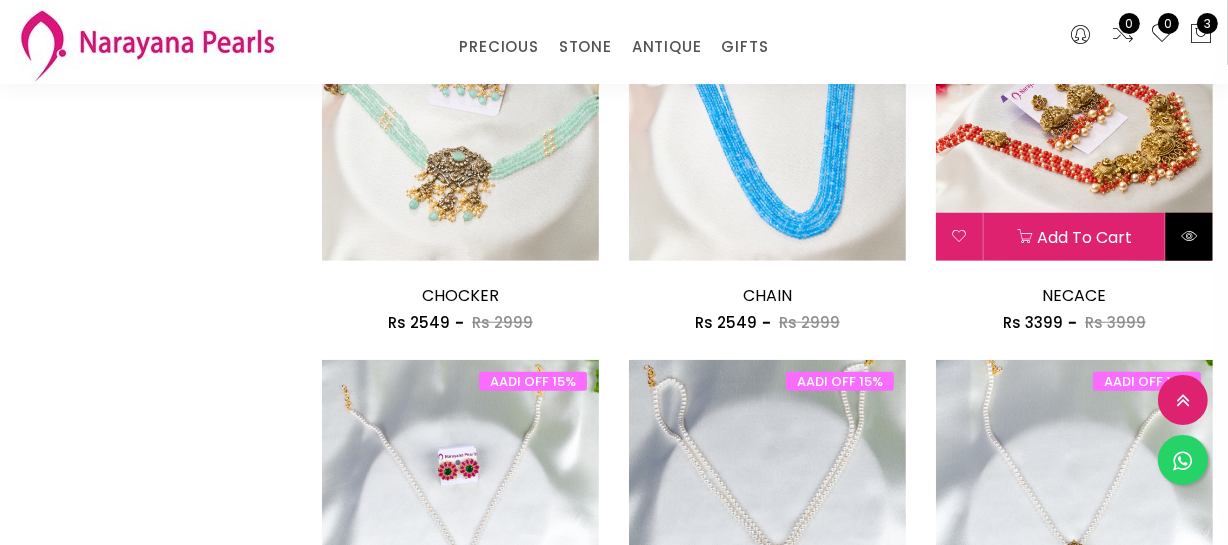 click at bounding box center [1189, 237] 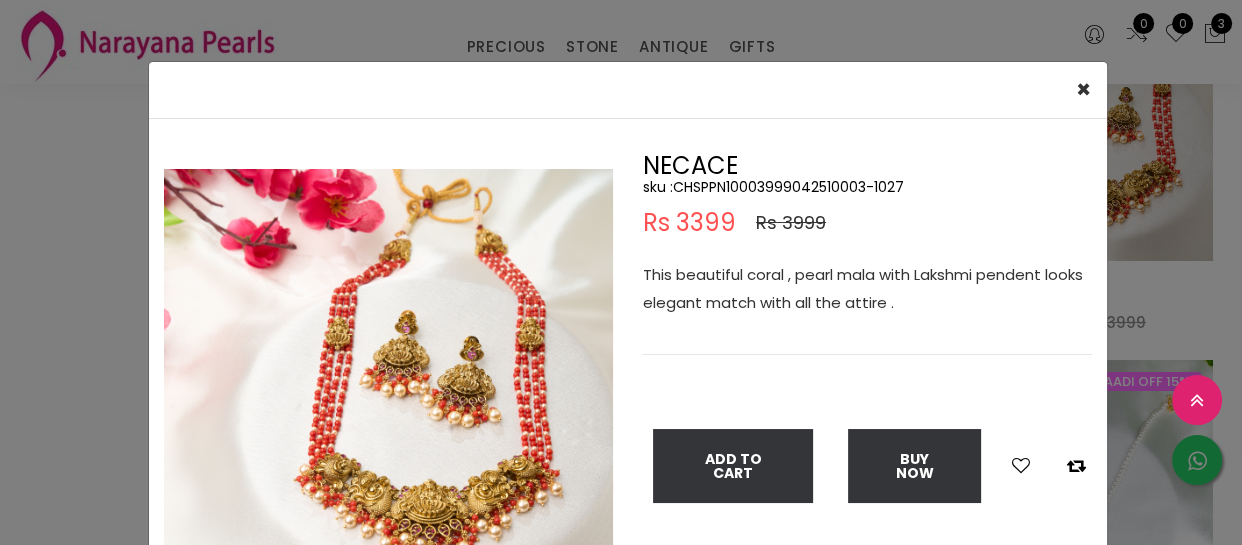 click on "sku :  CHSPPN10003999042510003-1027" at bounding box center (867, 187) 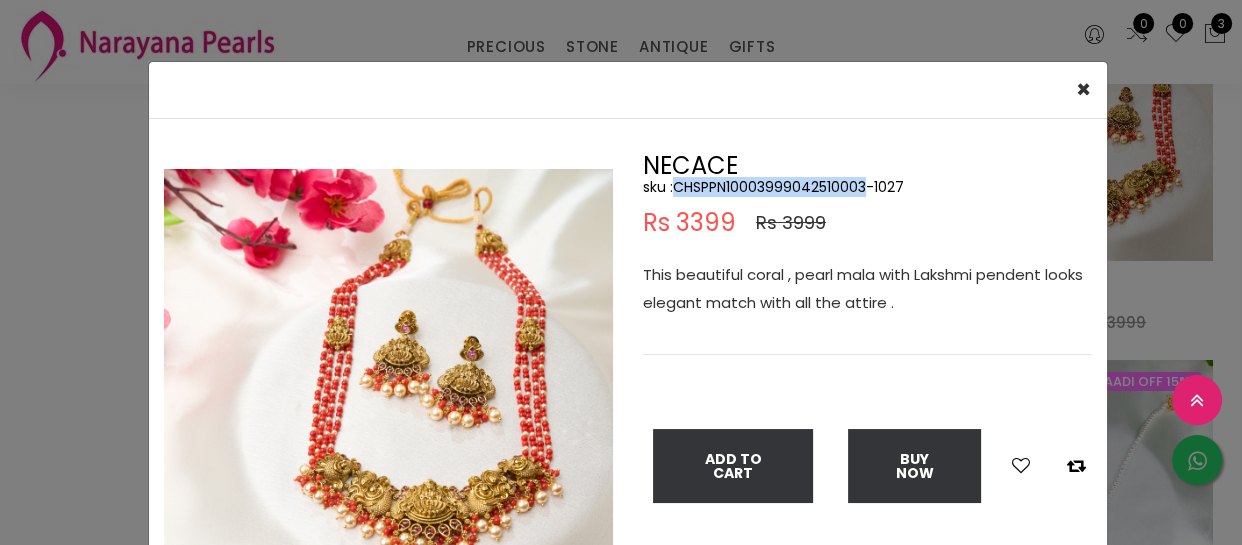 click on "sku :  CHSPPN10003999042510003-1027" at bounding box center [867, 187] 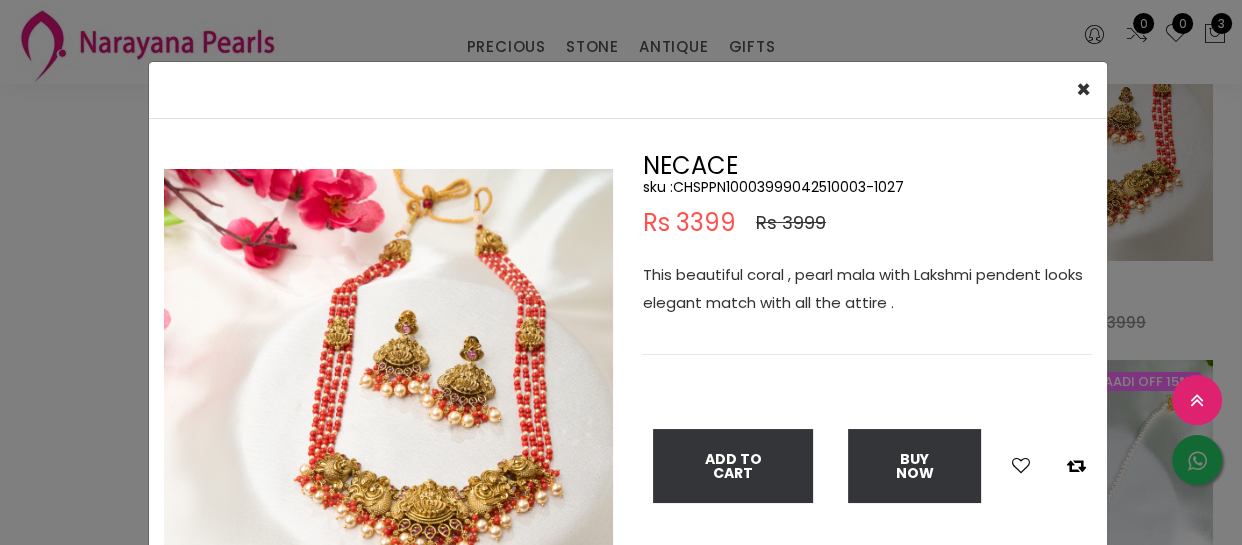 drag, startPoint x: 18, startPoint y: 391, endPoint x: 290, endPoint y: 402, distance: 272.22232 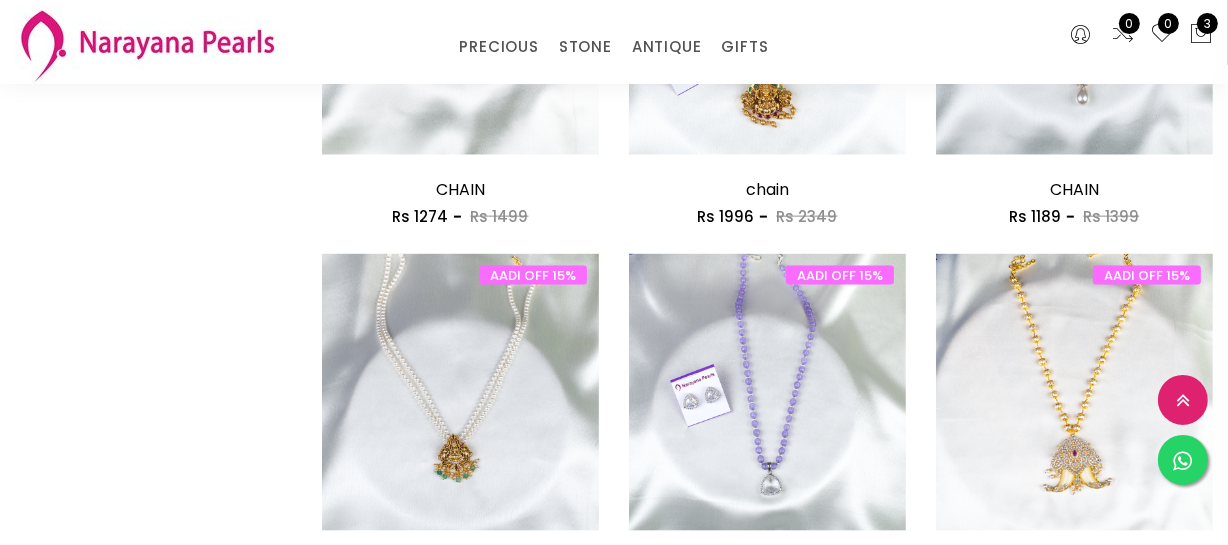 scroll, scrollTop: 2545, scrollLeft: 0, axis: vertical 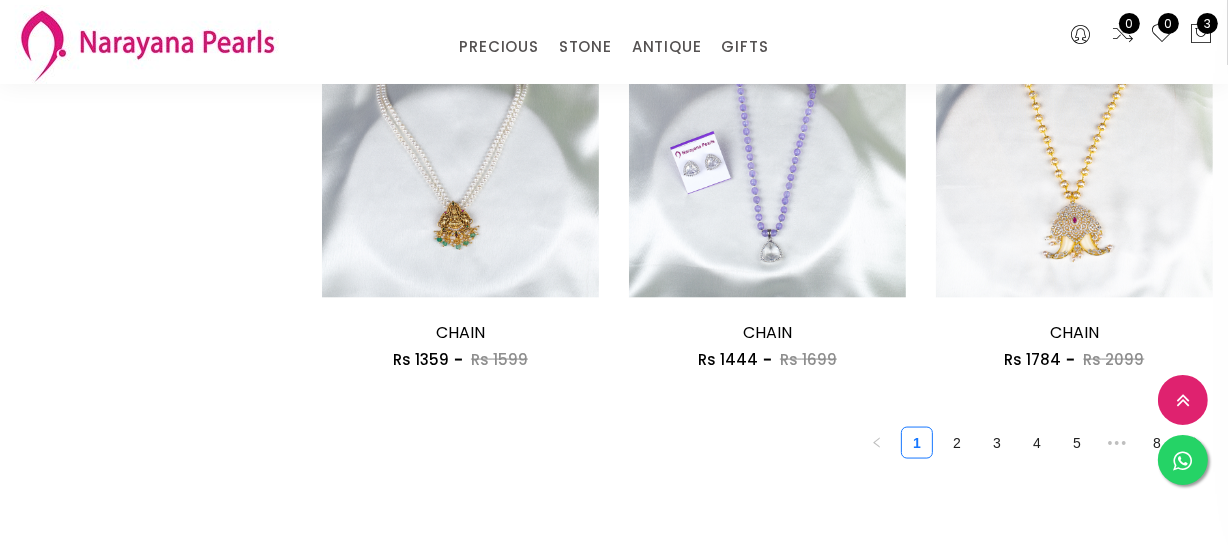 click on "Default Price - High to Low Price - Low to High 151  products found AADI OFF 15%     Add to cart CHAIN Rs     1486   Rs   1749 AADI OFF 15% CHAIN Rs   1486   Rs   1749 This beautiful coral and antique balls  with pearl chain set looks elegent and unique for all the attire.     Add to cart  Buy Now  AADI OFF 15%     Add to cart chain Rs     1529   Rs   1799 AADI OFF 15% chain Rs   1529   Rs   1799 This beautiful coral and antique balls chain set looks elegent and unique for all the attire.     Add to cart  Buy Now  AADI OFF 15%     Add to cart CHAIN Rs     1741   Rs   2049 AADI OFF 15% CHAIN Rs   1741   Rs   2049 This beautiful [PERSON_NAME] bead with peacock design pendent necklace for anywhere, you will surely get tons of compliments on multiple occasions.     Add to cart  Buy Now  AADI OFF 15%     Add to cart CHAIN Rs     1784   Rs   2099 AADI OFF 15% CHAIN Rs   1784   Rs   2099 This beautiful stone and antique balls with shell pearl chain set looks elegent and unique   for all the attire .     Add to cart" at bounding box center (767, -923) 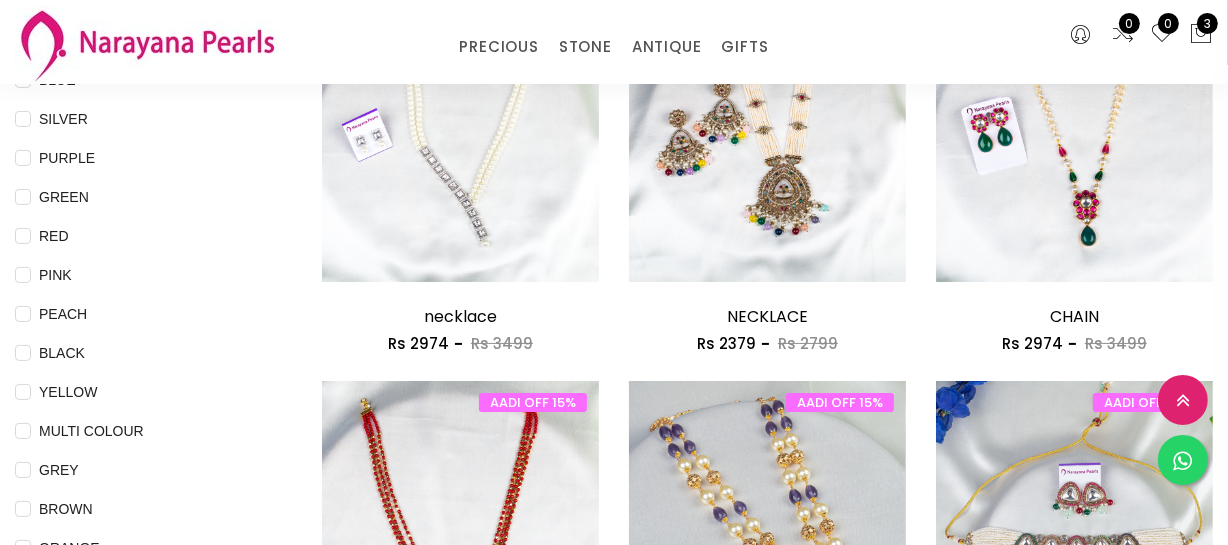scroll, scrollTop: 454, scrollLeft: 0, axis: vertical 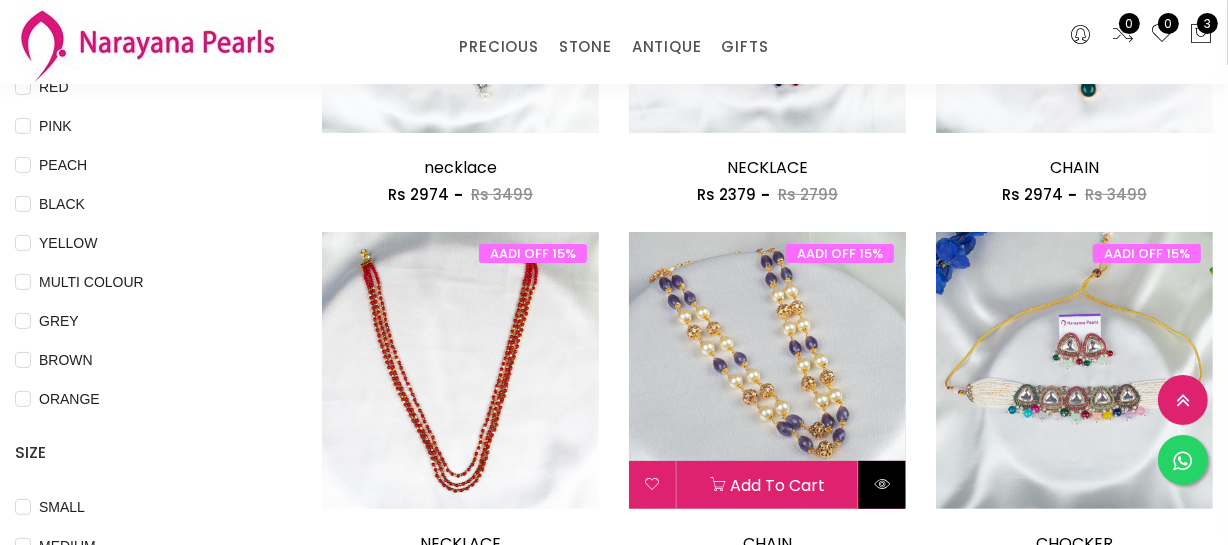 click at bounding box center (882, 485) 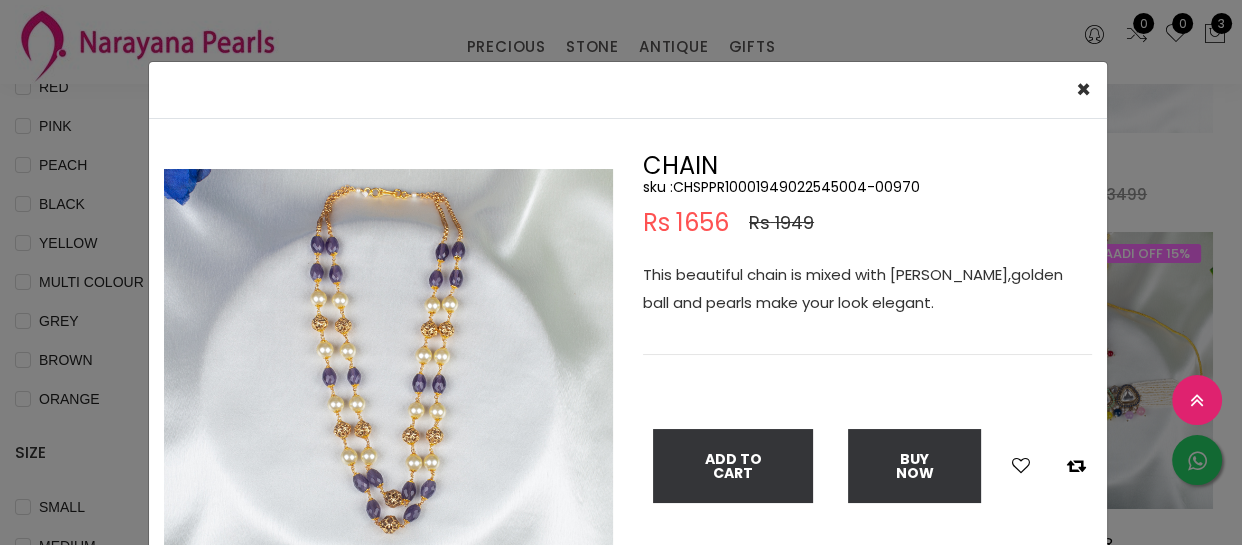 click on "sku :  CHSPPR10001949022545004-00970" at bounding box center [867, 187] 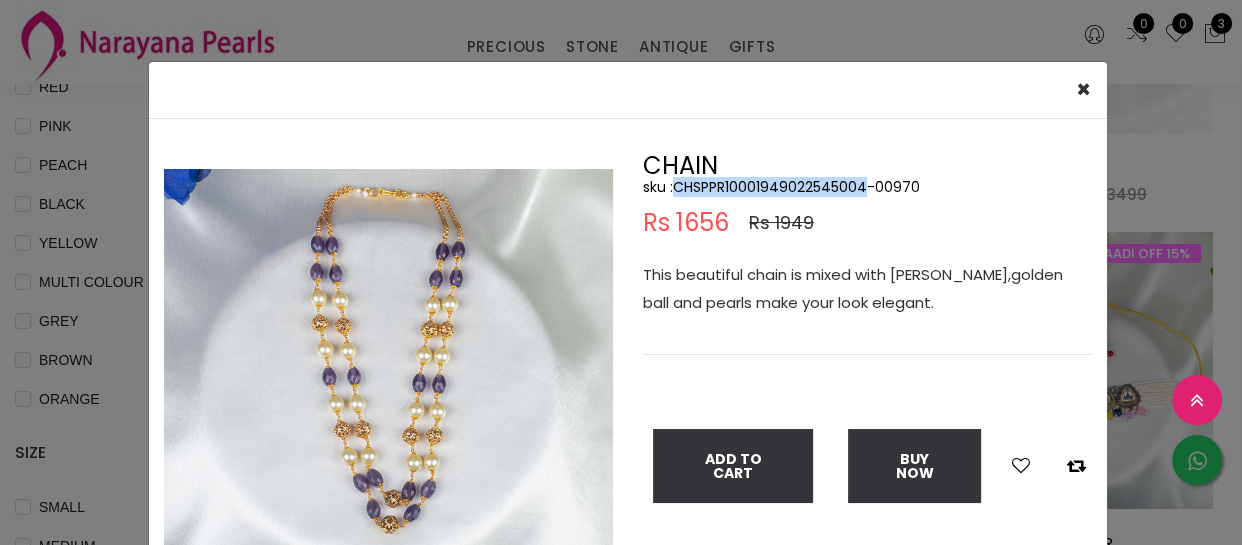 click on "sku :  CHSPPR10001949022545004-00970" at bounding box center (867, 187) 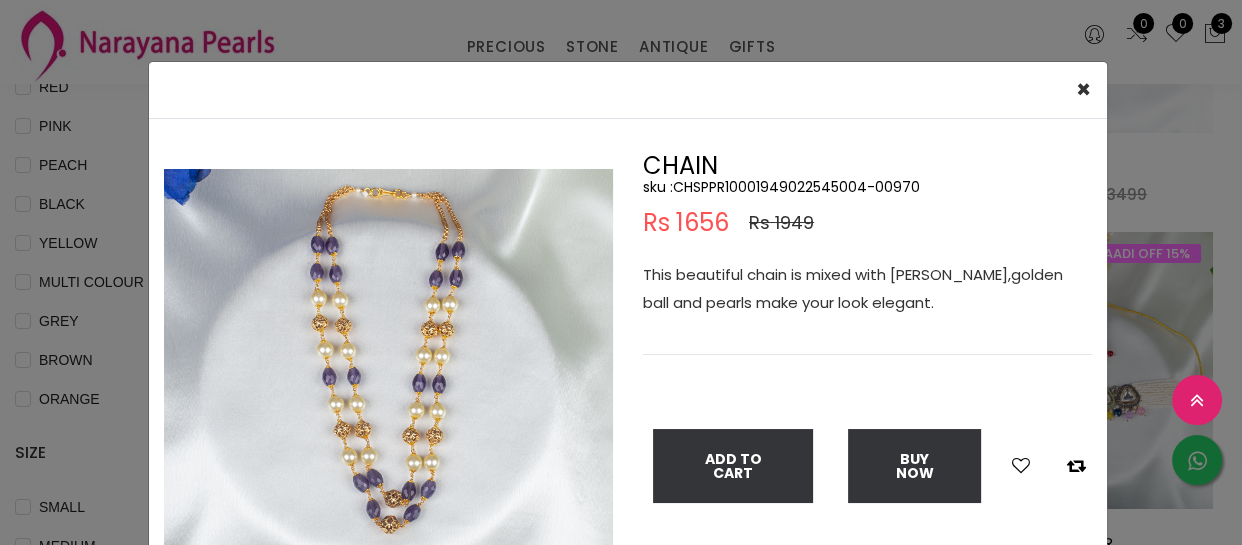 drag, startPoint x: 102, startPoint y: 253, endPoint x: 114, endPoint y: 254, distance: 12.0415945 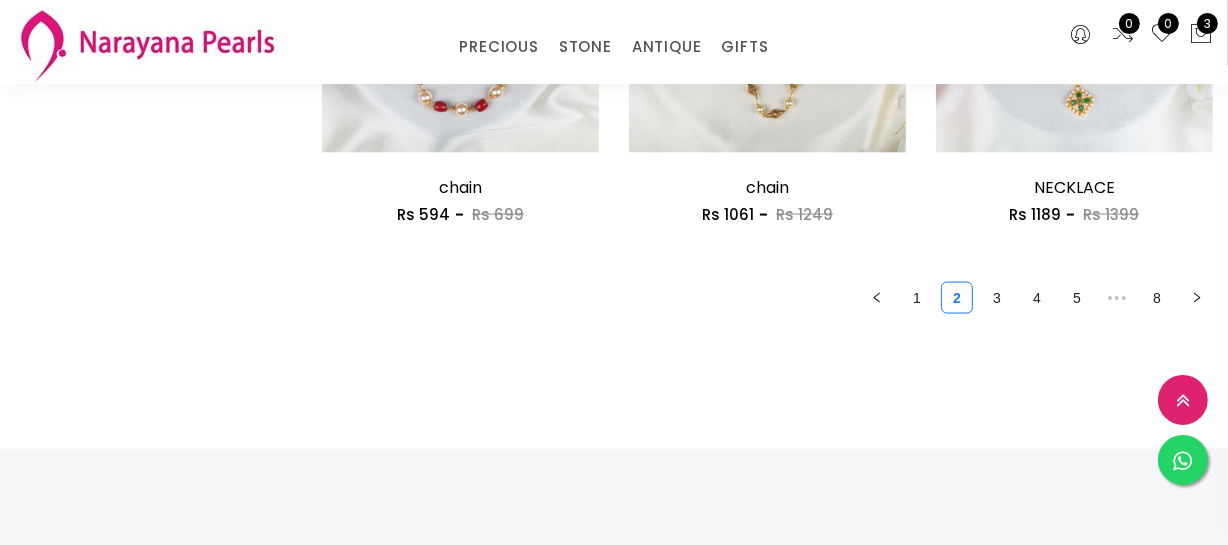 scroll, scrollTop: 2727, scrollLeft: 0, axis: vertical 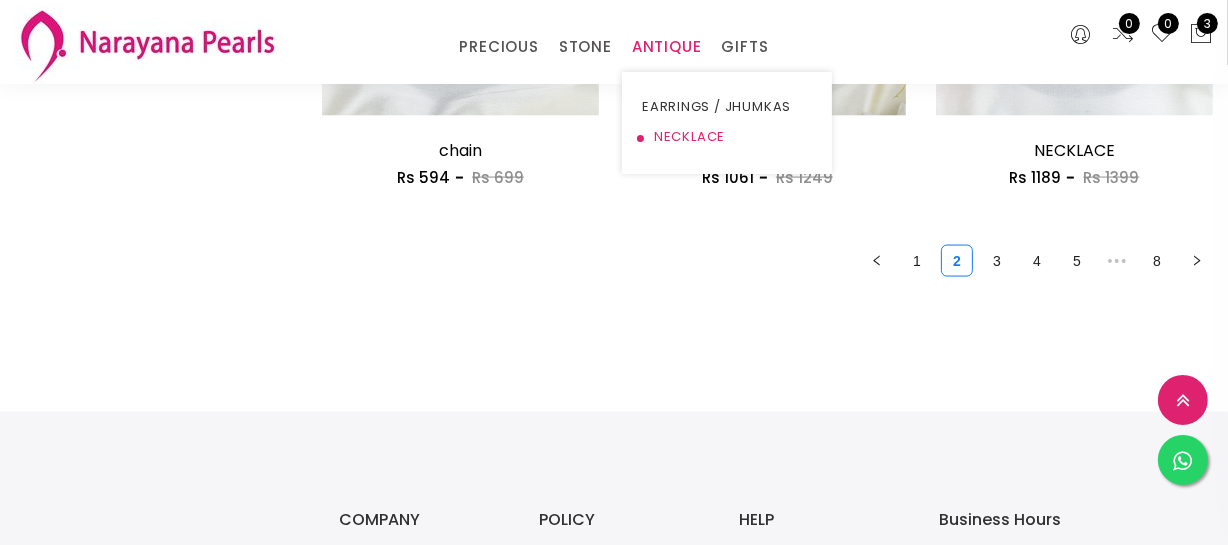 click on "NECKLACE" at bounding box center (727, 137) 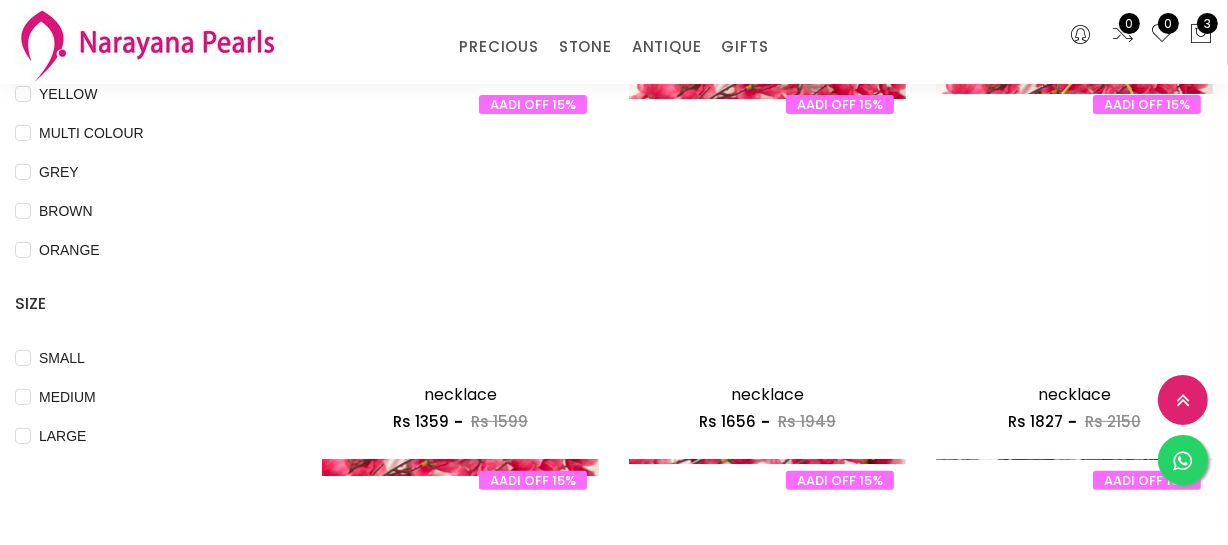 scroll, scrollTop: 636, scrollLeft: 0, axis: vertical 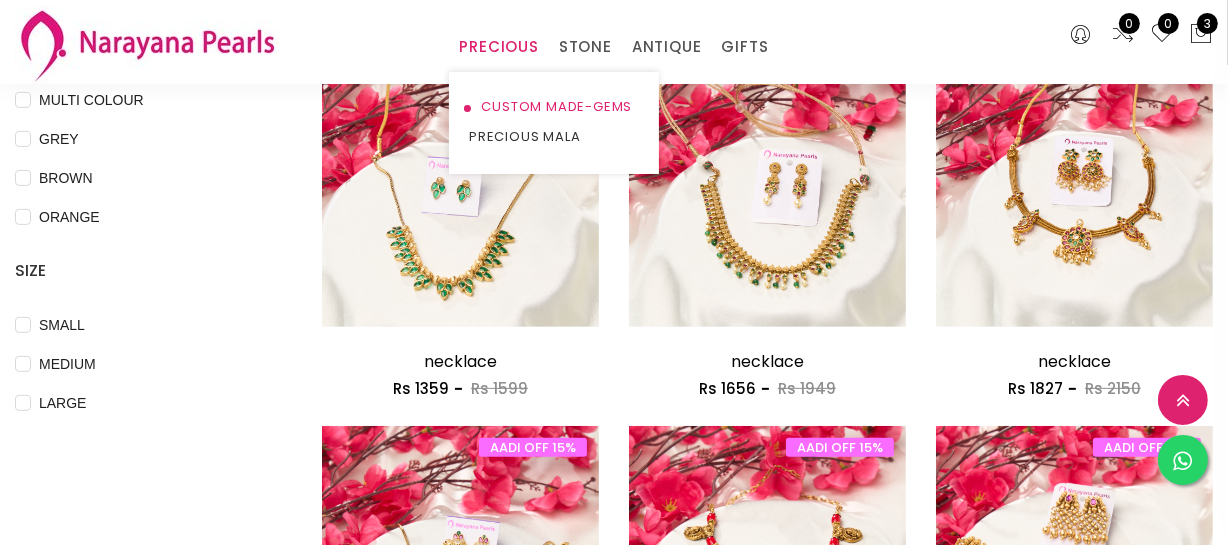 click on "CUSTOM MADE-GEMS" at bounding box center [554, 107] 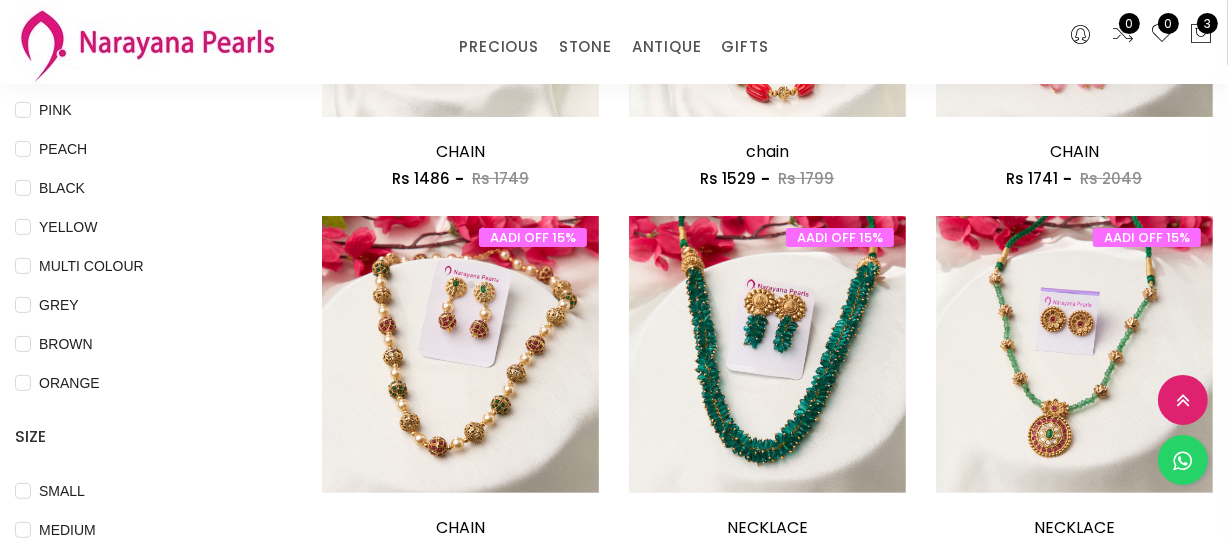 scroll, scrollTop: 545, scrollLeft: 0, axis: vertical 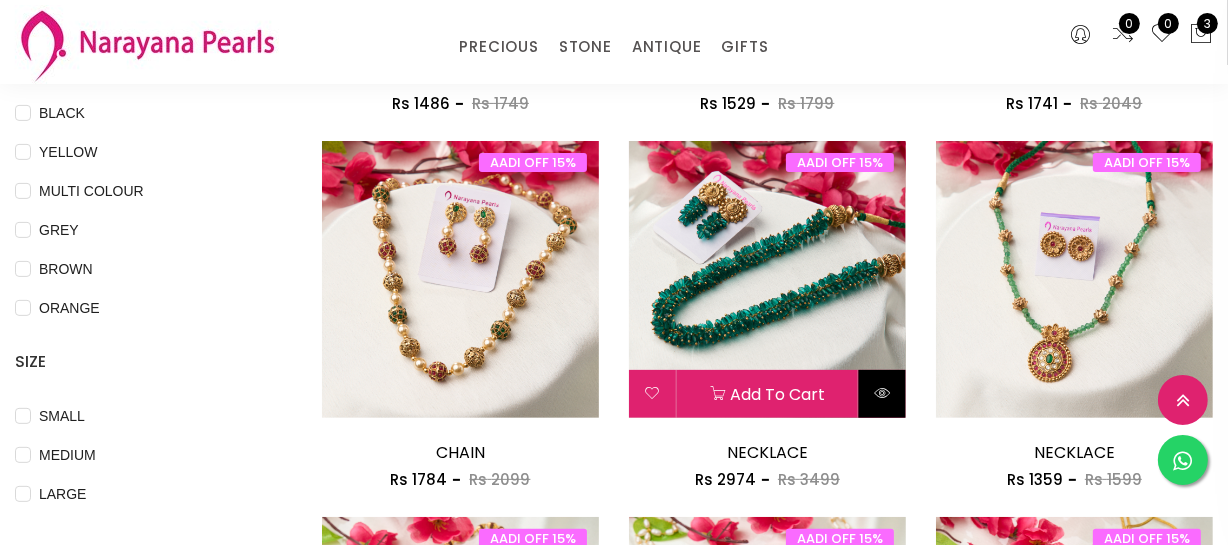 click at bounding box center (882, 393) 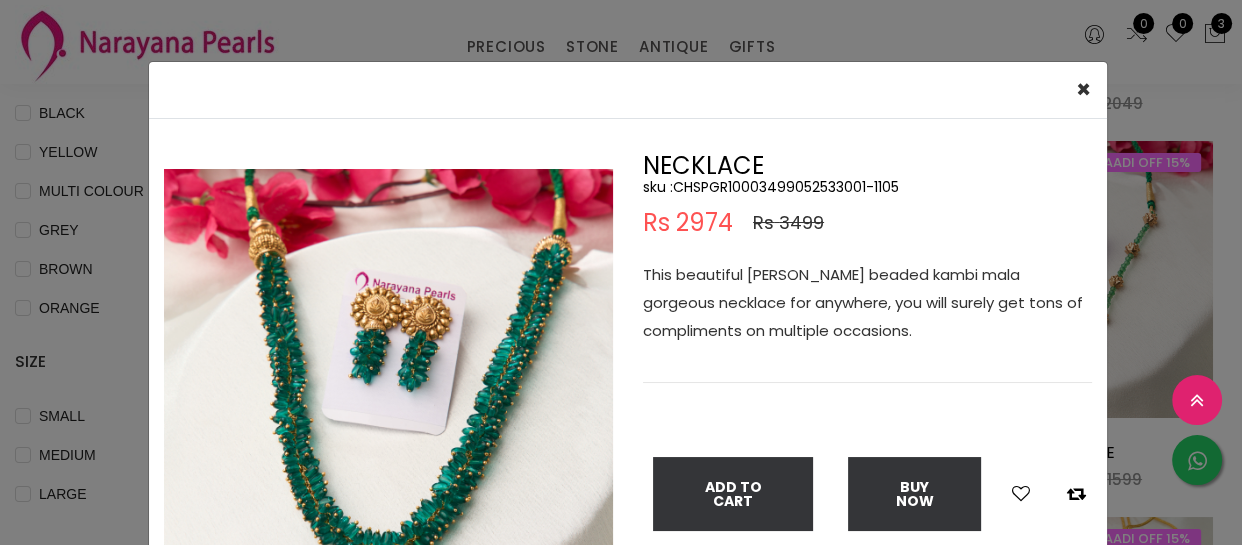 click on "sku :  CHSPGR10003499052533001-1105" at bounding box center (867, 187) 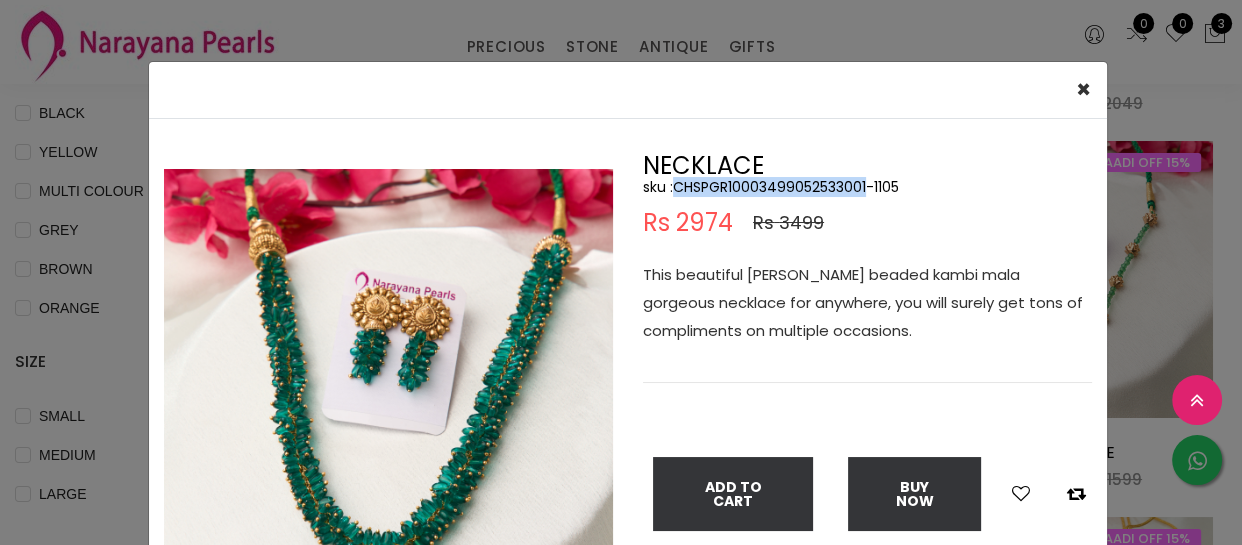 click on "sku :  CHSPGR10003499052533001-1105" at bounding box center [867, 187] 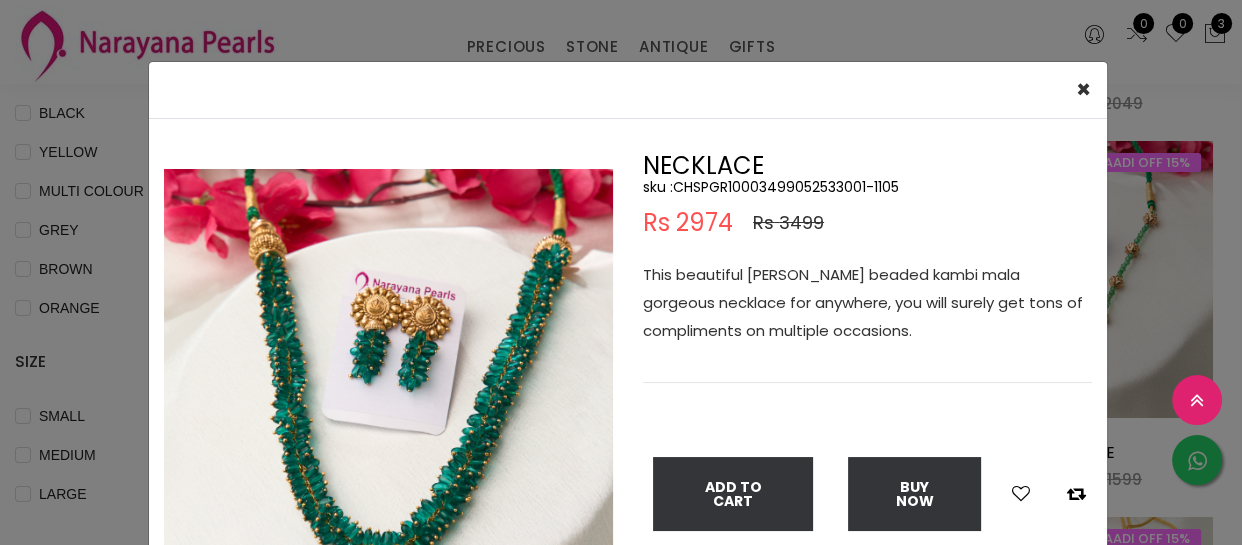 click on "× Close Double (click / press) on the image to zoom (in / out). NECKLACE sku :  CHSPGR10003499052533001-1105 Rs   2974   Rs   3499 This beautiful [PERSON_NAME] beaded kambi mala gorgeous necklace for anywhere, you will surely get tons of compliments on multiple occasions.  Add To Cart   Buy Now" at bounding box center (621, 272) 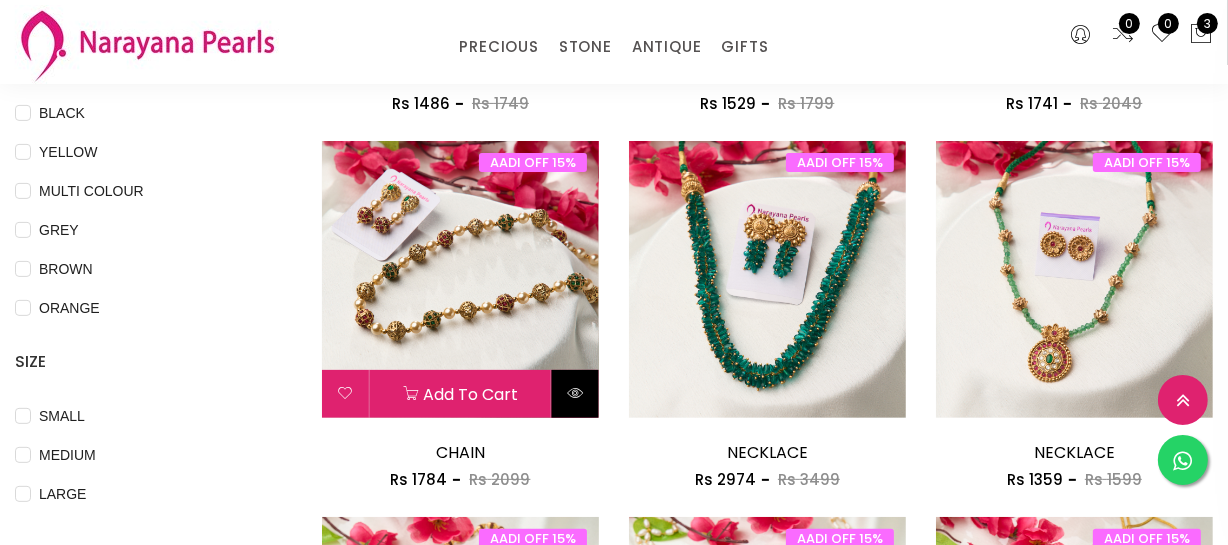 click at bounding box center (575, 393) 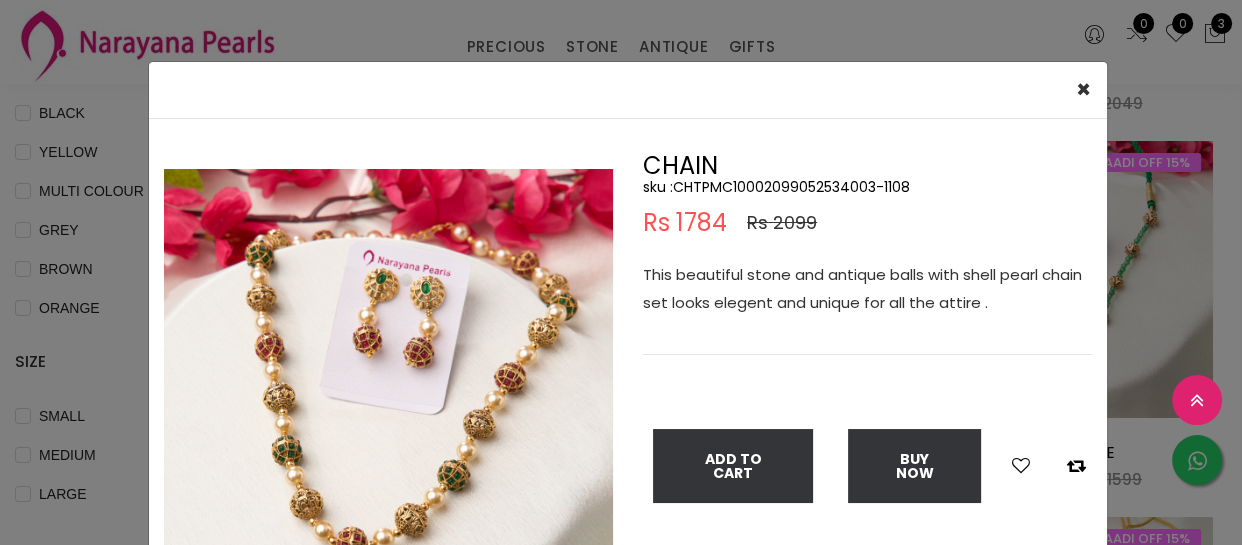 click on "sku :  CHTPMC10002099052534003-1108" at bounding box center [867, 187] 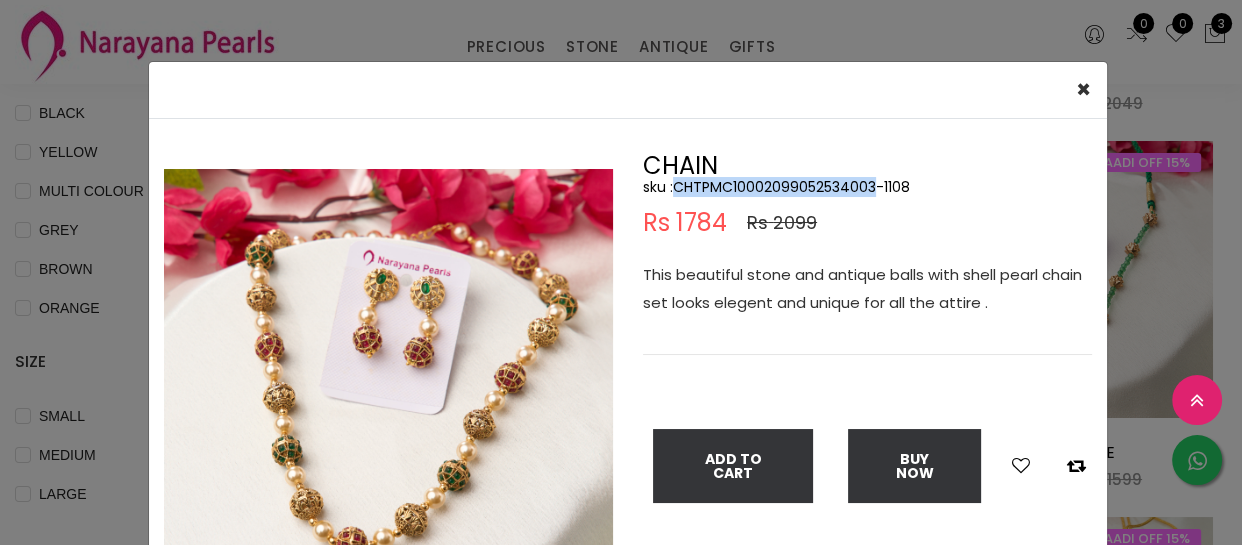 click on "sku :  CHTPMC10002099052534003-1108" at bounding box center (867, 187) 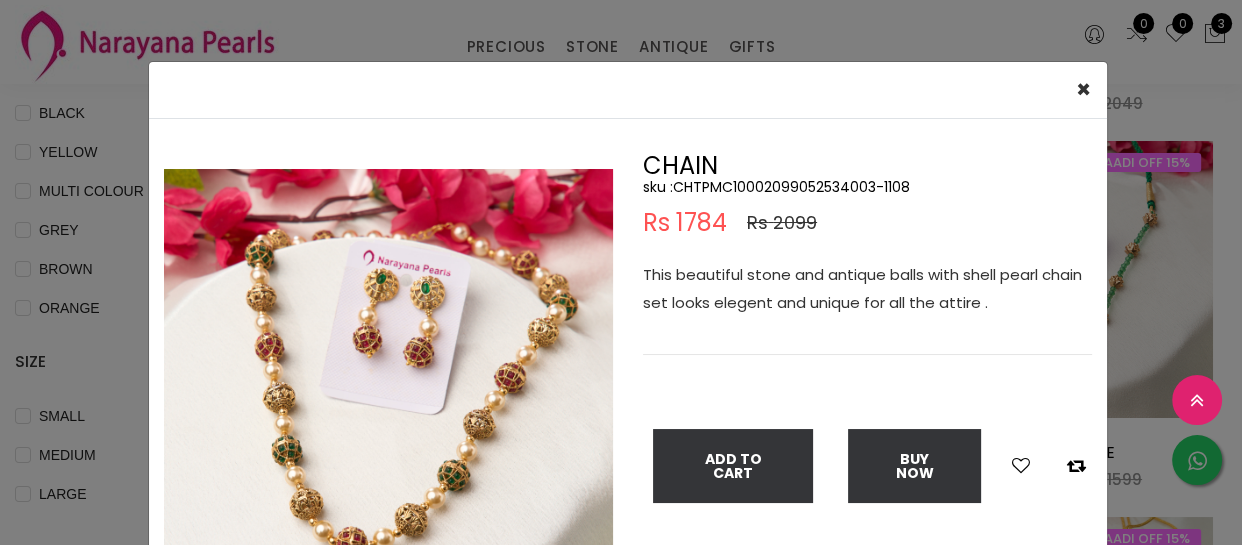 click on "× Close Double (click / press) on the image to zoom (in / out). CHAIN sku :  CHTPMC10002099052534003-1108 Rs   1784   Rs   2099 This beautiful stone and antique balls with shell pearl chain set looks elegent and unique   for all the attire .  Add To Cart   Buy Now" at bounding box center (621, 272) 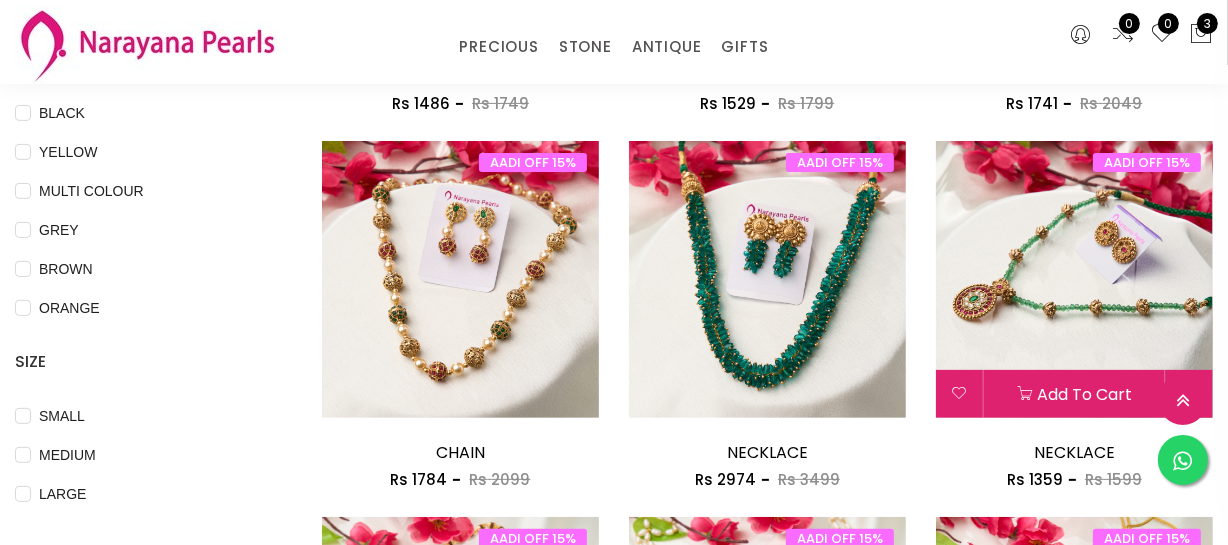 scroll, scrollTop: 636, scrollLeft: 0, axis: vertical 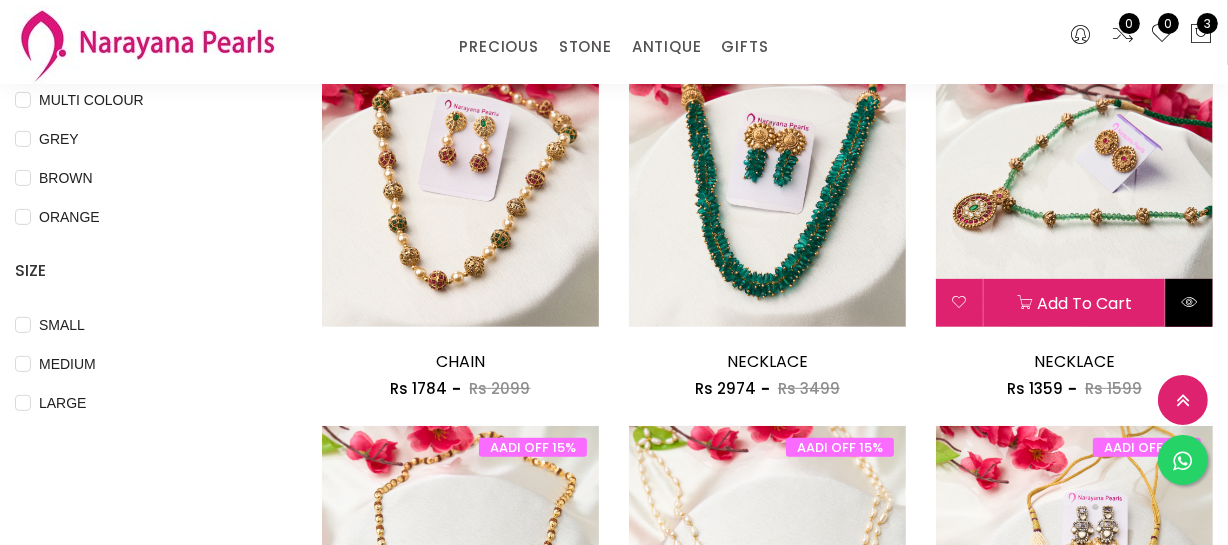 click at bounding box center [1189, 303] 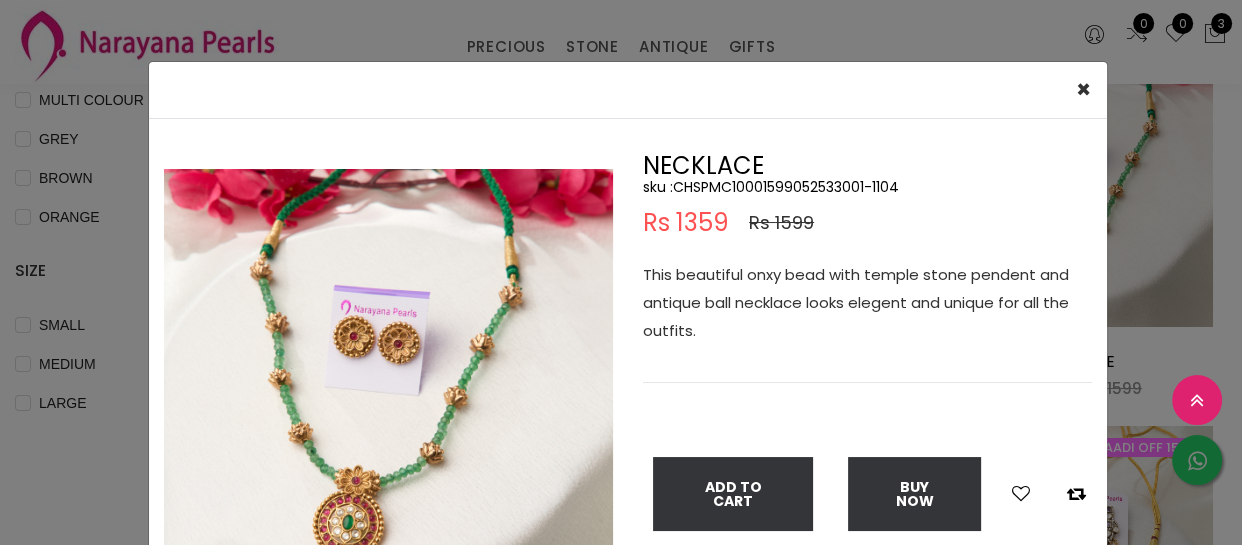 click on "sku :  CHSPMC10001599052533001-1104" at bounding box center (867, 187) 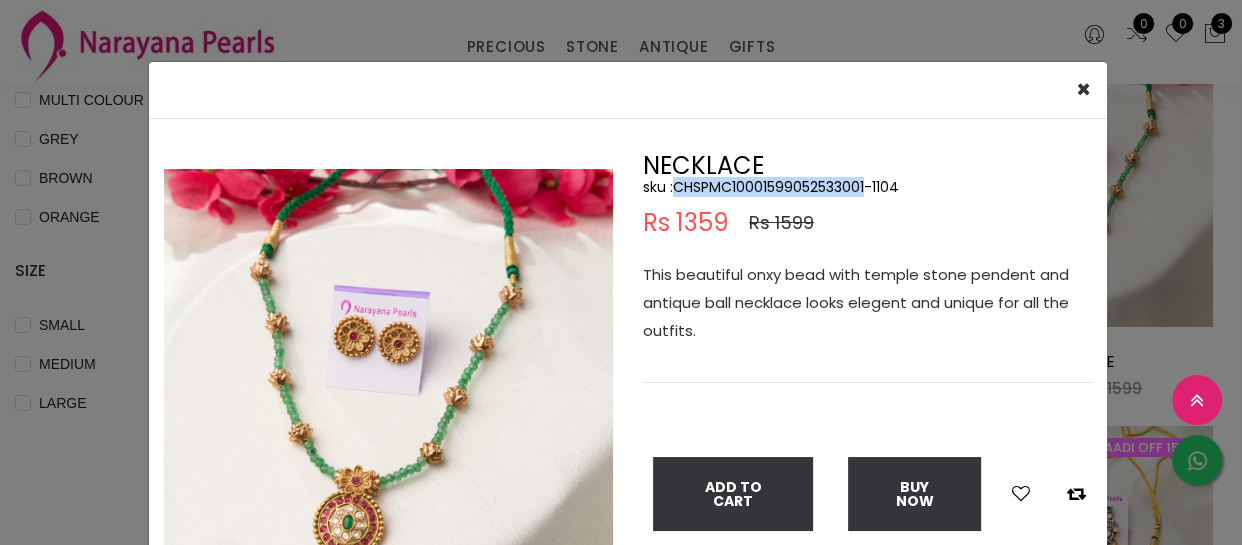 click on "sku :  CHSPMC10001599052533001-1104" at bounding box center (867, 187) 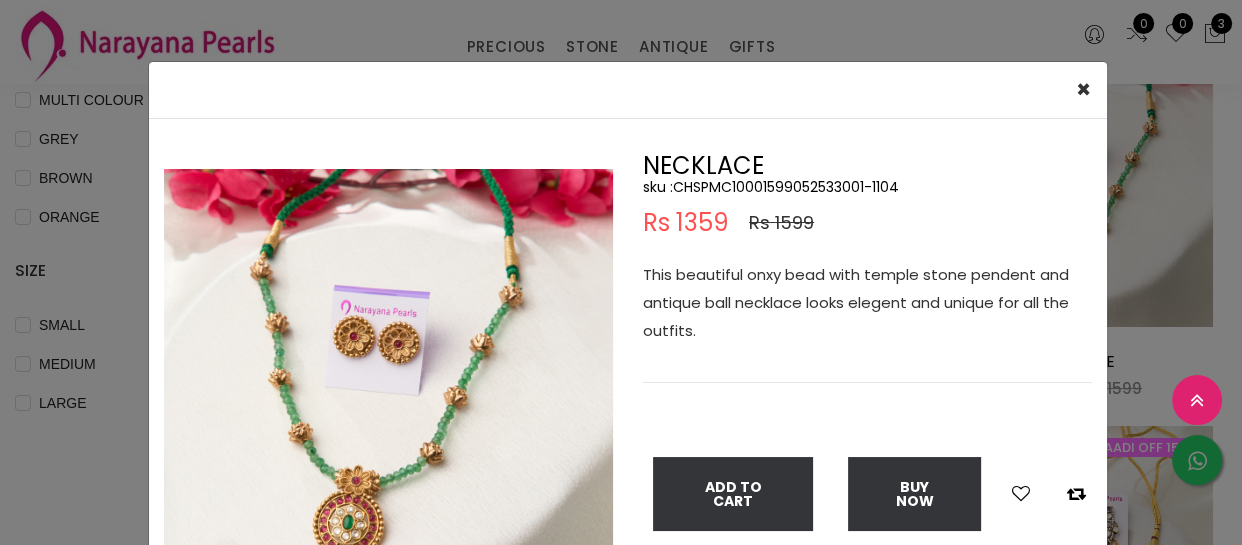 click on "× Close Double (click / press) on the image to zoom (in / out). NECKLACE sku :  CHSPMC10001599052533001-1104 Rs   1359   Rs   1599 This beautiful onxy bead with temple stone pendent and antique ball necklace looks elegent and unique for all the outfits.  Add To Cart   Buy Now" at bounding box center (621, 272) 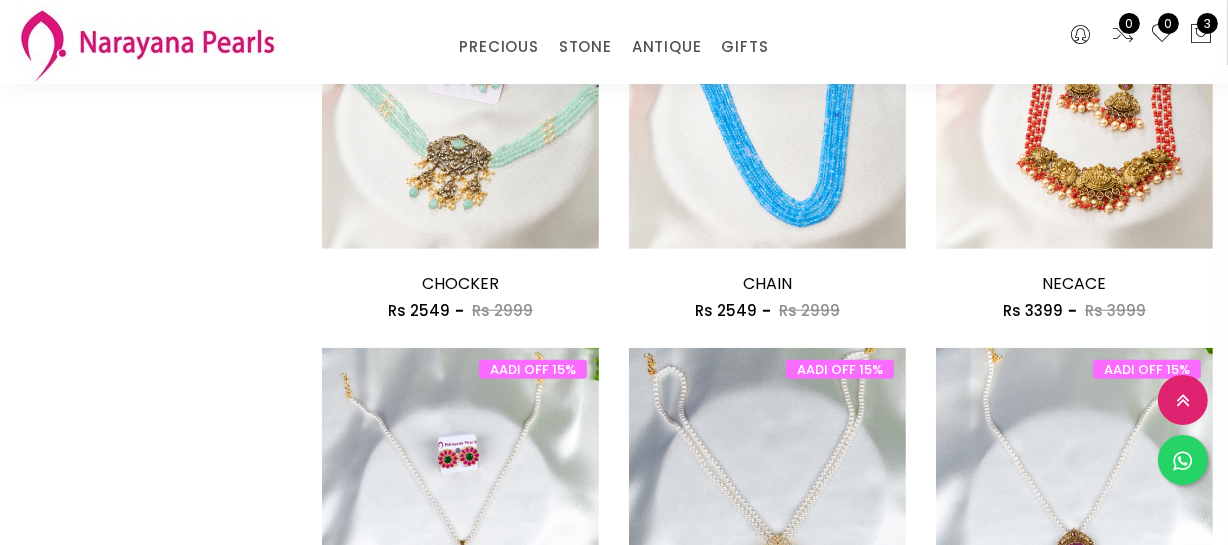 scroll, scrollTop: 1545, scrollLeft: 0, axis: vertical 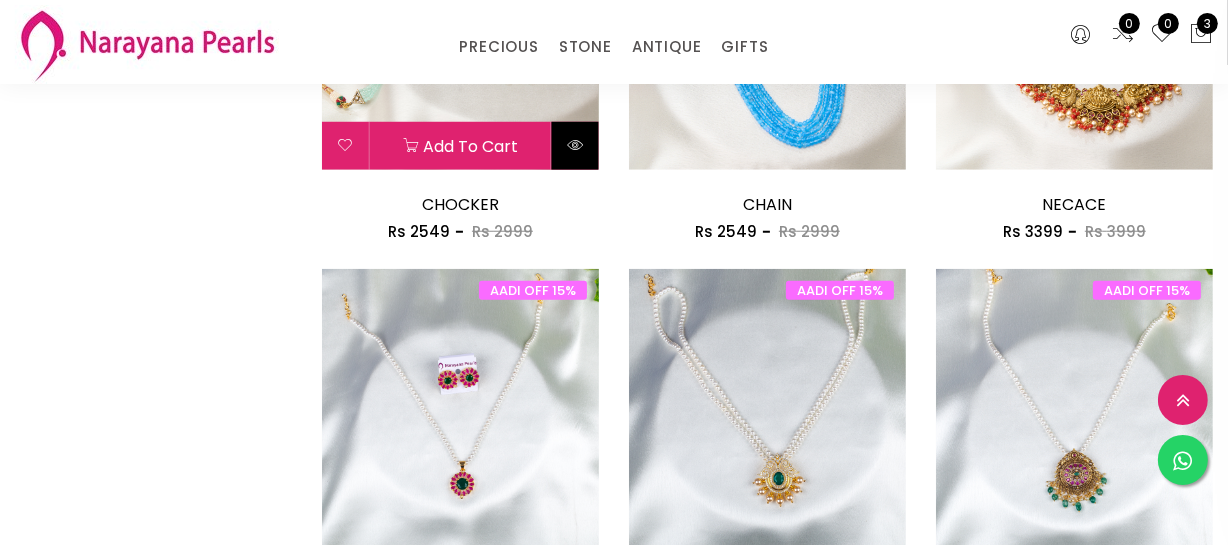 click at bounding box center [575, 145] 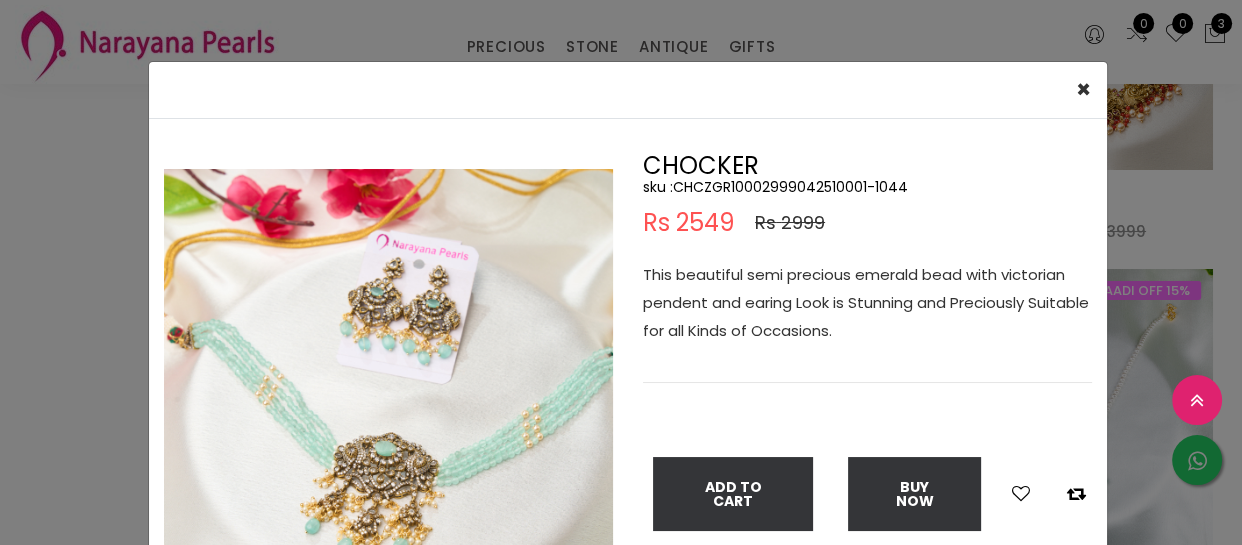 click on "sku :  CHCZGR10002999042510001-1044" at bounding box center [867, 187] 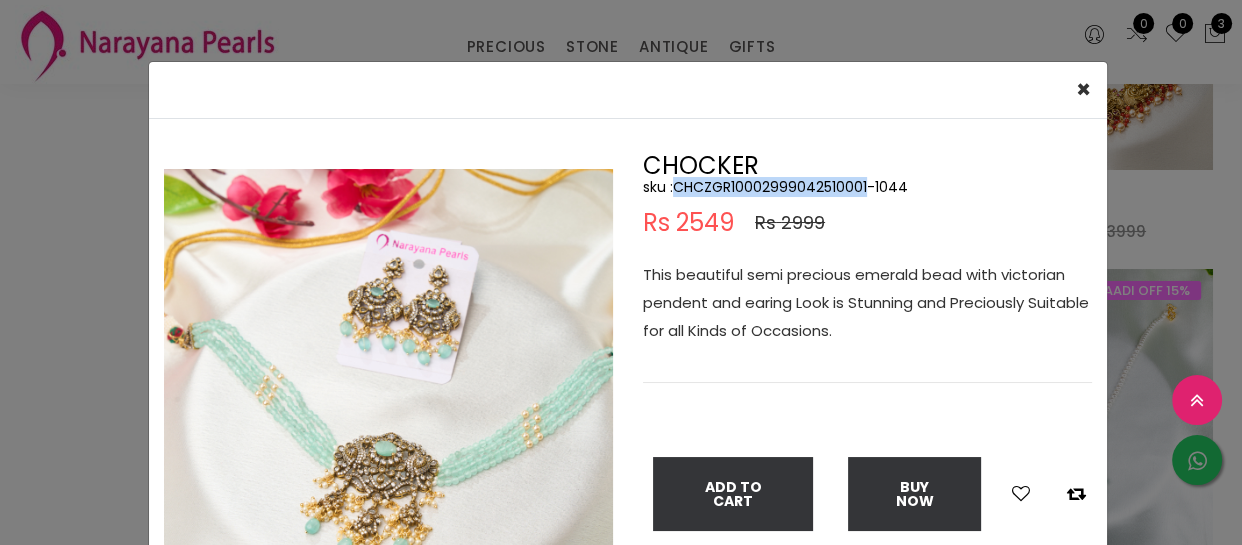 click on "sku :  CHCZGR10002999042510001-1044" at bounding box center [867, 187] 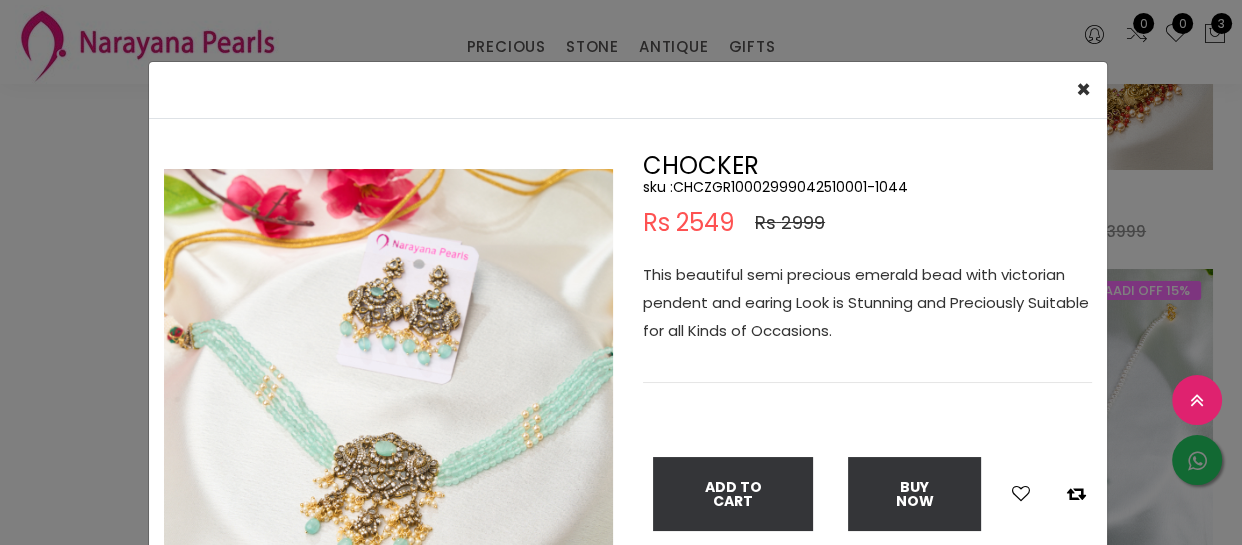 click on "× Close Double (click / press) on the image to zoom (in / out). CHOCKER sku :  CHCZGR10002999042510001-1044 Rs   2549   Rs   2999 This beautiful semi precious emerald bead with victorian pendent and earing  Look is Stunning and Preciously Suitable for all Kinds of Occasions.  Add To Cart   Buy Now" at bounding box center [621, 272] 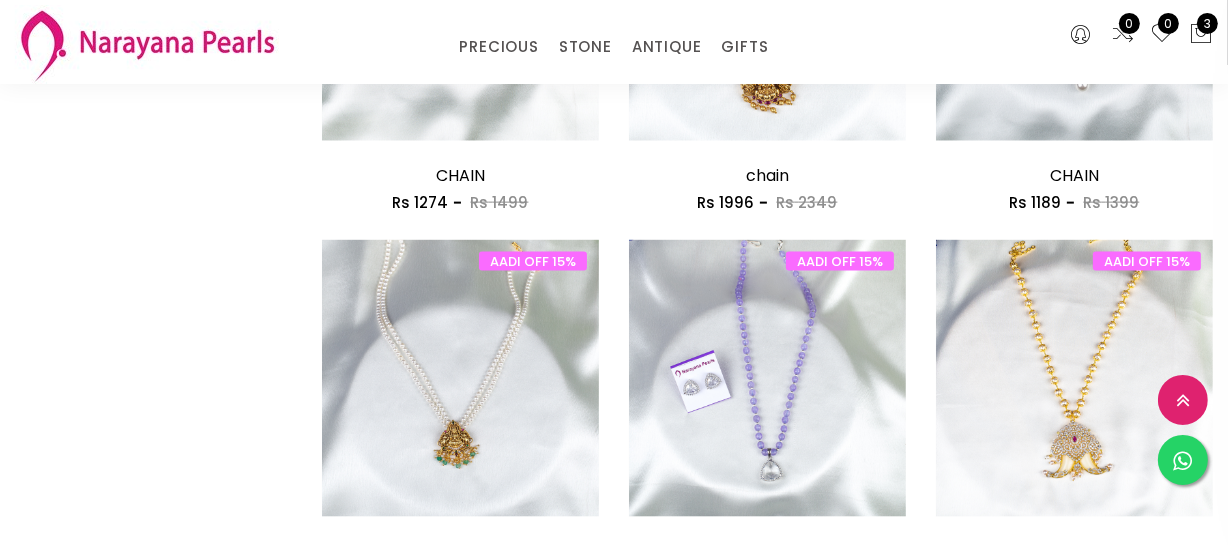scroll, scrollTop: 2545, scrollLeft: 0, axis: vertical 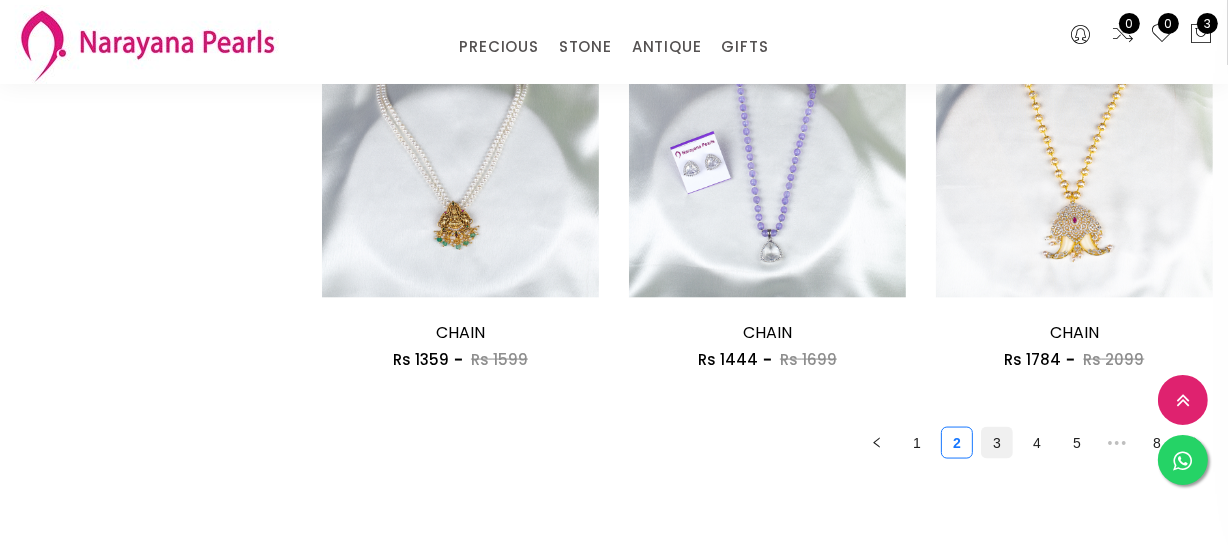 click on "3" at bounding box center (997, 443) 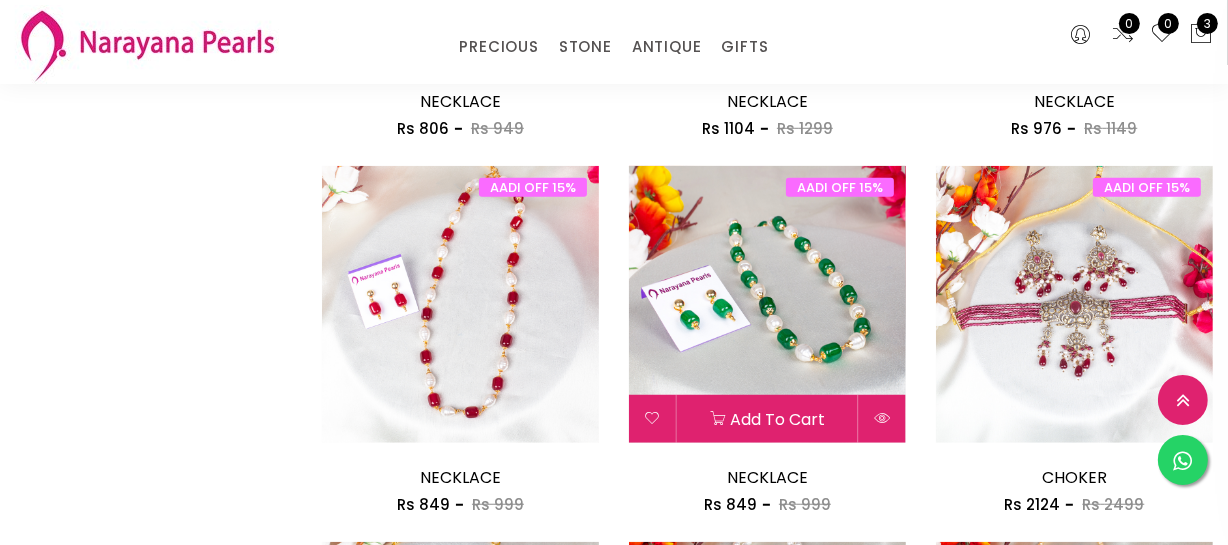 scroll, scrollTop: 1363, scrollLeft: 0, axis: vertical 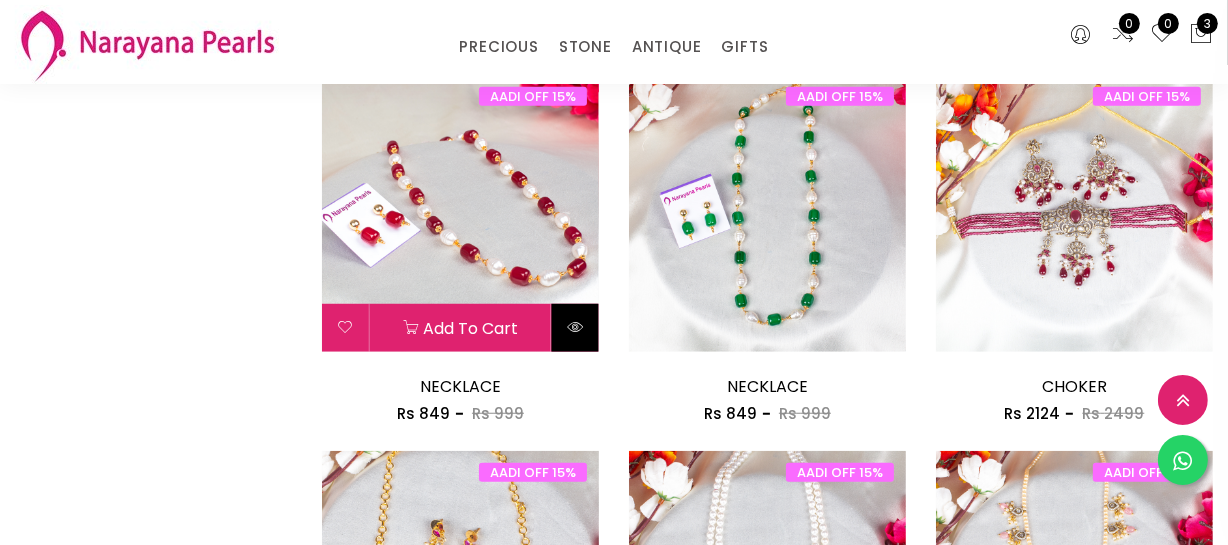 click at bounding box center [575, 327] 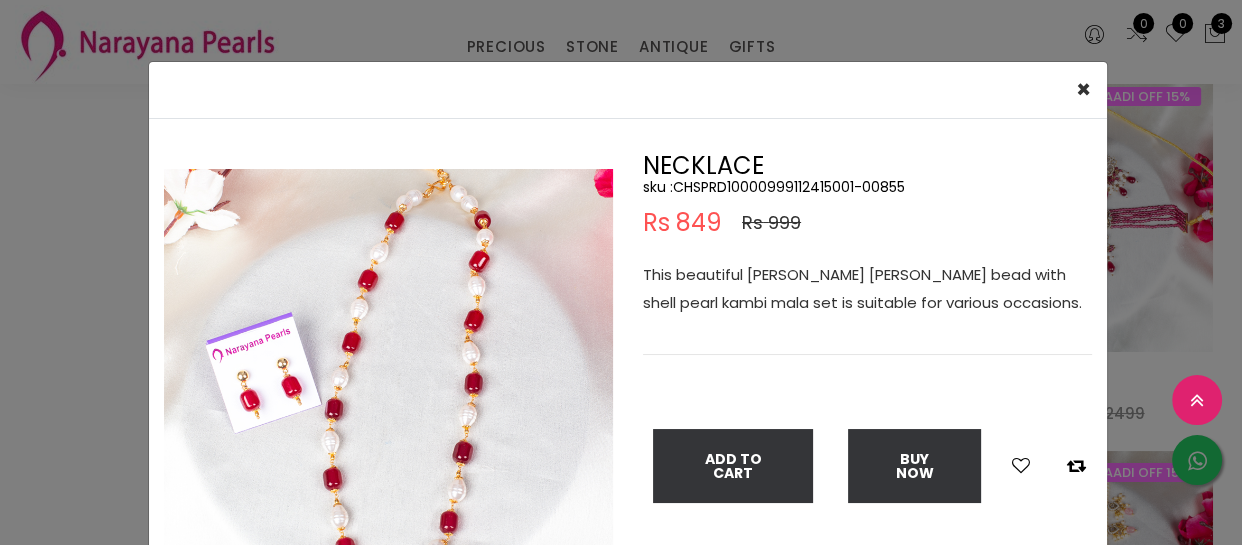 click on "sku :  CHSPRD10000999112415001-00855" at bounding box center [867, 187] 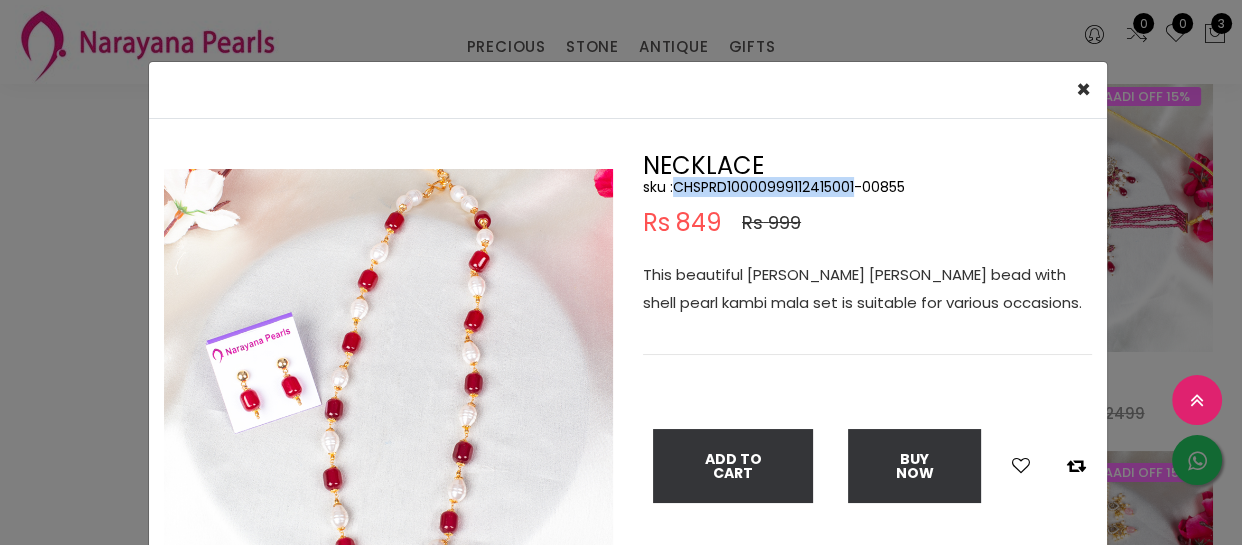 click on "sku :  CHSPRD10000999112415001-00855" at bounding box center (867, 187) 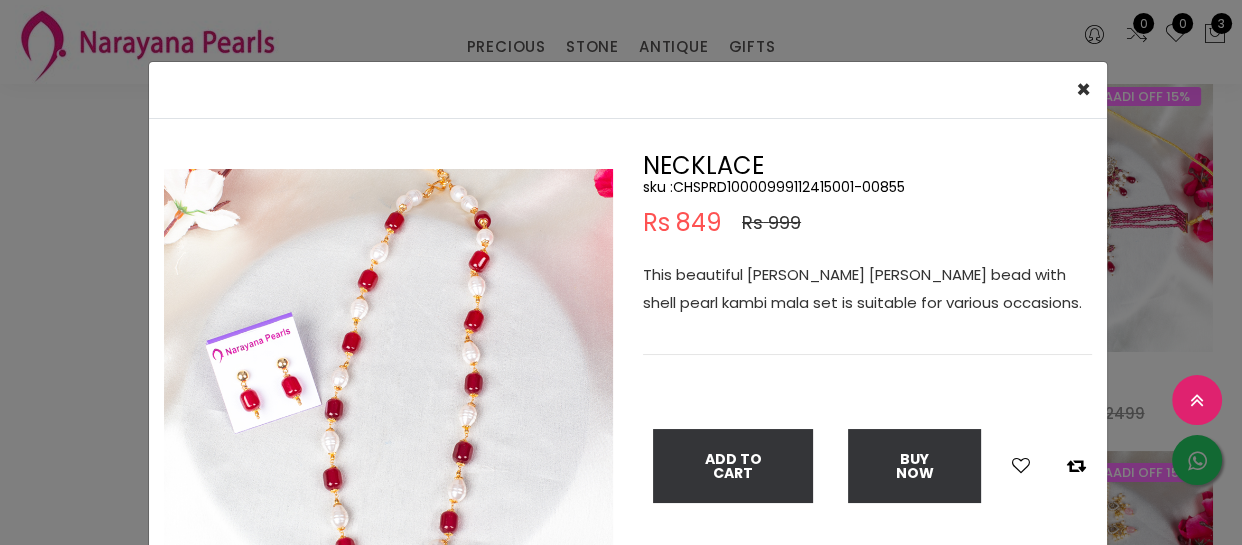 click on "× Close Double (click / press) on the image to zoom (in / out). NECKLACE sku :  CHSPRD10000999112415001-00855 Rs   849   Rs   999 This beautiful ruby [PERSON_NAME] bead with shell pearl kambi mala set is suitable for various occasions.  Add To Cart   Buy Now" at bounding box center (621, 272) 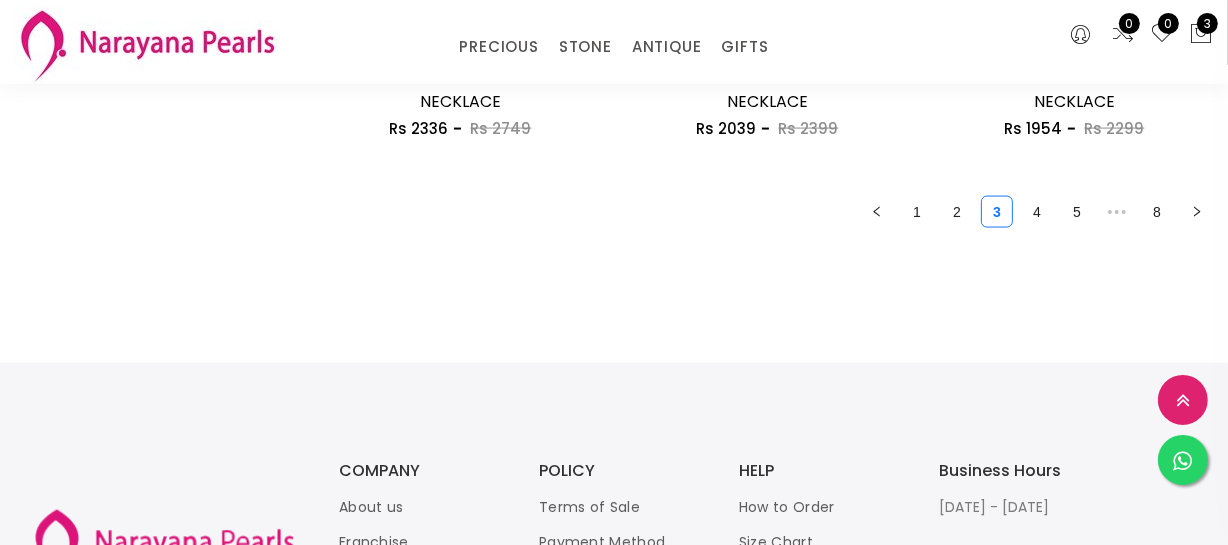 scroll, scrollTop: 2636, scrollLeft: 0, axis: vertical 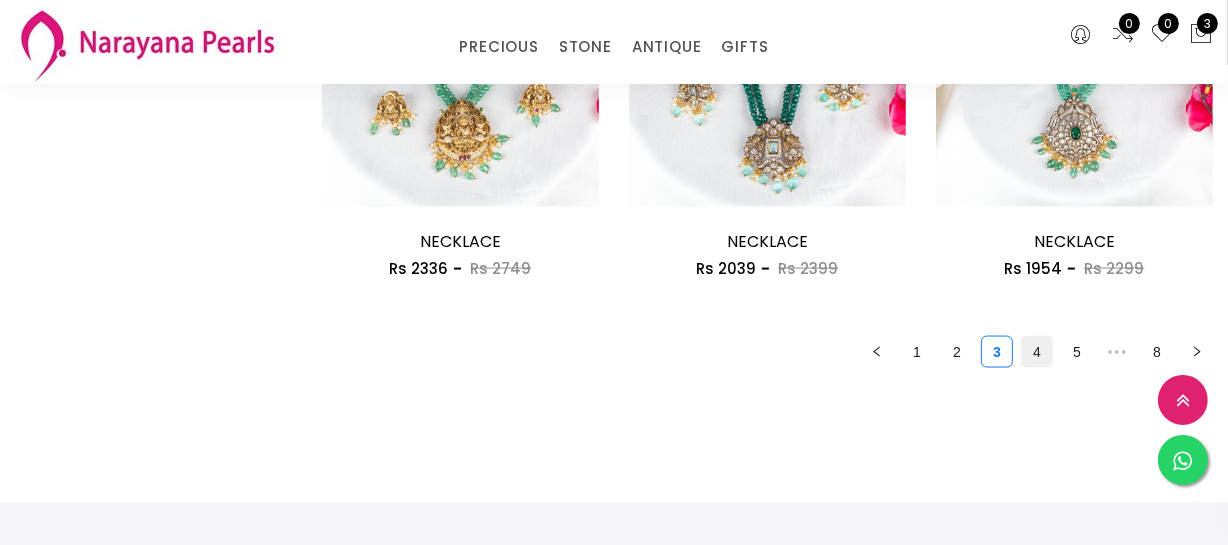 click on "4" at bounding box center (1037, 352) 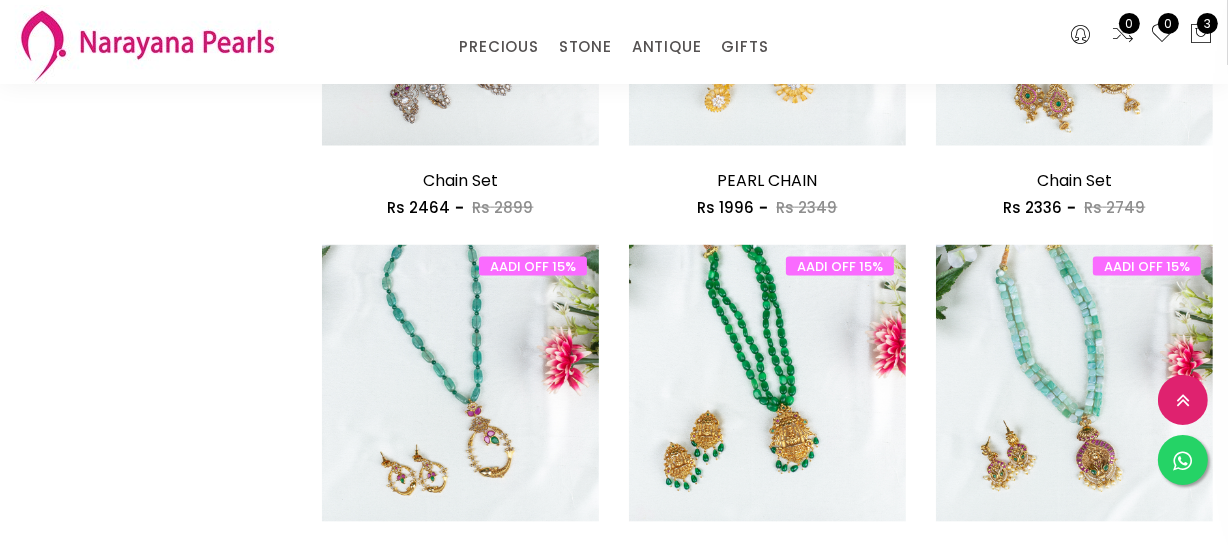 scroll, scrollTop: 2545, scrollLeft: 0, axis: vertical 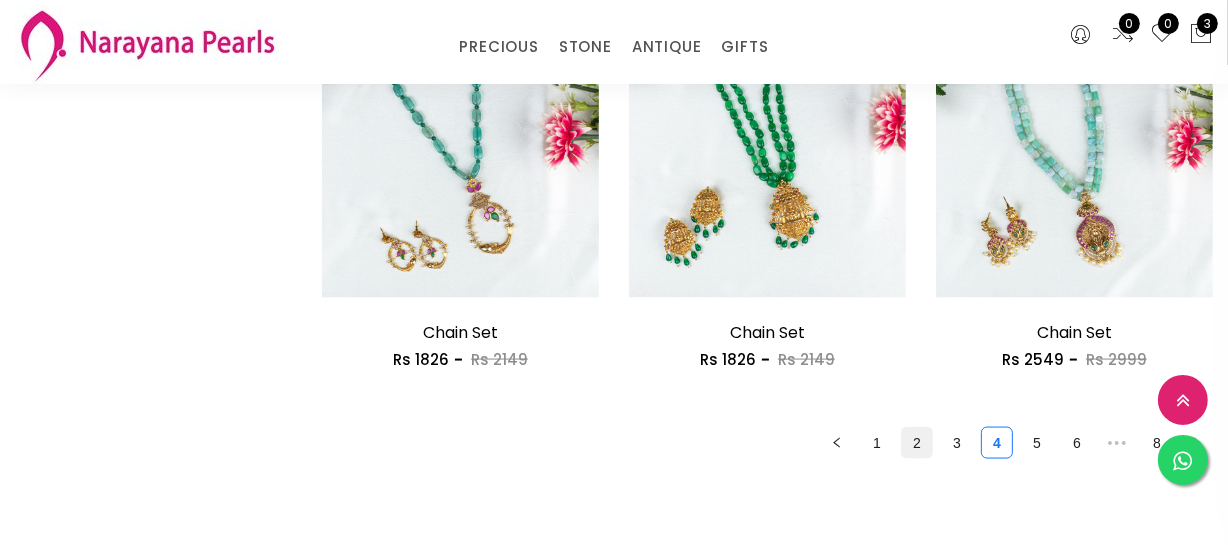 click on "2" at bounding box center (917, 443) 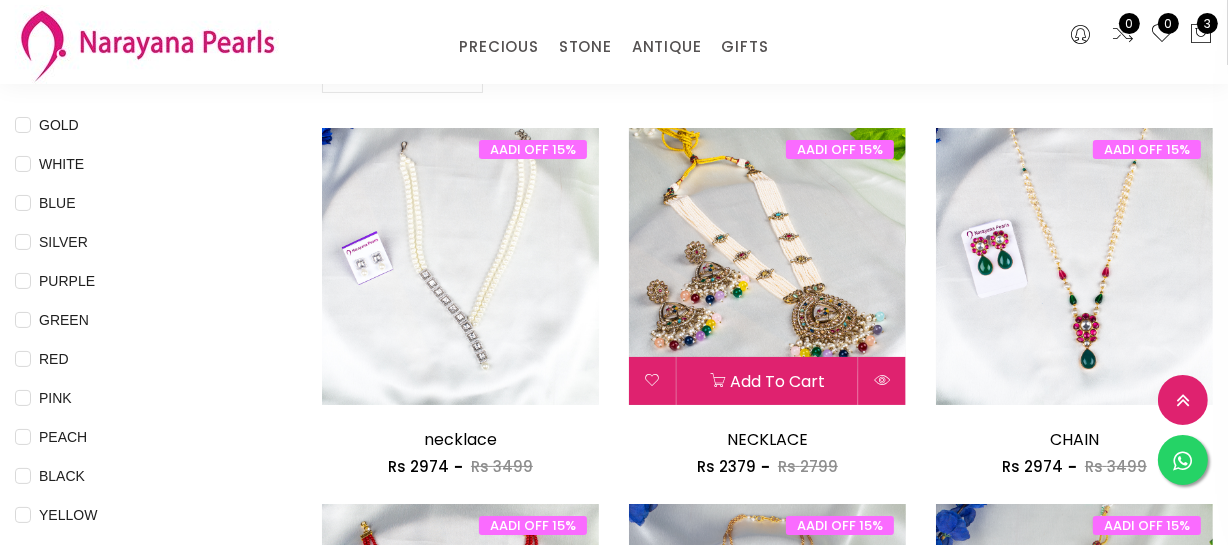 scroll, scrollTop: 181, scrollLeft: 0, axis: vertical 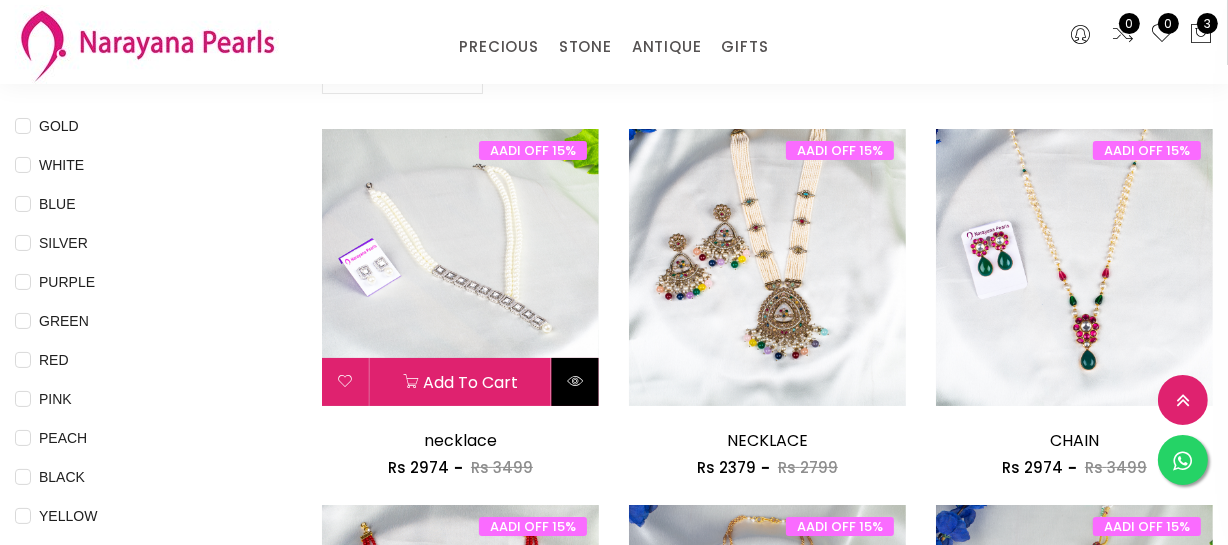 click at bounding box center [575, 382] 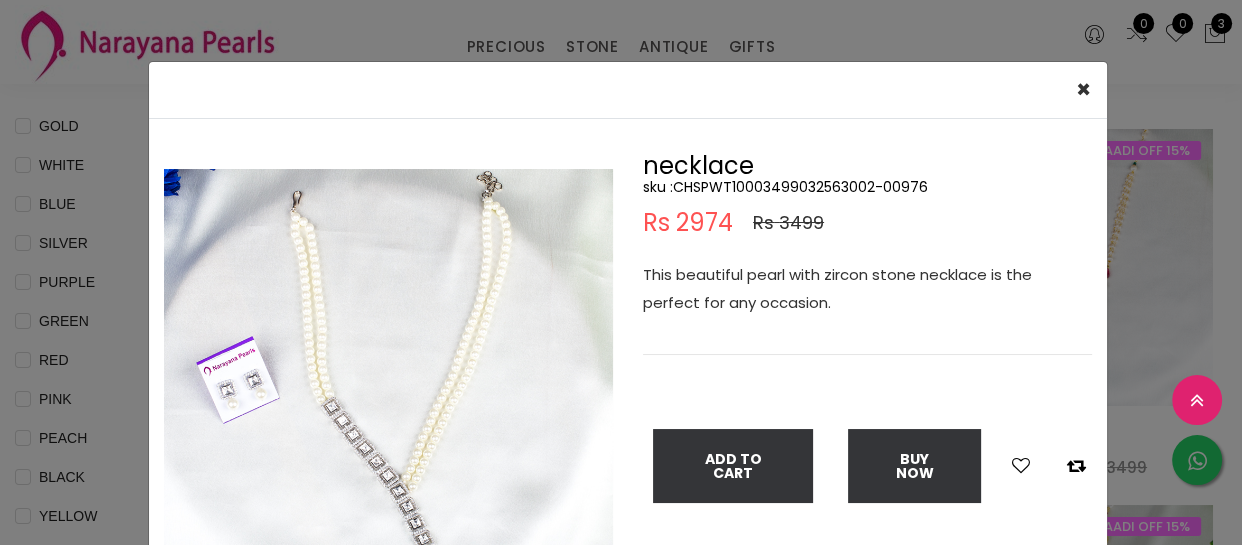 click on "sku :  CHSPWT10003499032563002-00976" at bounding box center [867, 187] 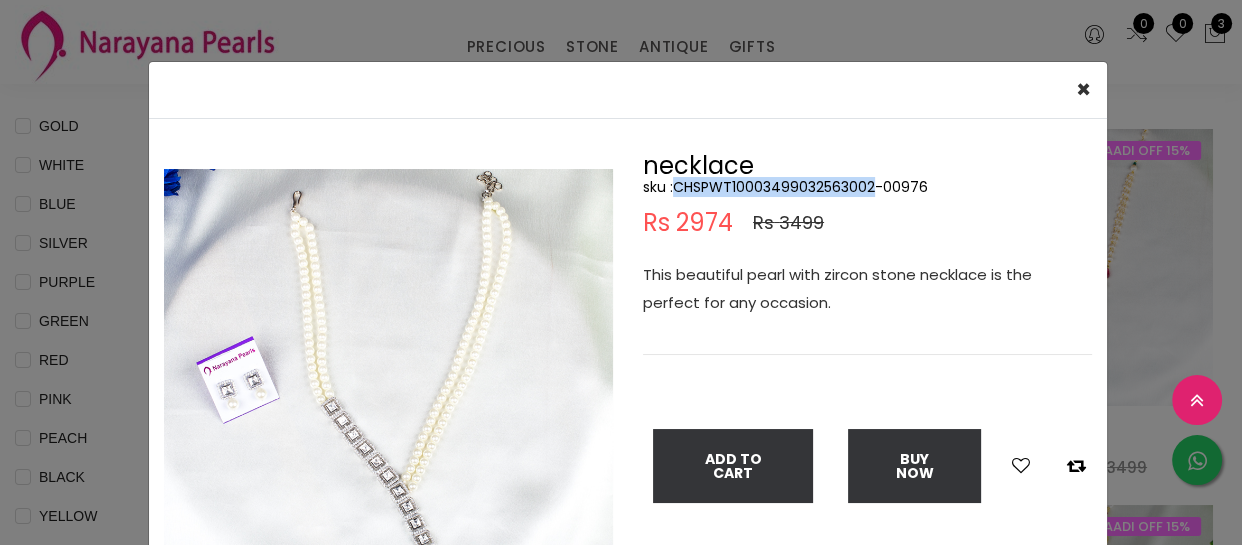 click on "sku :  CHSPWT10003499032563002-00976" at bounding box center (867, 187) 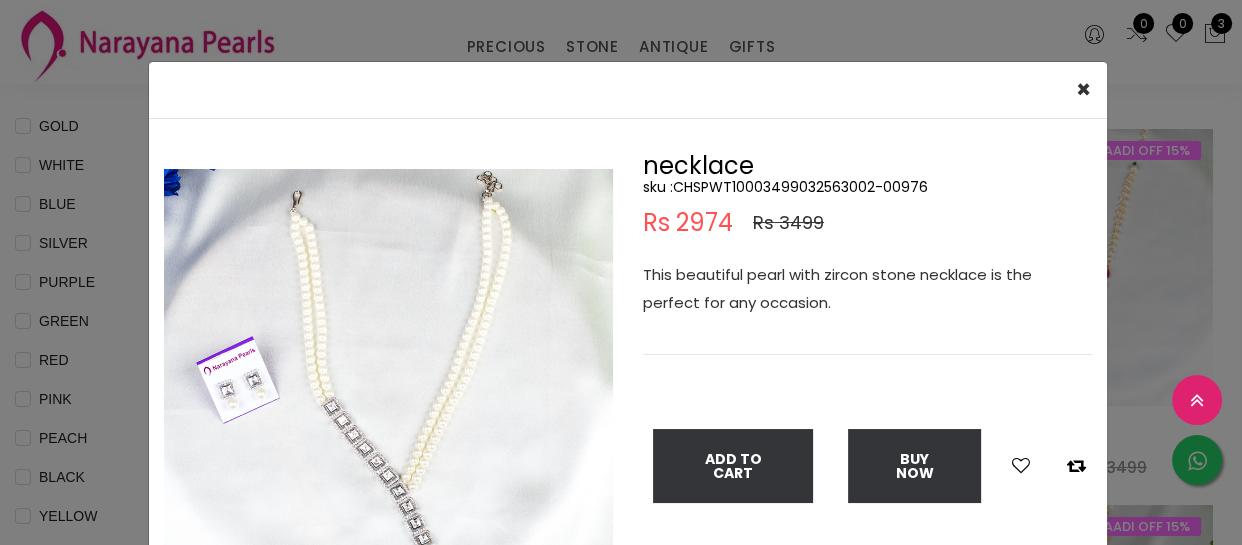 click on "× Close Double (click / press) on the image to zoom (in / out). necklace sku :  CHSPWT10003499032563002-00976 Rs   2974   Rs   3499 This beautiful pearl with zircon stone necklace is the perfect for any occasion.  Add To Cart   Buy Now" at bounding box center [621, 272] 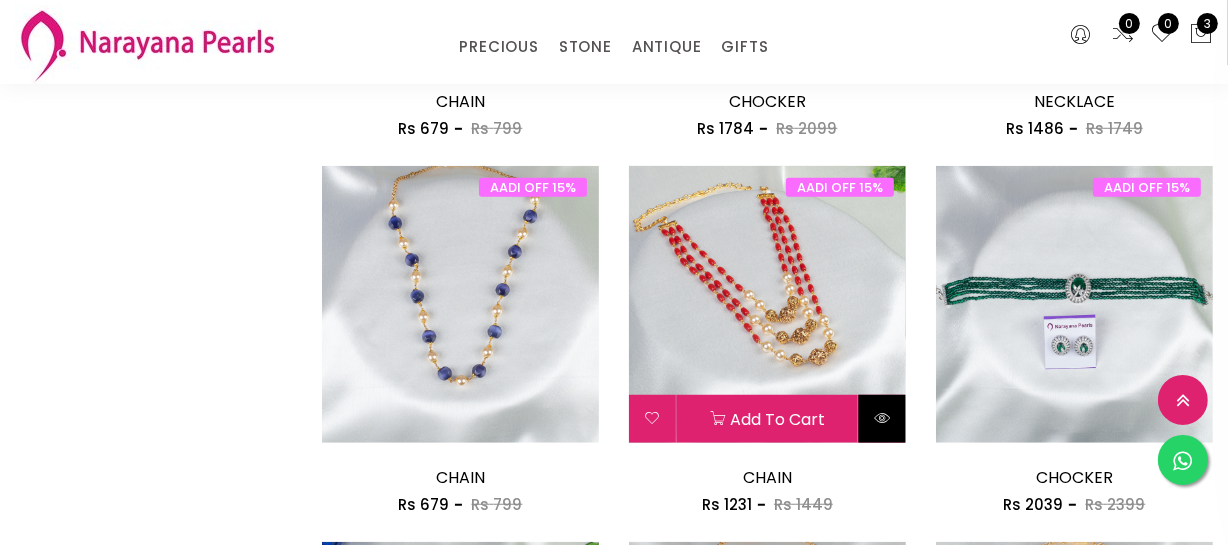 scroll, scrollTop: 909, scrollLeft: 0, axis: vertical 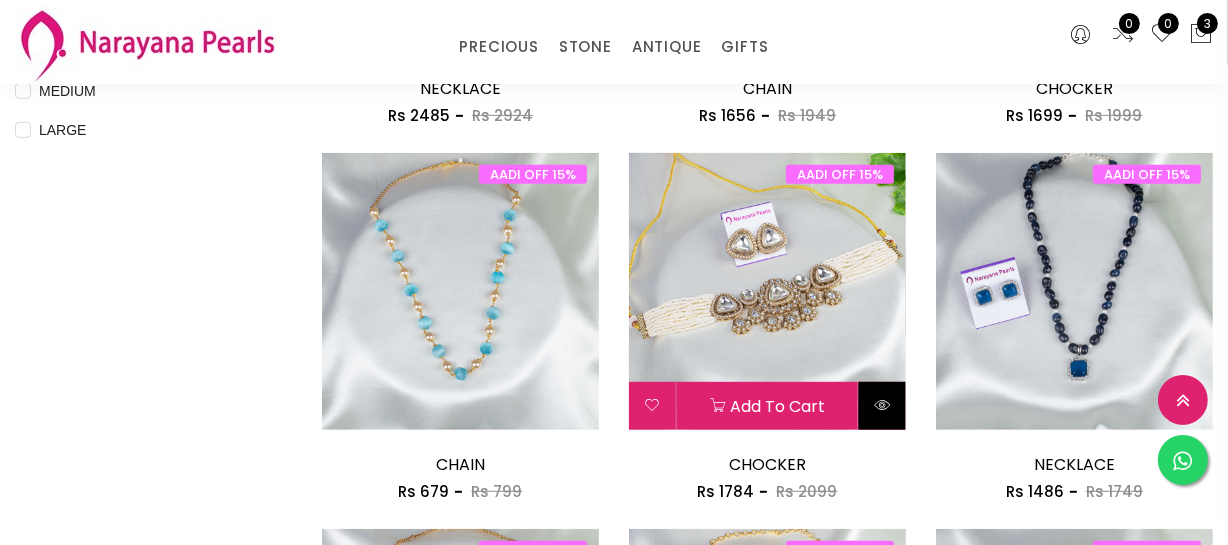 click at bounding box center [882, 405] 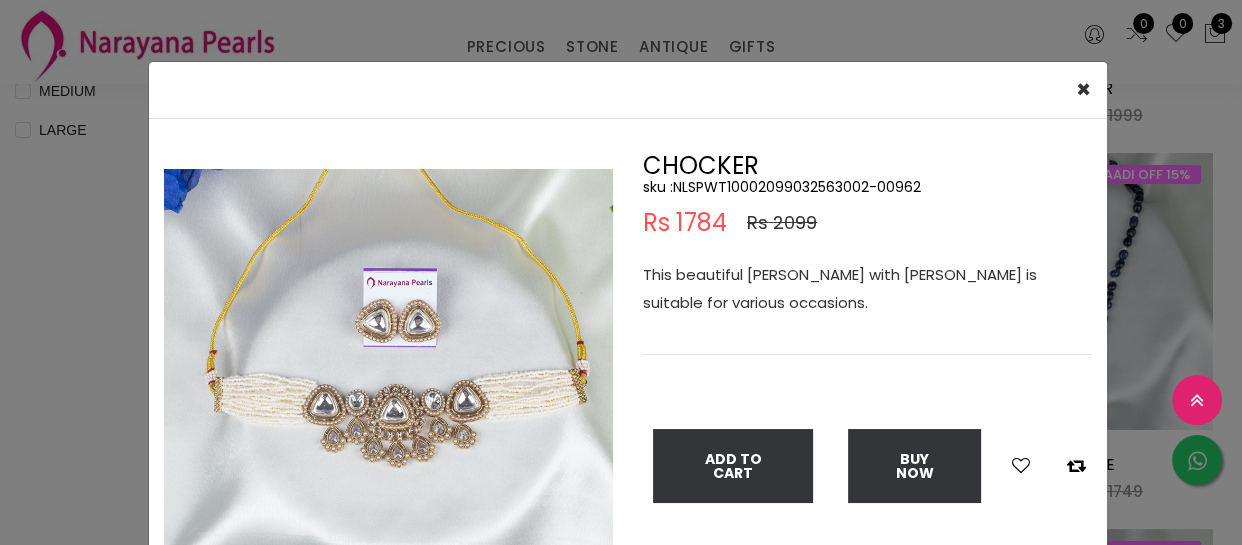 click on "sku :  NLSPWT10002099032563002-00962" at bounding box center (867, 187) 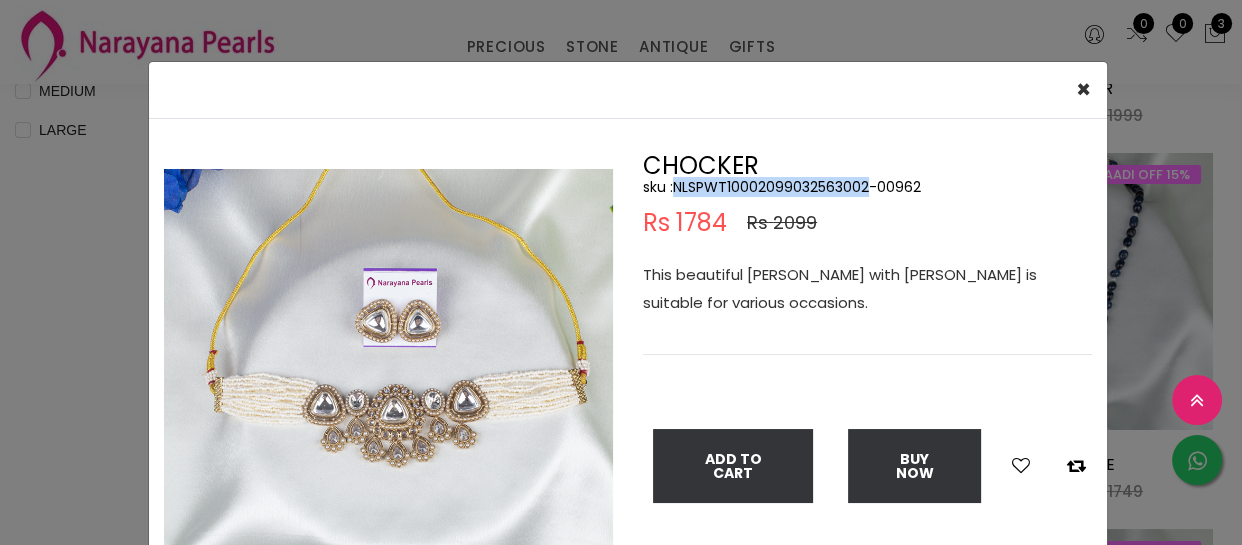 click on "sku :  NLSPWT10002099032563002-00962" at bounding box center (867, 187) 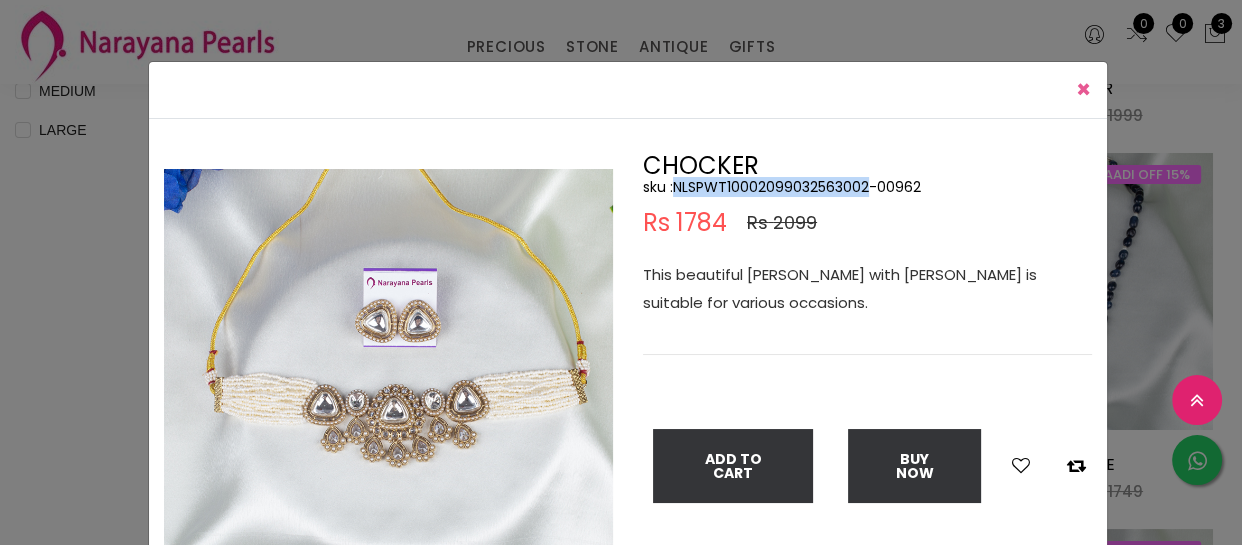 click on "×" at bounding box center [1083, 89] 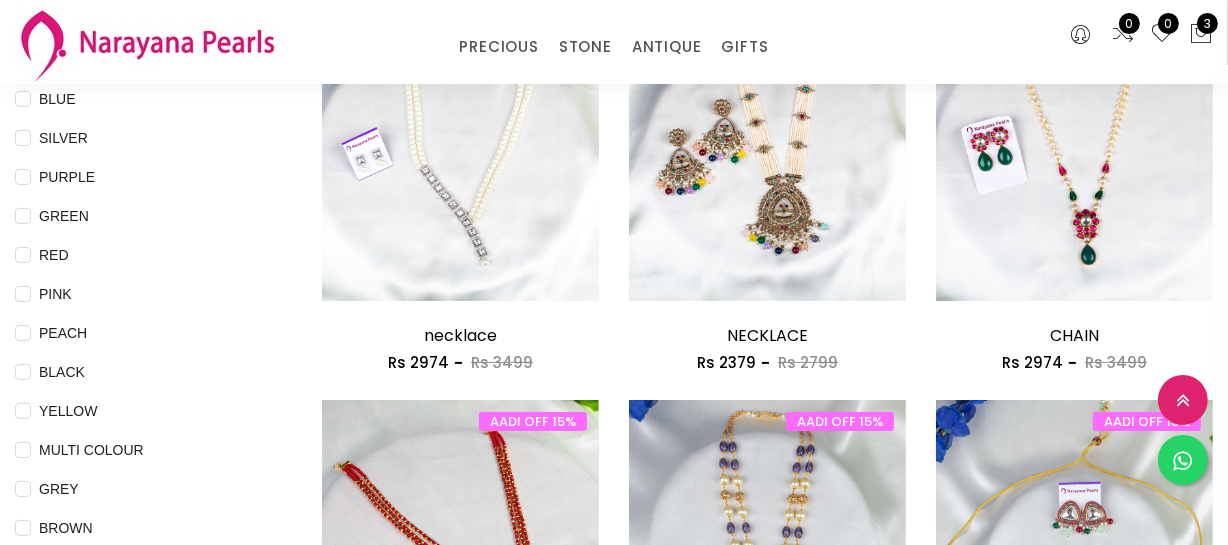 scroll, scrollTop: 363, scrollLeft: 0, axis: vertical 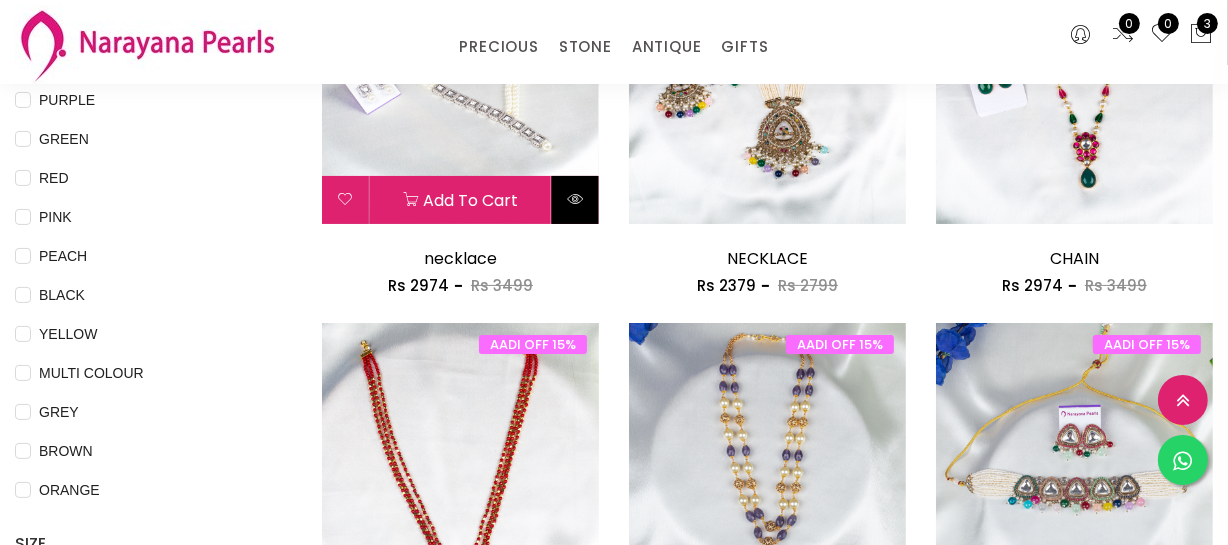 click at bounding box center [575, 199] 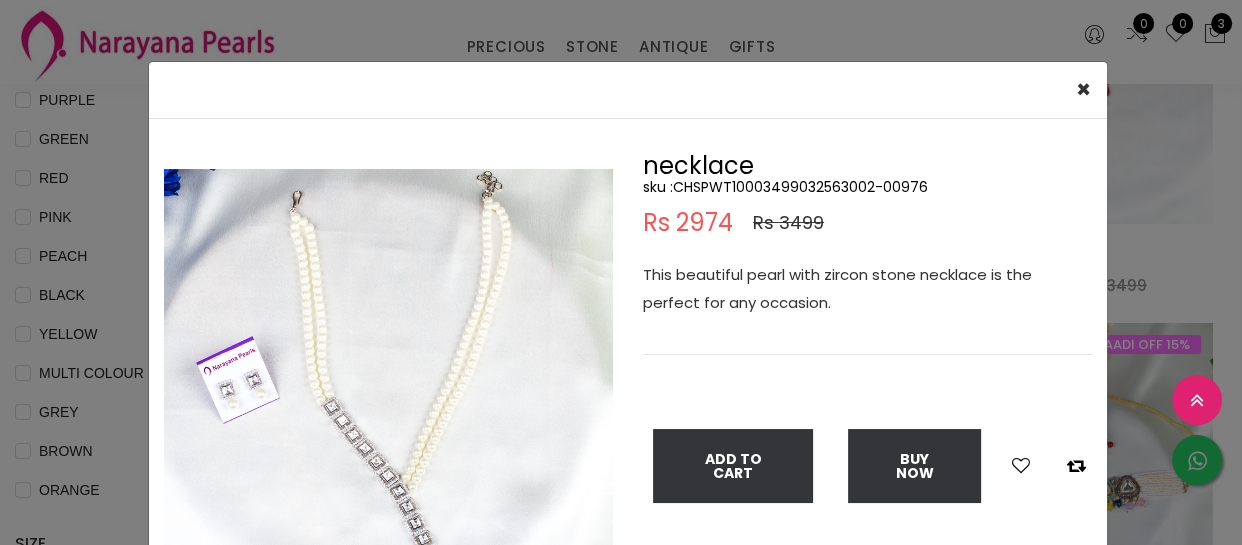 click on "sku :  CHSPWT10003499032563002-00976" at bounding box center [867, 187] 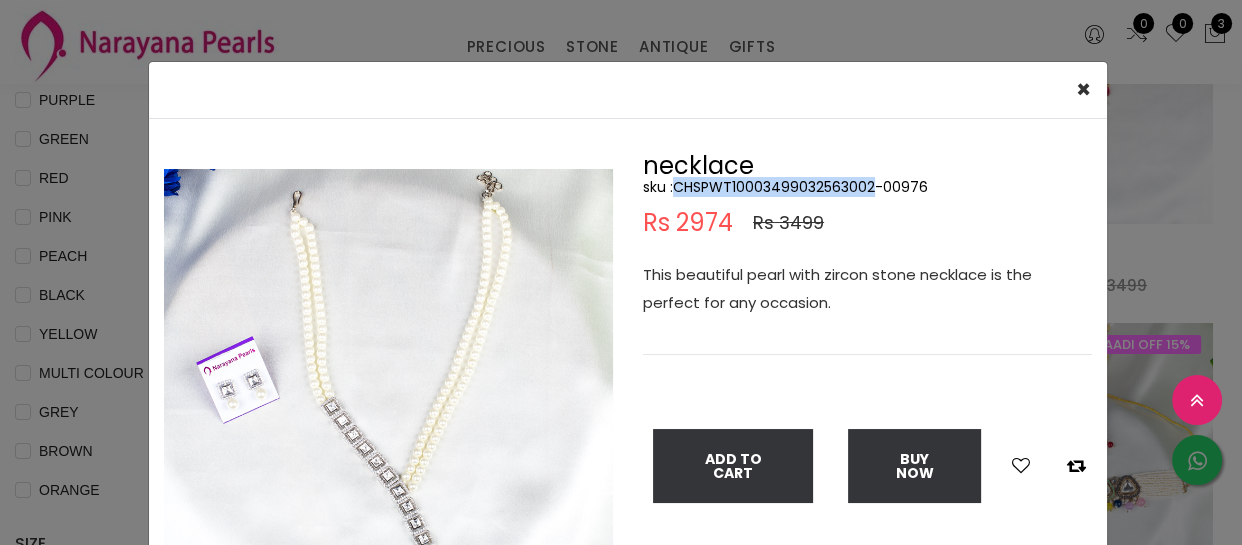 click on "sku :  CHSPWT10003499032563002-00976" at bounding box center (867, 187) 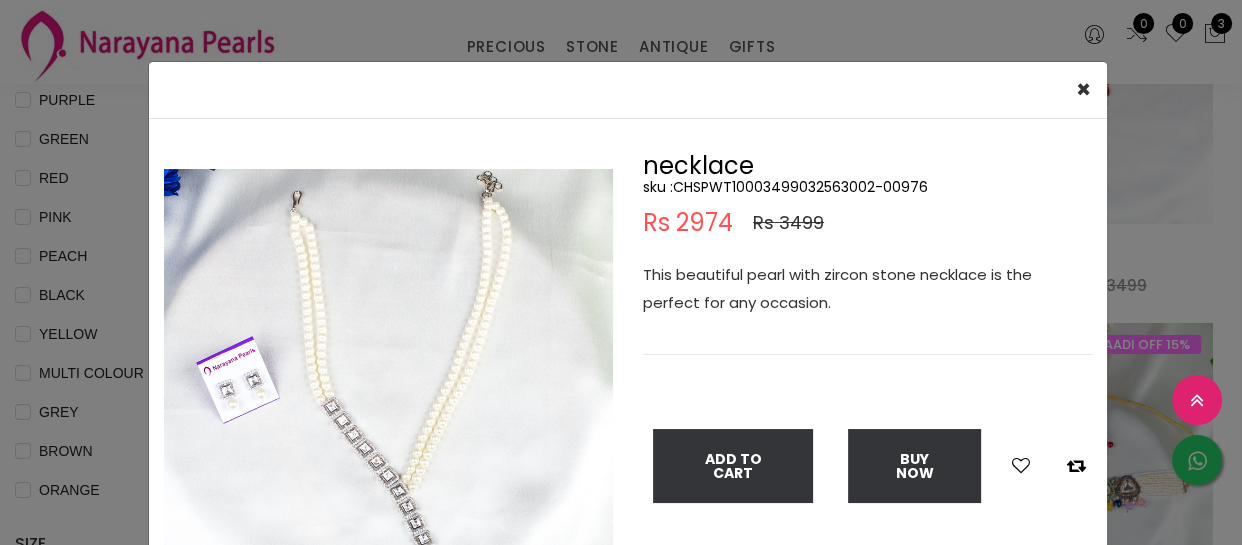 click on "Double (click / press) on the image to zoom (in / out)." at bounding box center [388, 398] 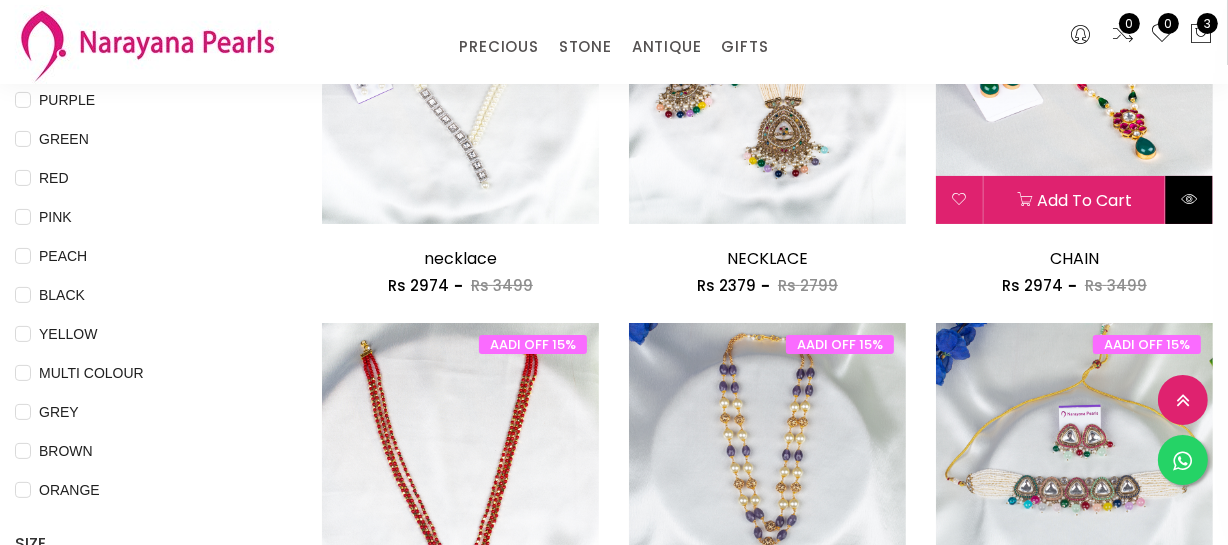 click at bounding box center (1189, 200) 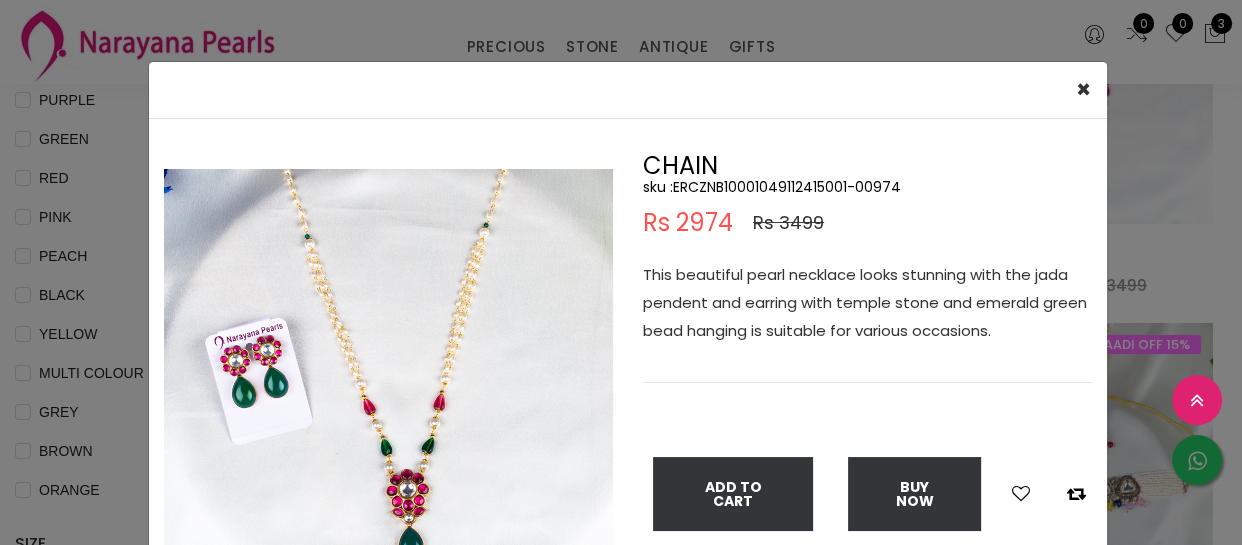 click on "sku :  ERCZNB10001049112415001-00974" at bounding box center (867, 187) 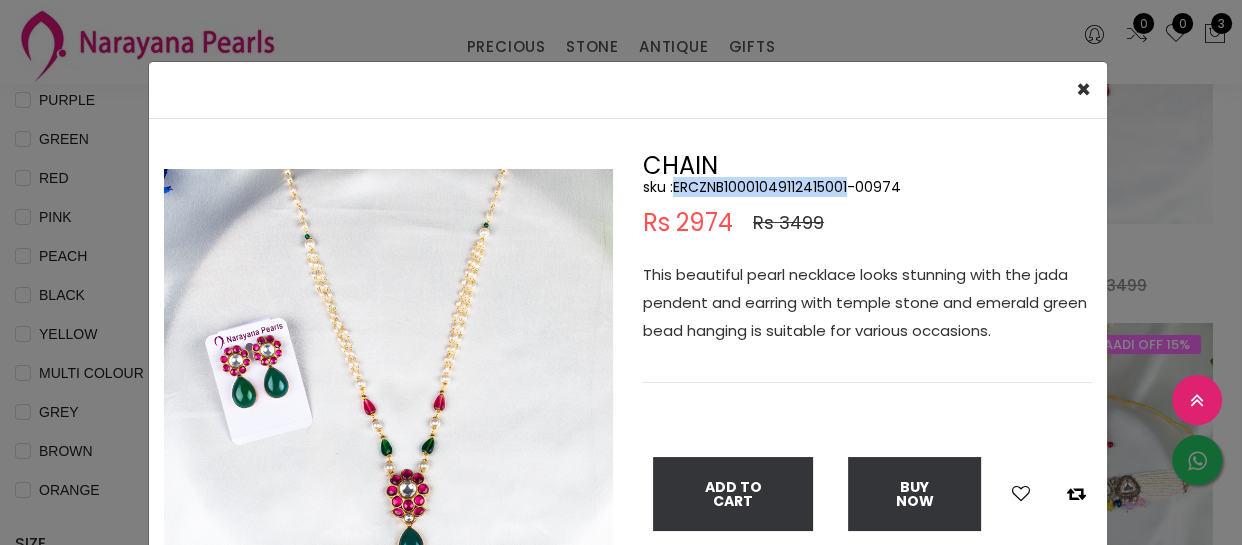 click on "sku :  ERCZNB10001049112415001-00974" at bounding box center [867, 187] 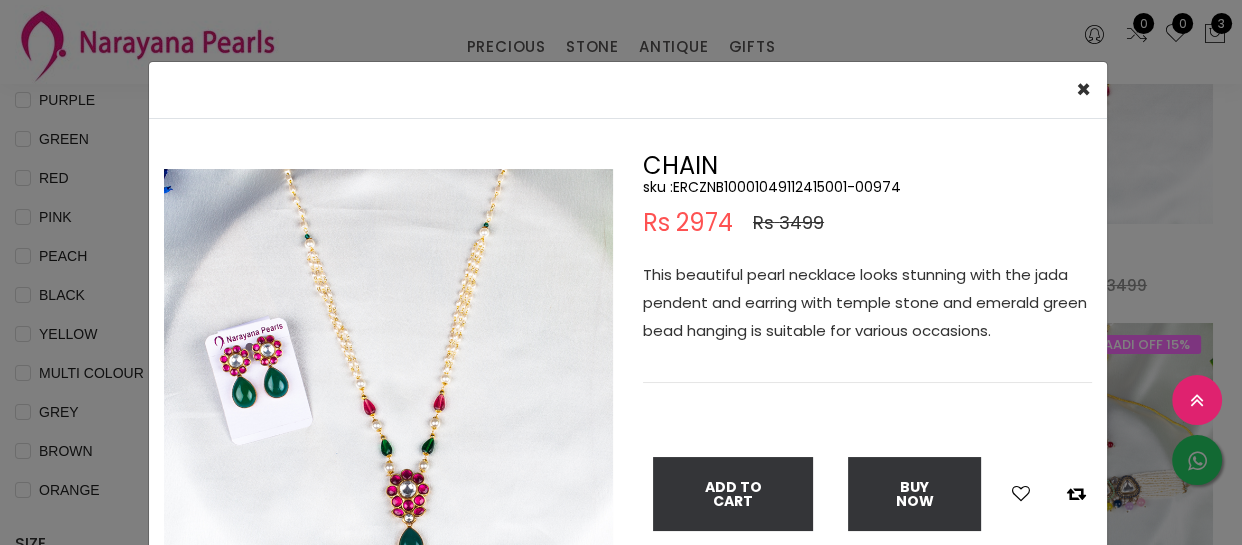 click on "× Close Double (click / press) on the image to zoom (in / out). CHAIN sku :  ERCZNB10001049112415001-00974 Rs   2974   Rs   3499 This beautiful pearl necklace looks stunning with the jada pendent and earring with temple stone and emerald green bead hanging is suitable for various occasions.  Add To Cart   Buy Now" at bounding box center (621, 272) 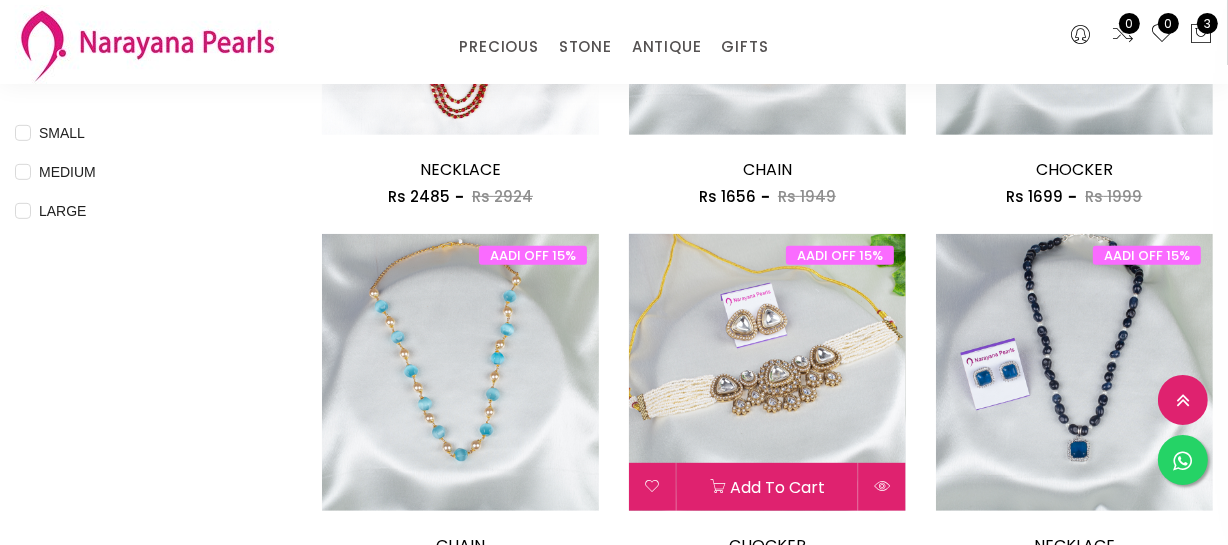 scroll, scrollTop: 909, scrollLeft: 0, axis: vertical 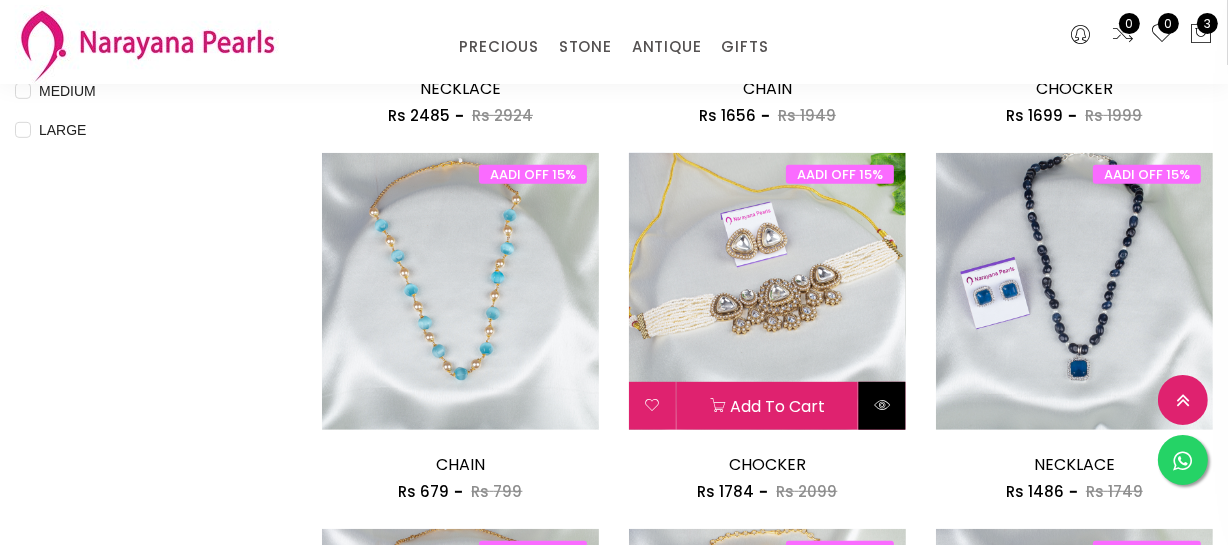 click at bounding box center [882, 405] 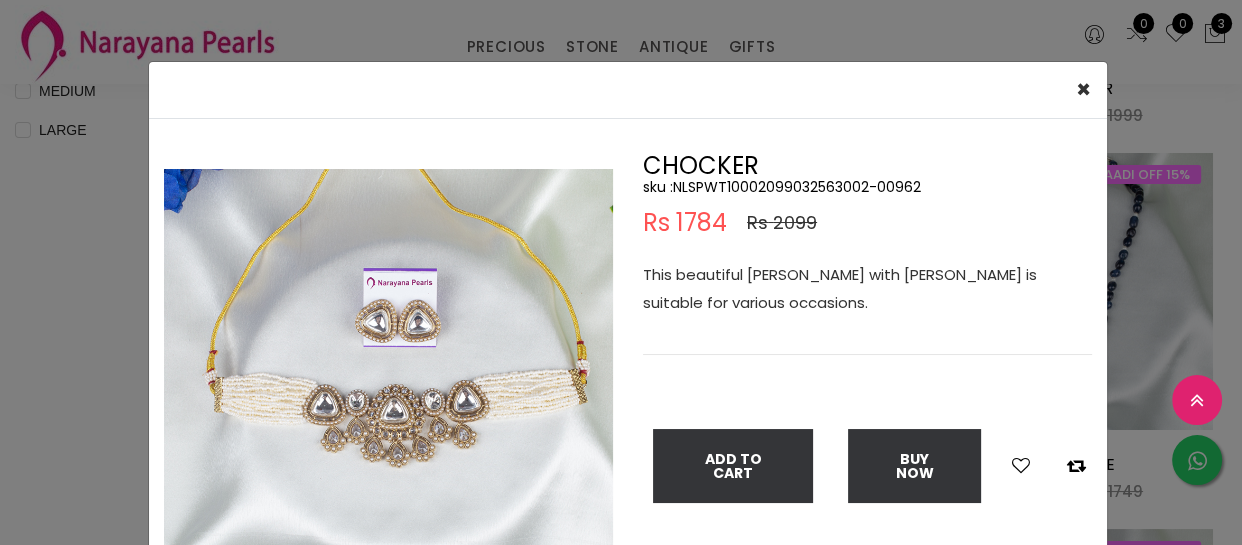 click on "sku :  NLSPWT10002099032563002-00962" at bounding box center [867, 187] 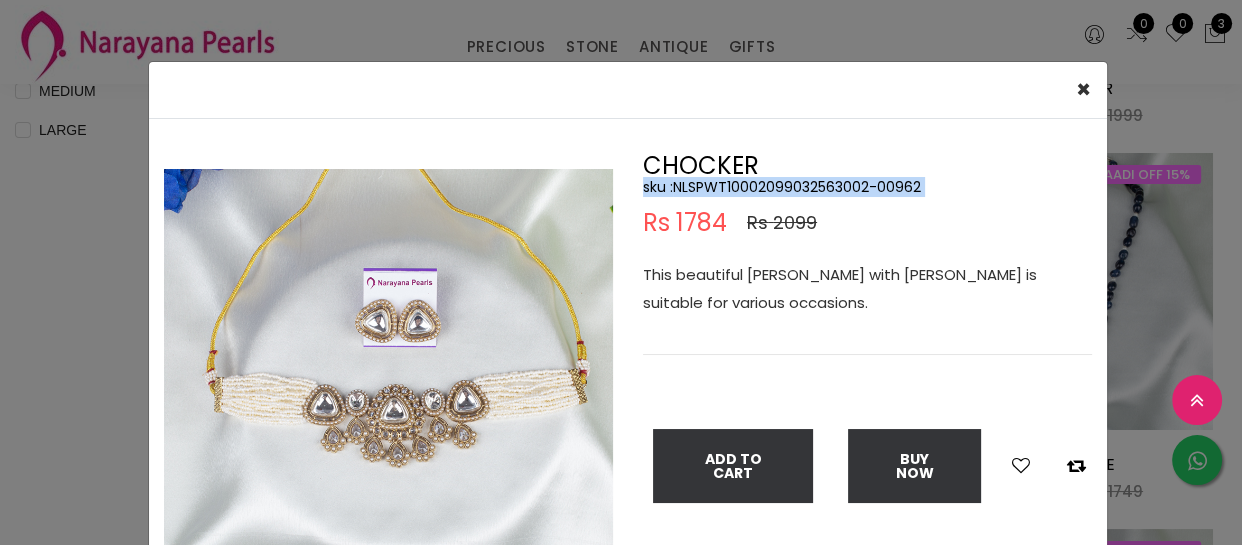 click on "sku :  NLSPWT10002099032563002-00962" at bounding box center [867, 187] 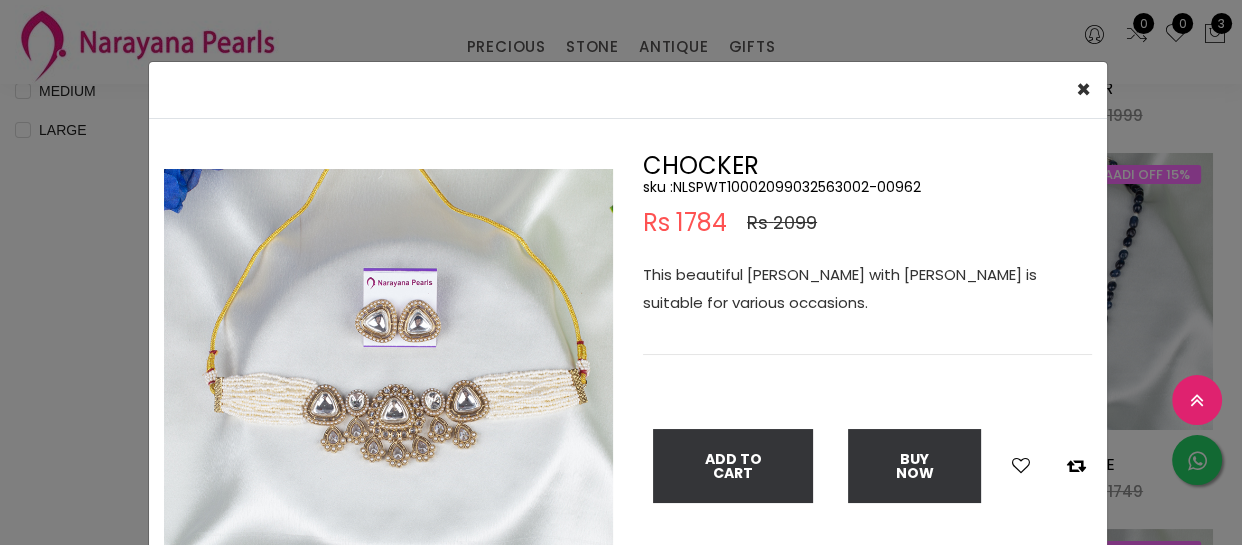 click on "sku :  NLSPWT10002099032563002-00962" at bounding box center (867, 187) 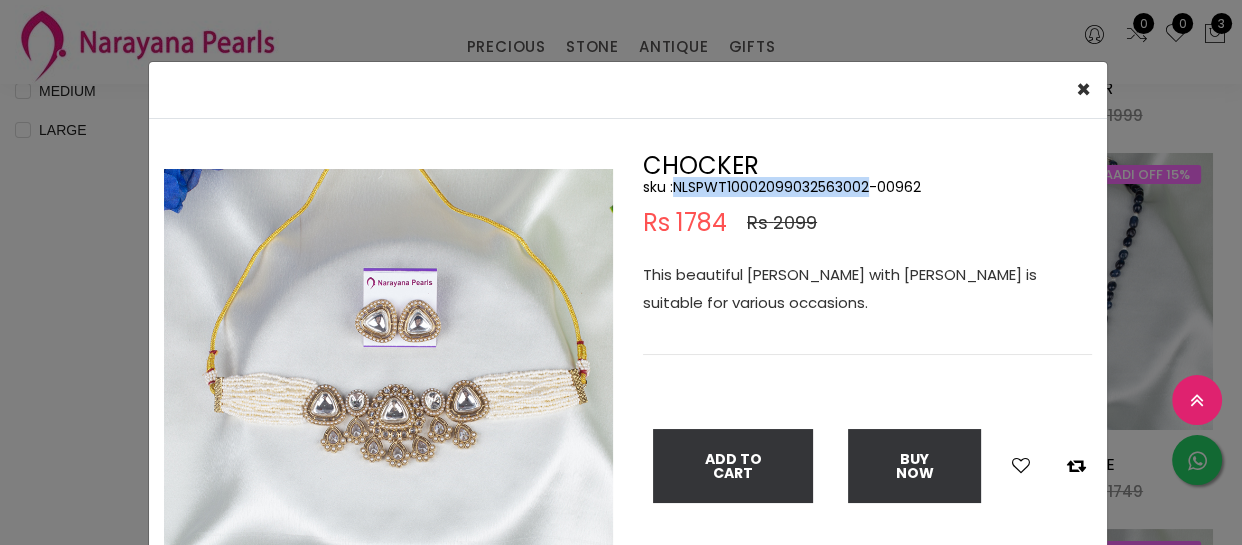 click on "sku :  NLSPWT10002099032563002-00962" at bounding box center [867, 187] 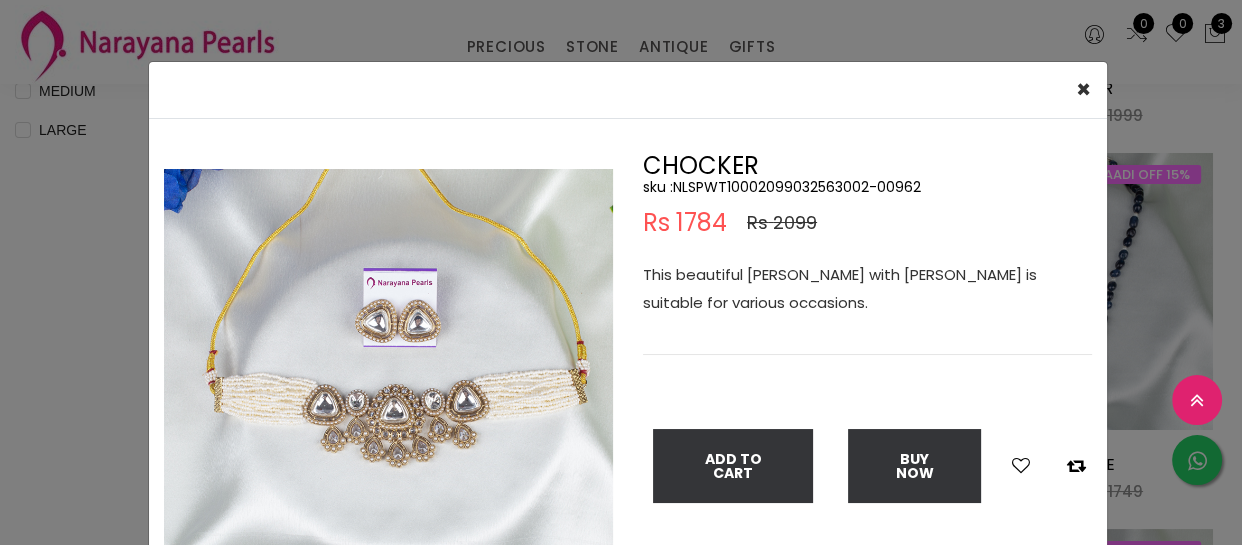 drag, startPoint x: 74, startPoint y: 259, endPoint x: 108, endPoint y: 270, distance: 35.735138 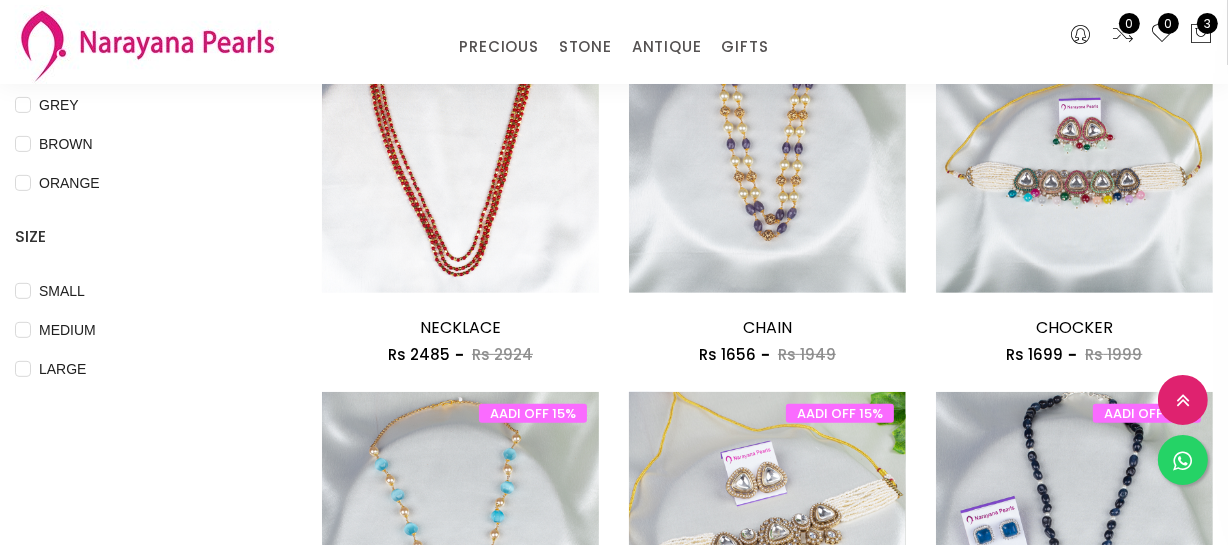 scroll, scrollTop: 454, scrollLeft: 0, axis: vertical 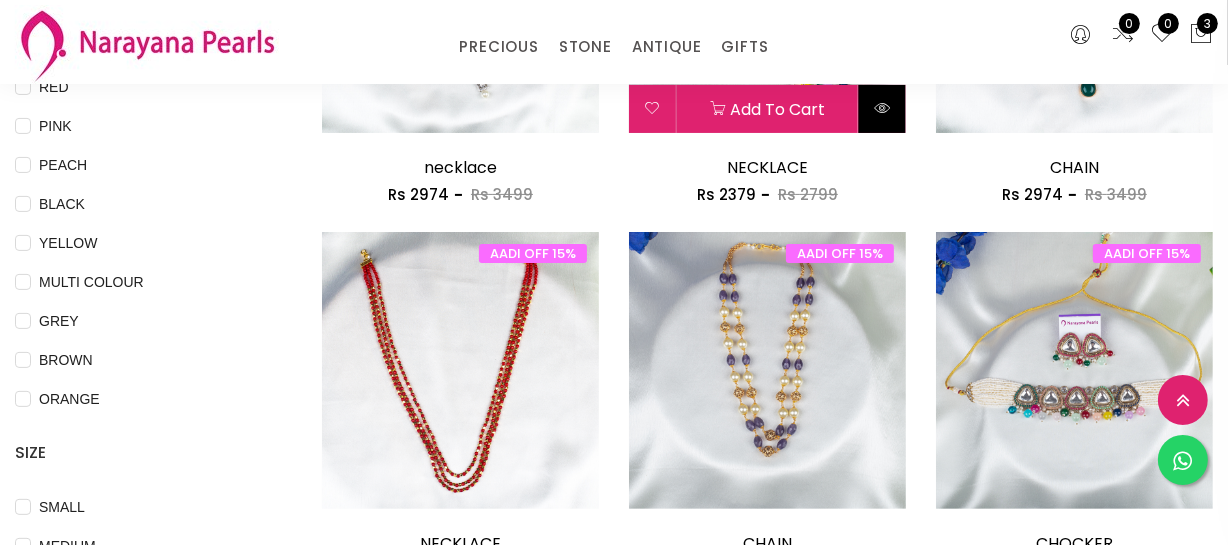 click at bounding box center (882, 109) 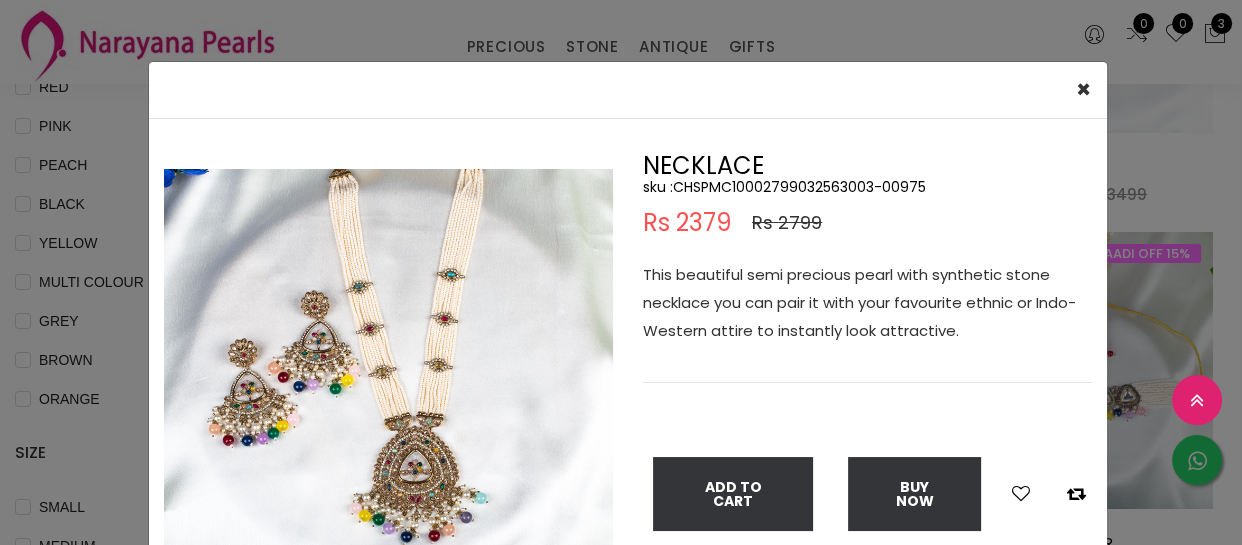 click on "sku :  CHSPMC10002799032563003-00975" at bounding box center (867, 187) 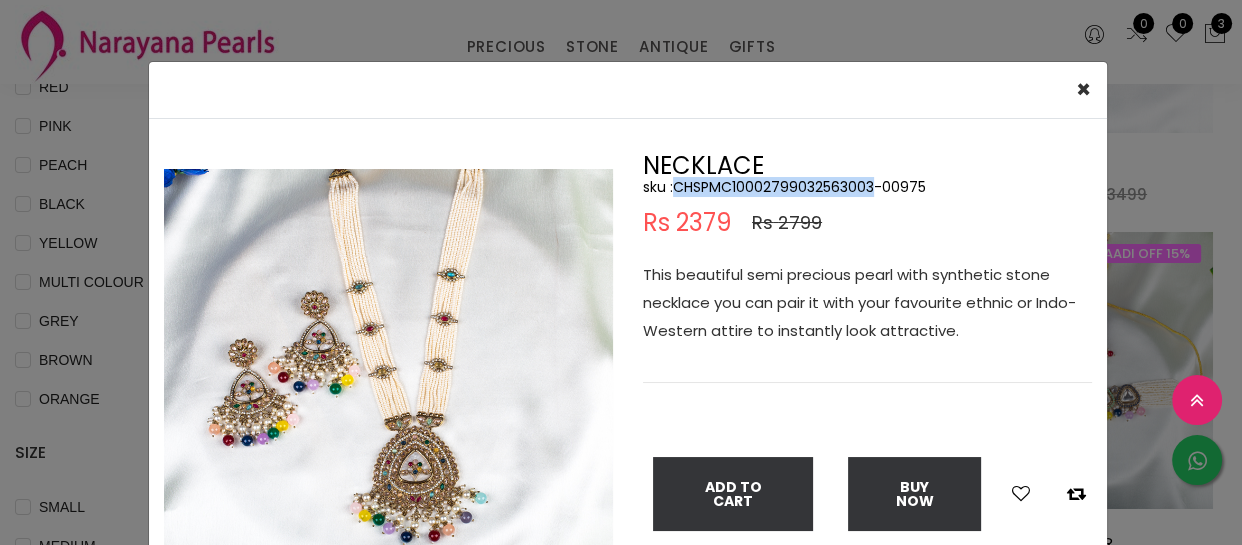 click on "sku :  CHSPMC10002799032563003-00975" at bounding box center (867, 187) 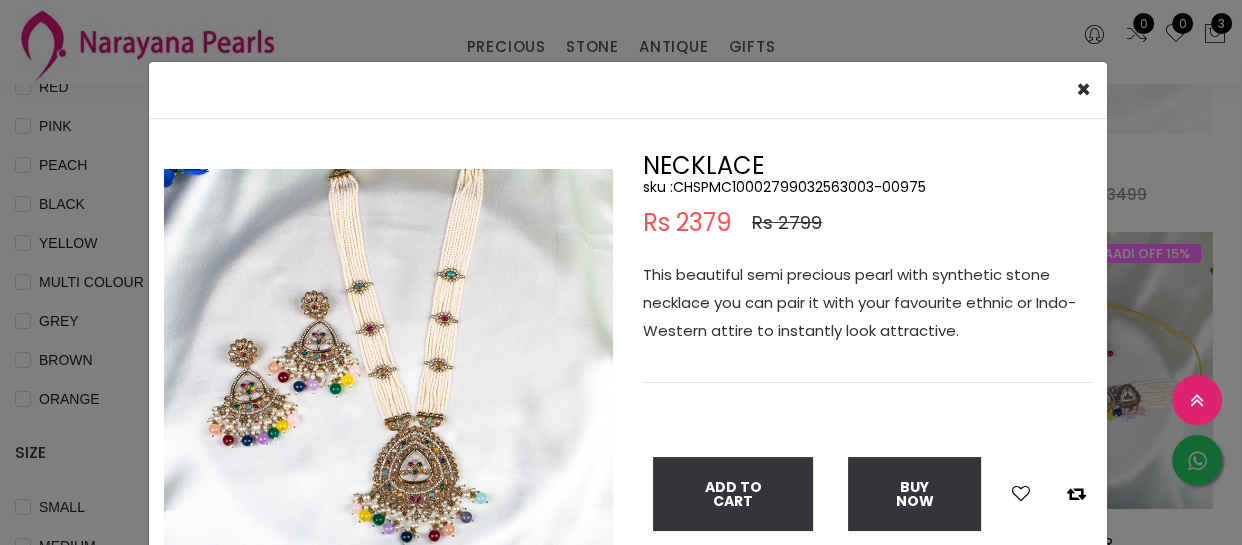 click on "× Close Double (click / press) on the image to zoom (in / out). NECKLACE sku :  CHSPMC10002799032563003-00975 Rs   2379   Rs   2799 This beautiful semi precious pearl with synthetic stone necklace you can pair it with your favourite ethnic or Indo-Western attire to instantly look attractive.  Add To Cart   Buy Now" at bounding box center [621, 272] 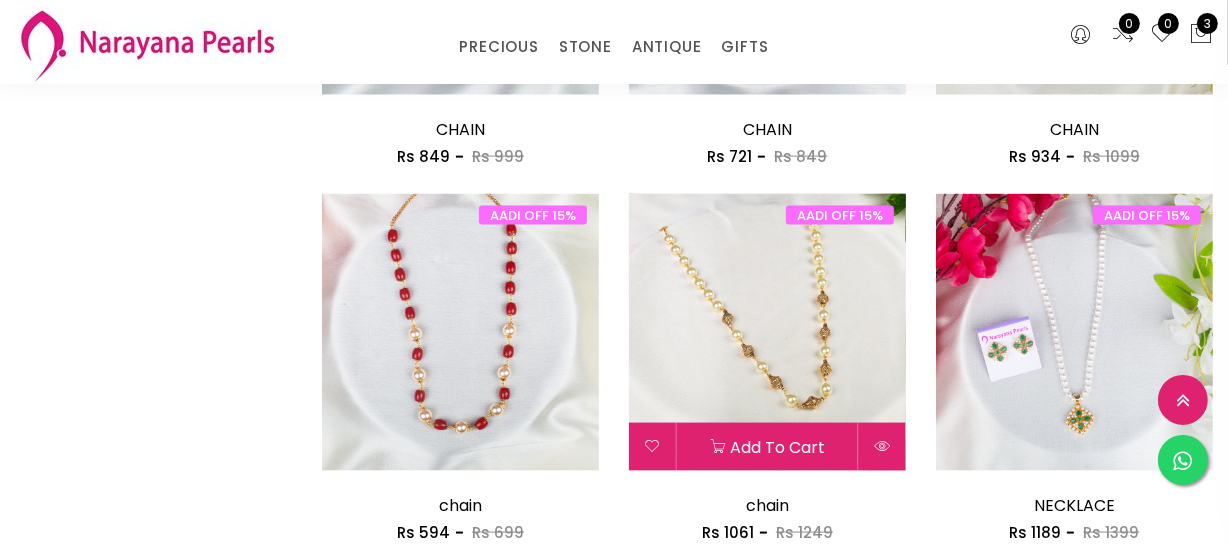 scroll, scrollTop: 2545, scrollLeft: 0, axis: vertical 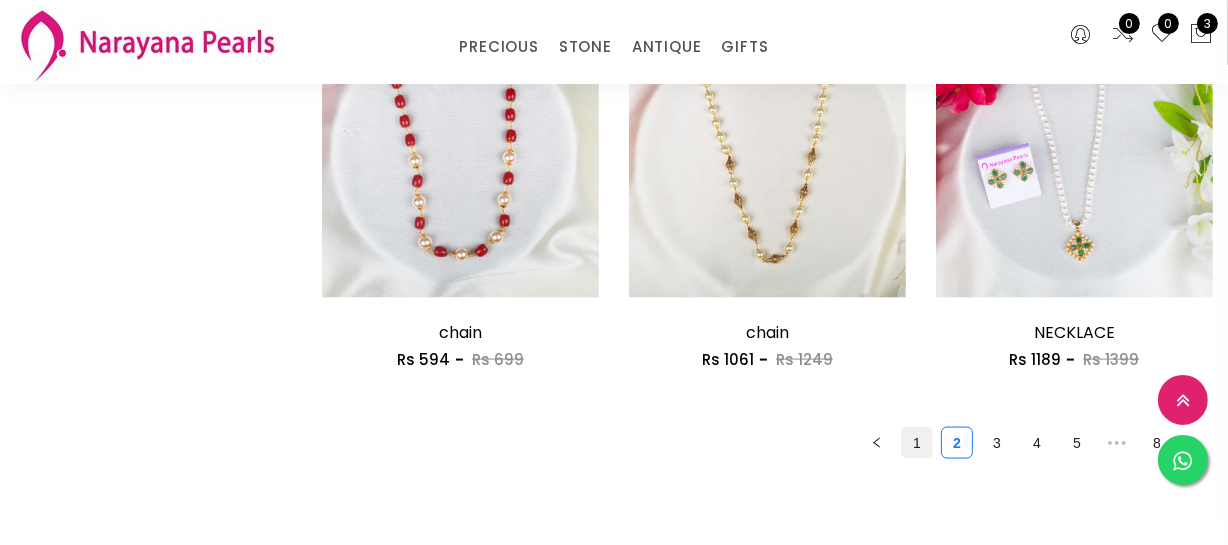 click on "1" at bounding box center (917, 443) 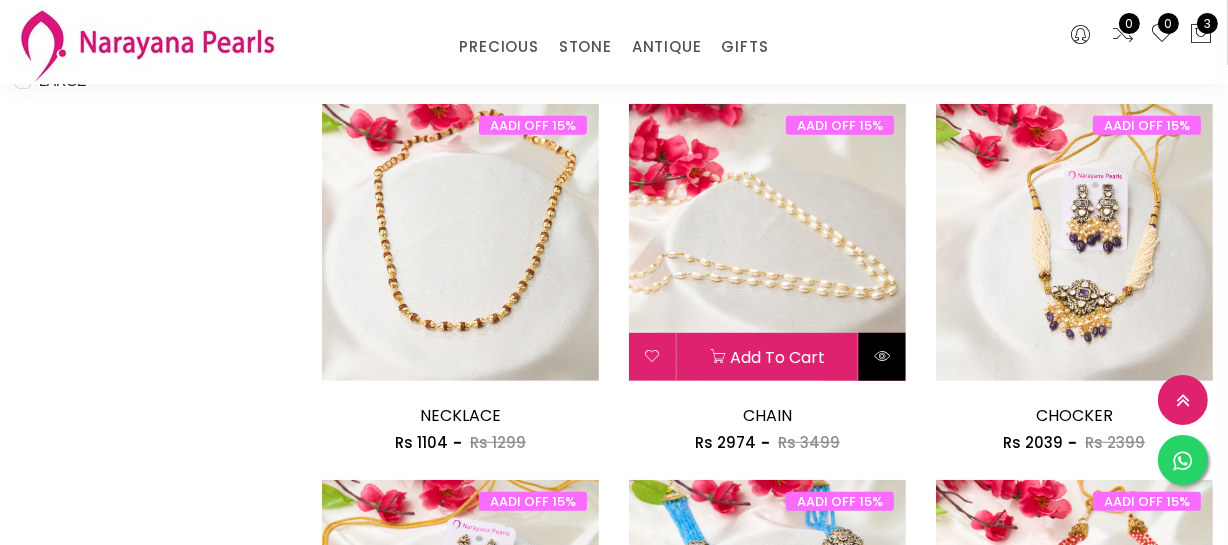 scroll, scrollTop: 1000, scrollLeft: 0, axis: vertical 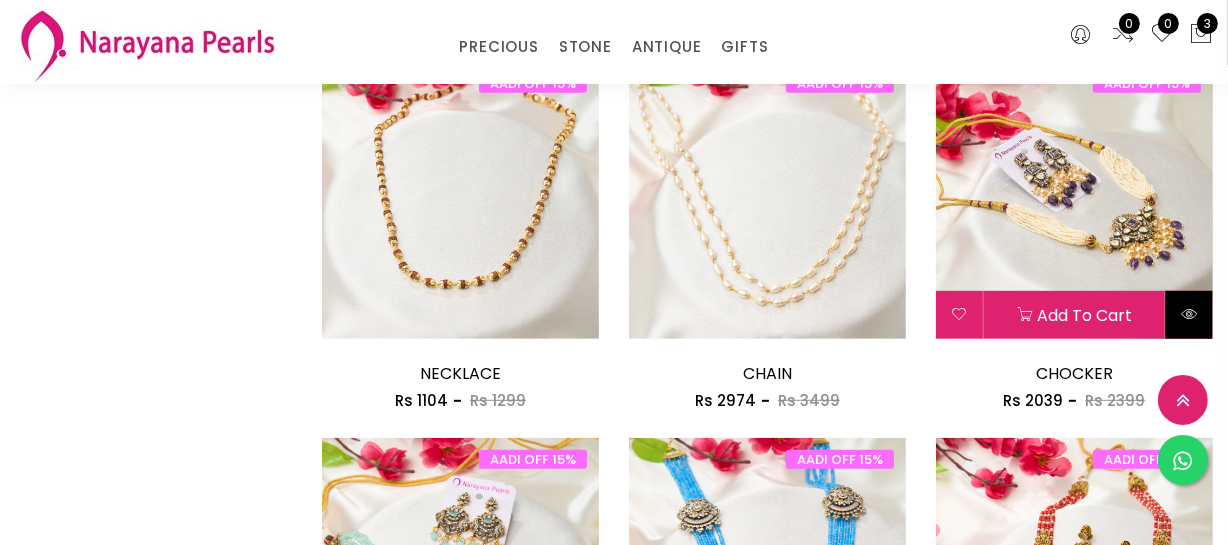click at bounding box center (1189, 314) 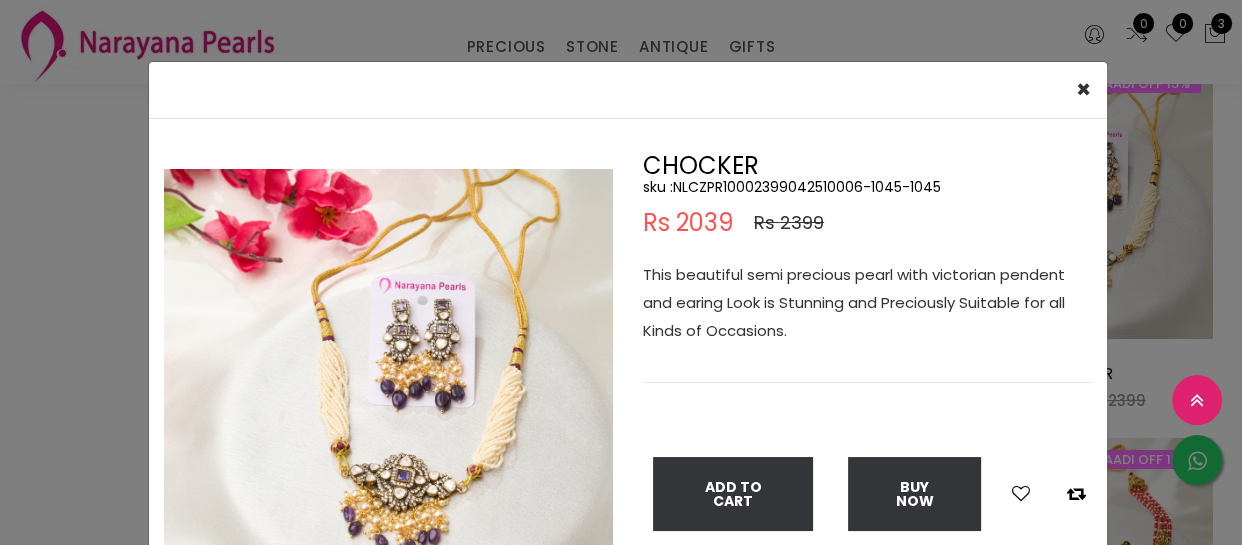 click on "sku :  NLCZPR10002399042510006-1045-1045" at bounding box center (867, 187) 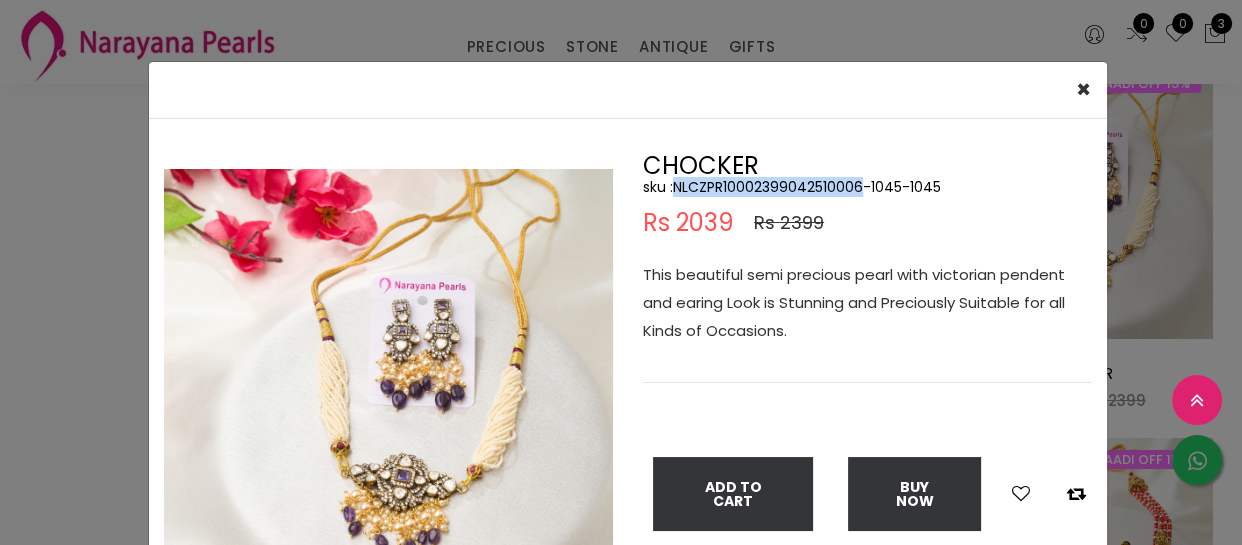 click on "sku :  NLCZPR10002399042510006-1045-1045" at bounding box center [867, 187] 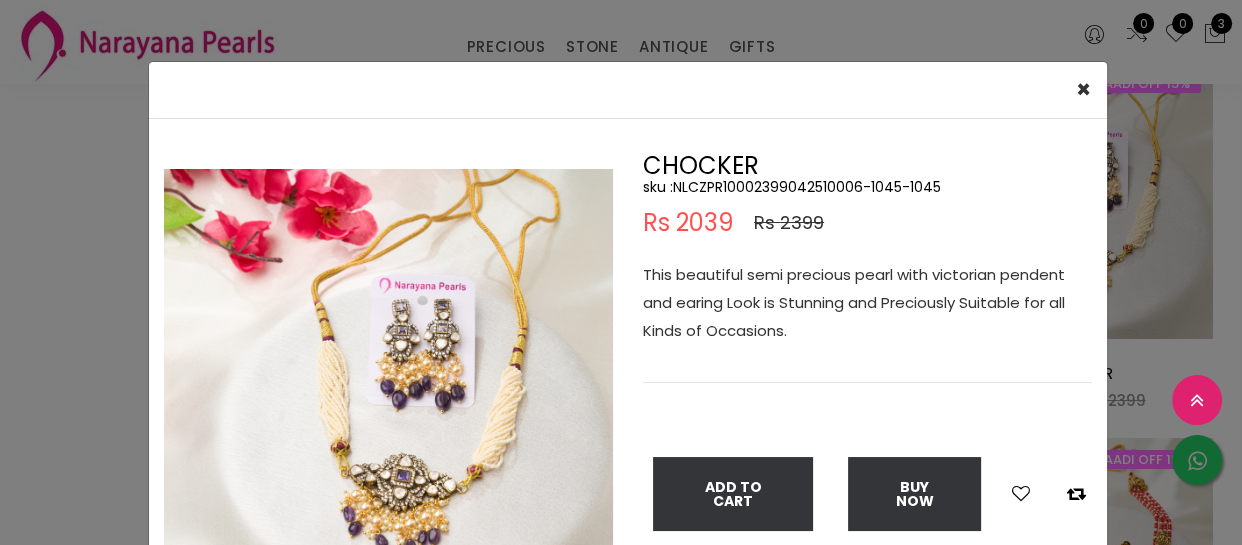 click on "× Close Double (click / press) on the image to zoom (in / out). CHOCKER sku :  NLCZPR10002399042510006-1045-1045 Rs   2039   Rs   2399 This beautiful semi precious pearl with victorian pendent and earing Look is Stunning and Preciously Suitable for all Kinds of Occasions.  Add To Cart   Buy Now" at bounding box center [621, 272] 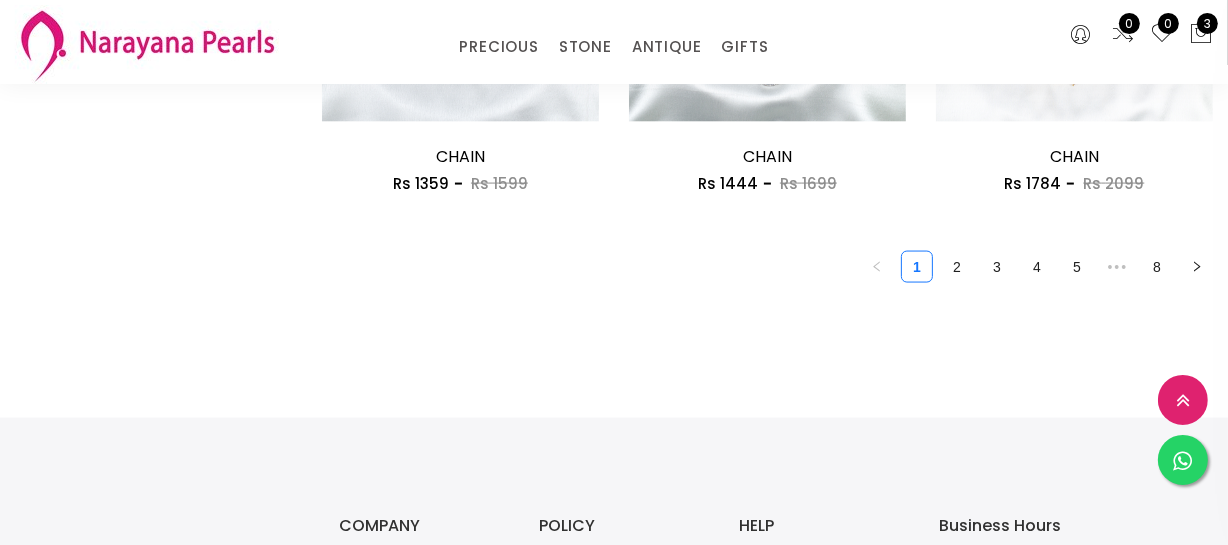 scroll, scrollTop: 2727, scrollLeft: 0, axis: vertical 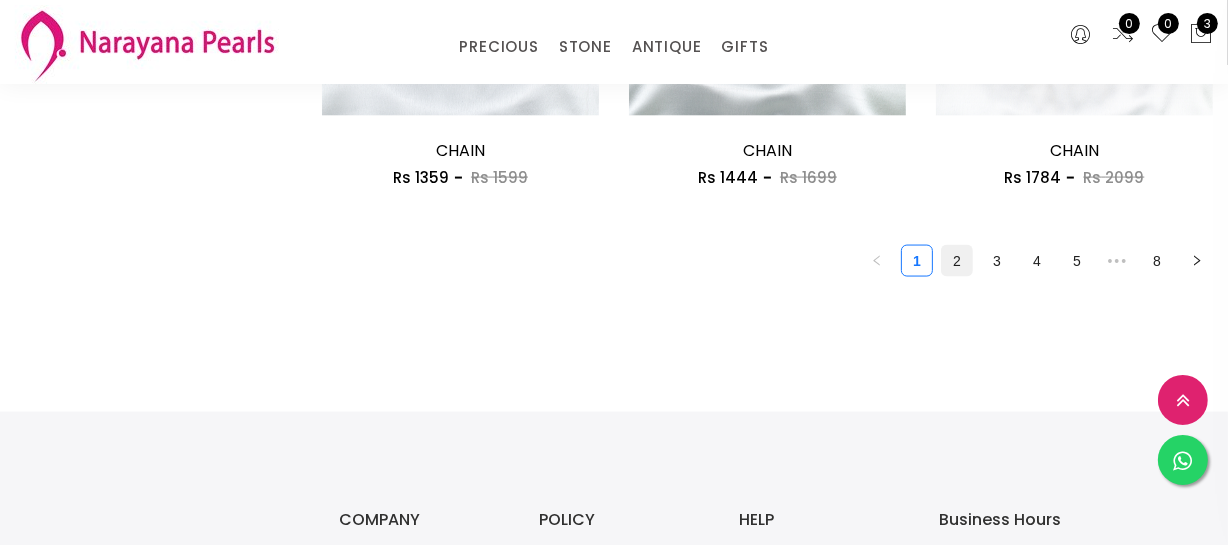 click on "2" at bounding box center (957, 261) 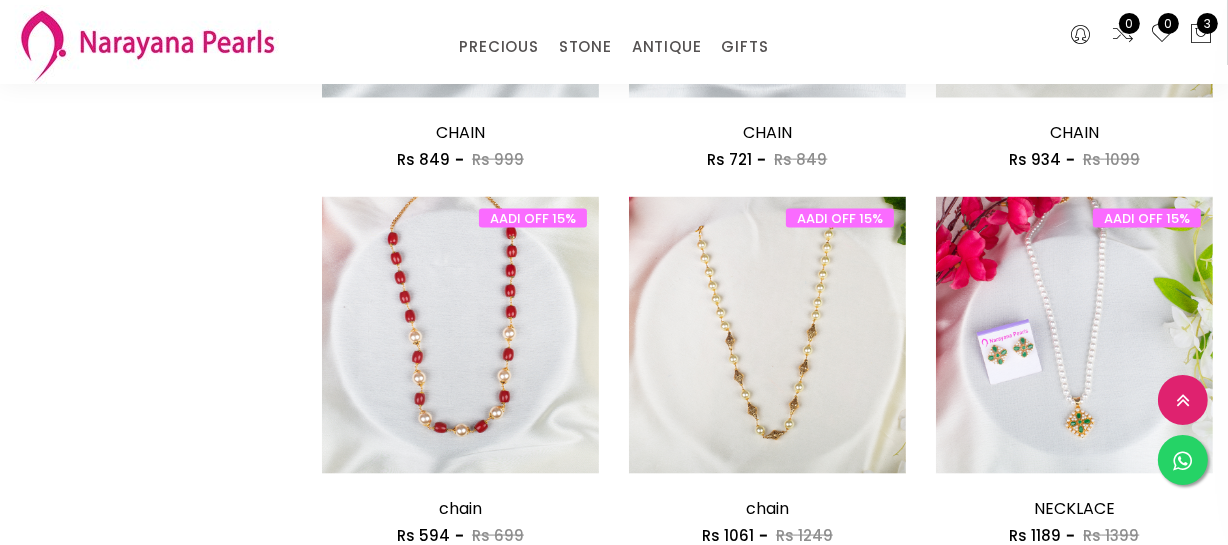 scroll, scrollTop: 2636, scrollLeft: 0, axis: vertical 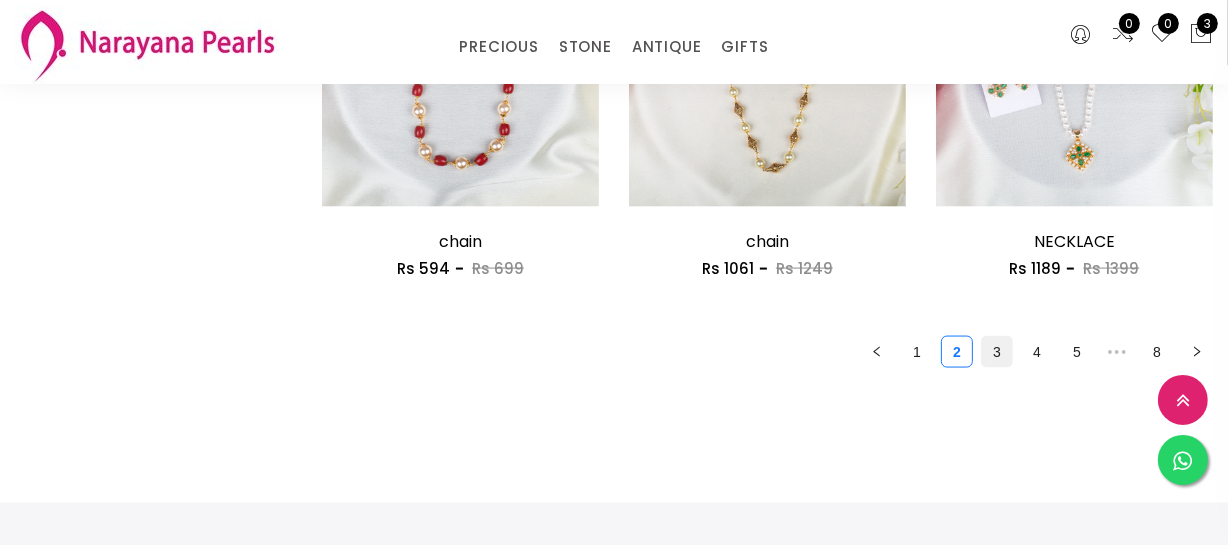 click on "3" at bounding box center [997, 352] 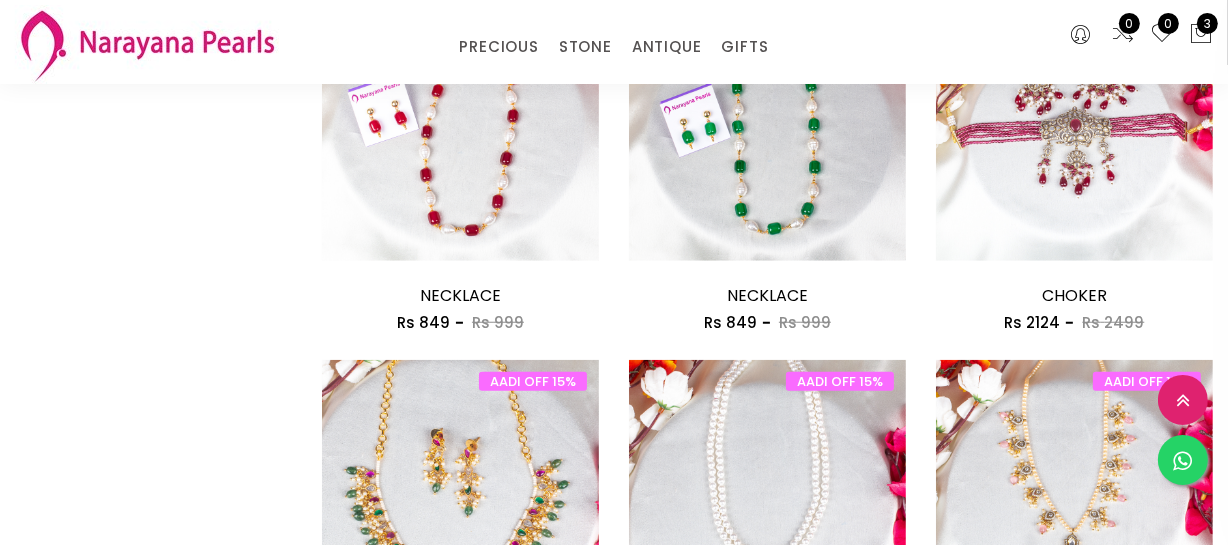scroll, scrollTop: 1727, scrollLeft: 0, axis: vertical 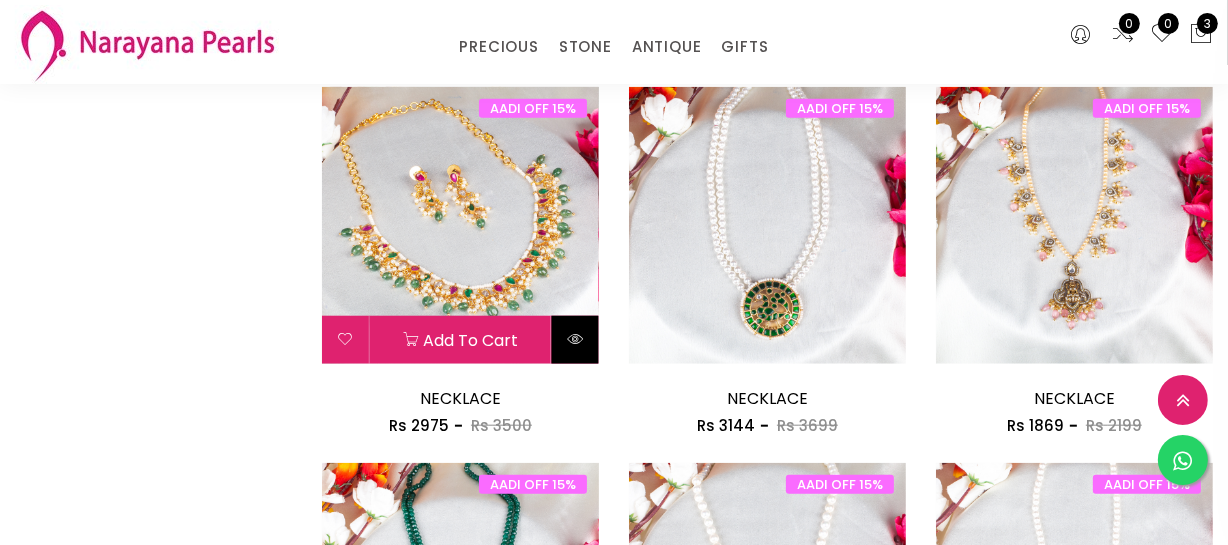 click at bounding box center [575, 339] 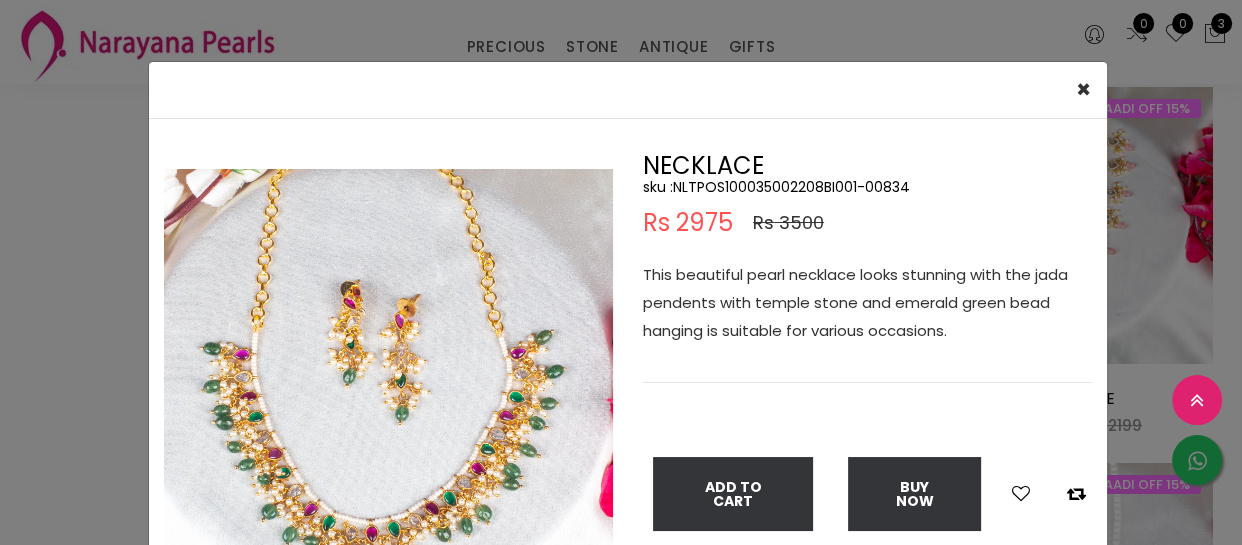 click on "× Close Double (click / press) on the image to zoom (in / out). NECKLACE sku :  NLTPOS100035002208BI001-00834 Rs   2975   Rs   3500 This beautiful pearl necklace looks stunning with the jada pendents with temple stone and emerald green bead hanging is suitable for various occasions.  Add To Cart   Buy Now" at bounding box center (621, 272) 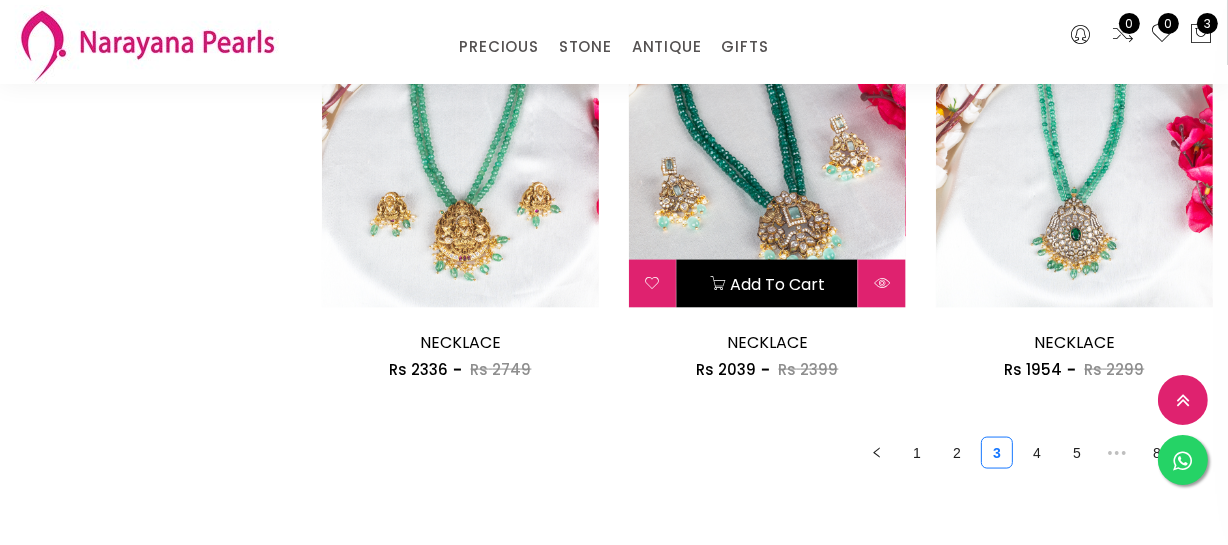 scroll, scrollTop: 2636, scrollLeft: 0, axis: vertical 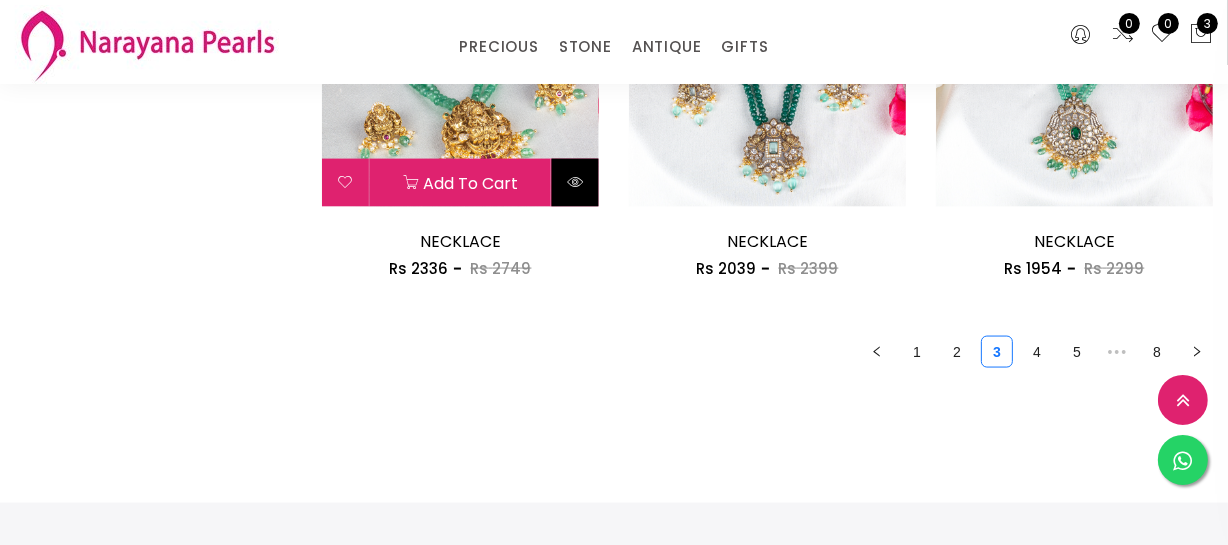 click at bounding box center (575, 182) 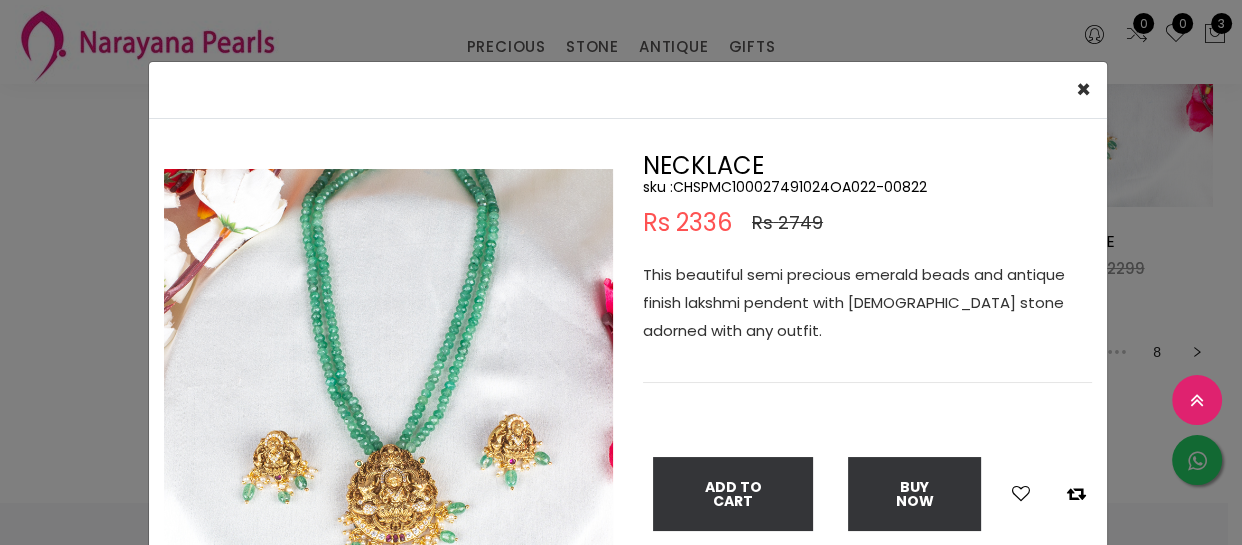 click on "sku :  CHSPMC100027491024OA022-00822" at bounding box center [867, 187] 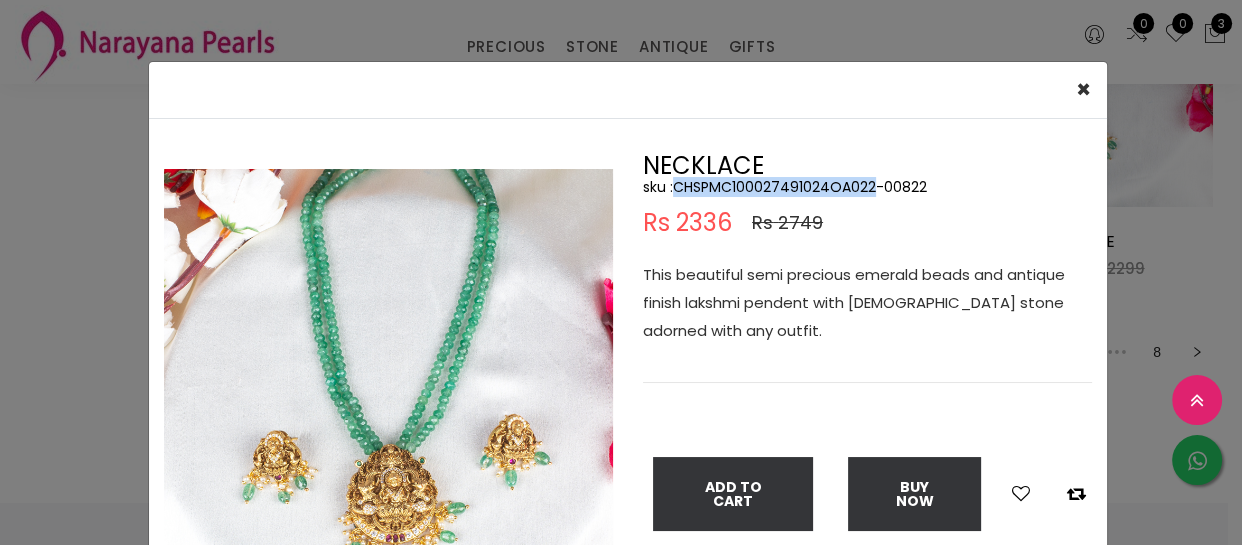 click on "sku :  CHSPMC100027491024OA022-00822" at bounding box center (867, 187) 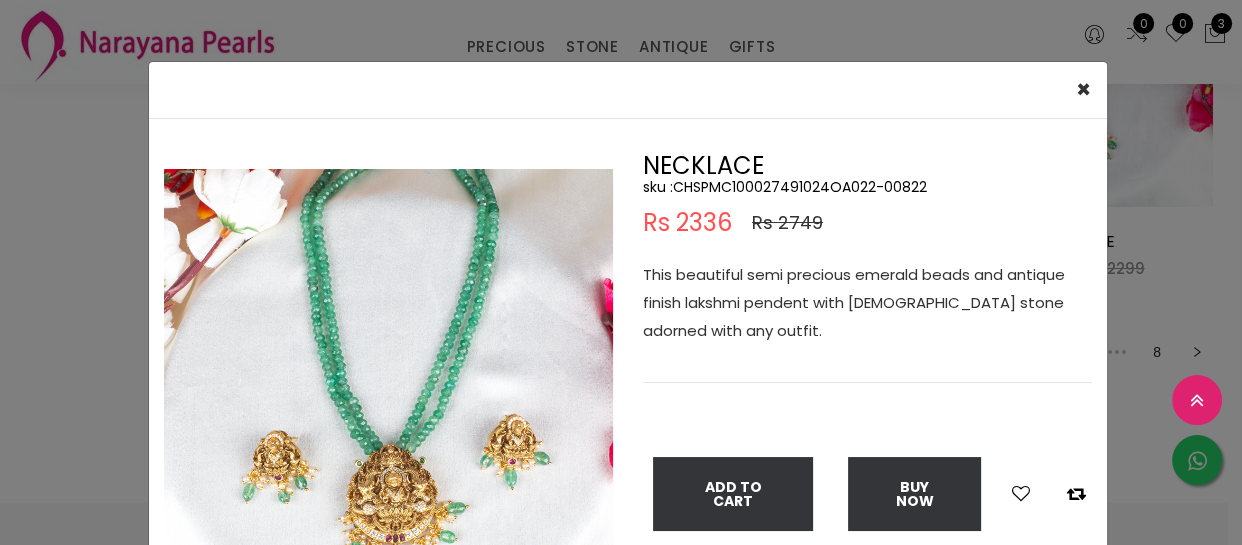 click on "× Close Double (click / press) on the image to zoom (in / out). NECKLACE sku :  CHSPMC100027491024OA022-00822 Rs   2336   Rs   2749 This beautiful semi precious emerald beads and antique finish lakshmi pendent with temple stone adorned with any outfit.  Add To Cart   Buy Now" at bounding box center [621, 272] 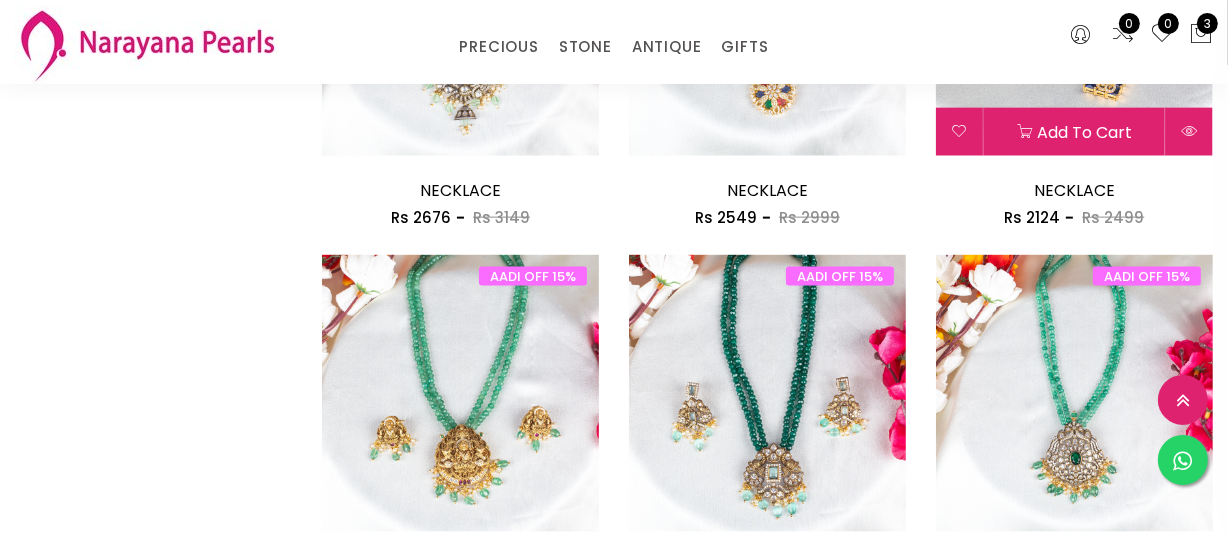 scroll, scrollTop: 2636, scrollLeft: 0, axis: vertical 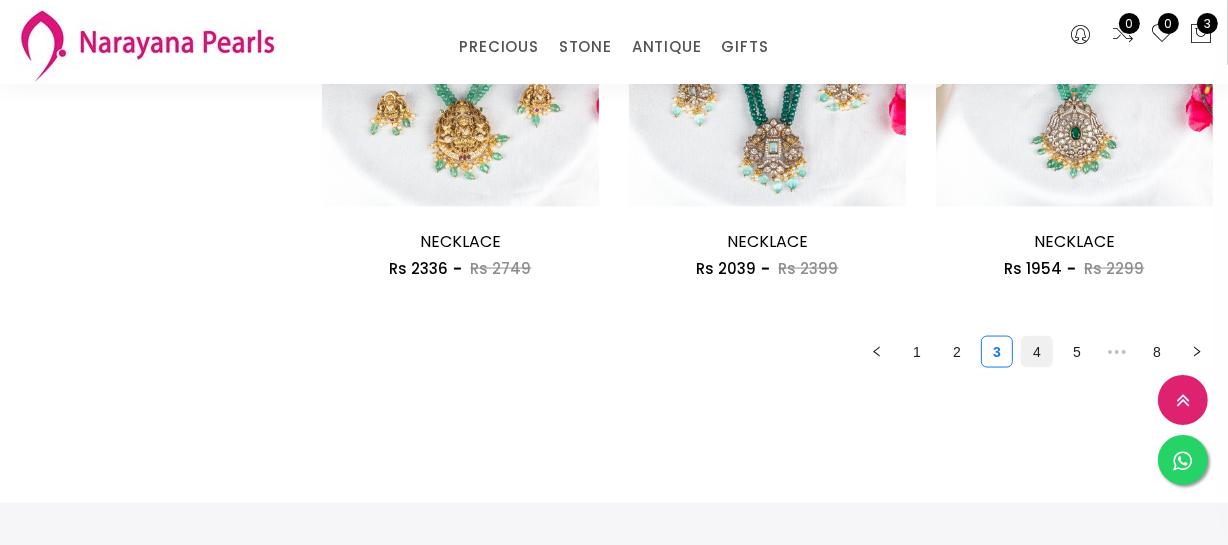 click on "4" at bounding box center (1037, 352) 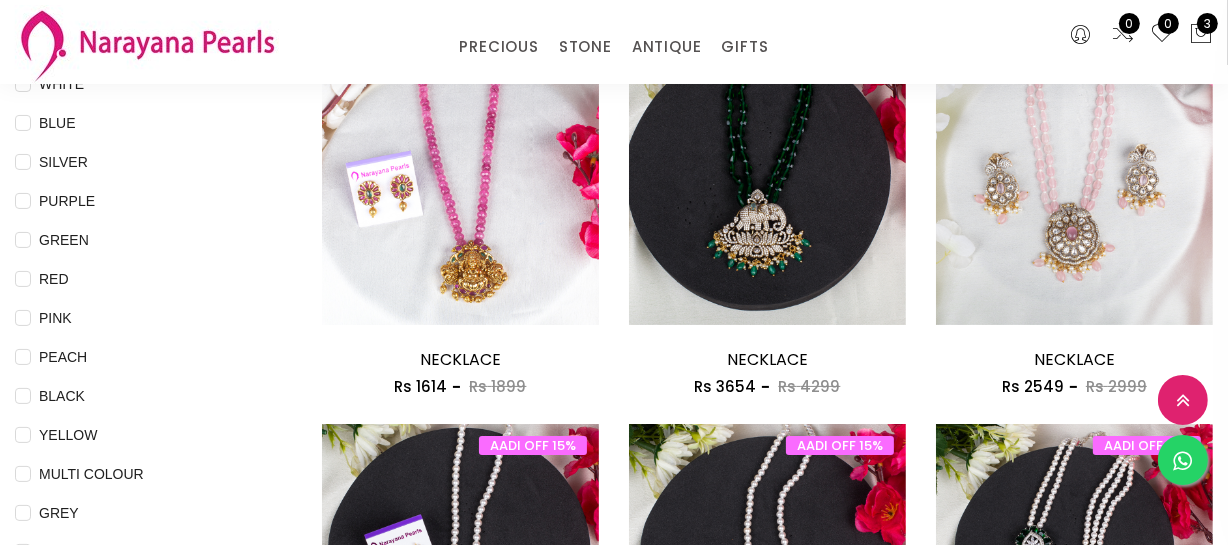 scroll, scrollTop: 272, scrollLeft: 0, axis: vertical 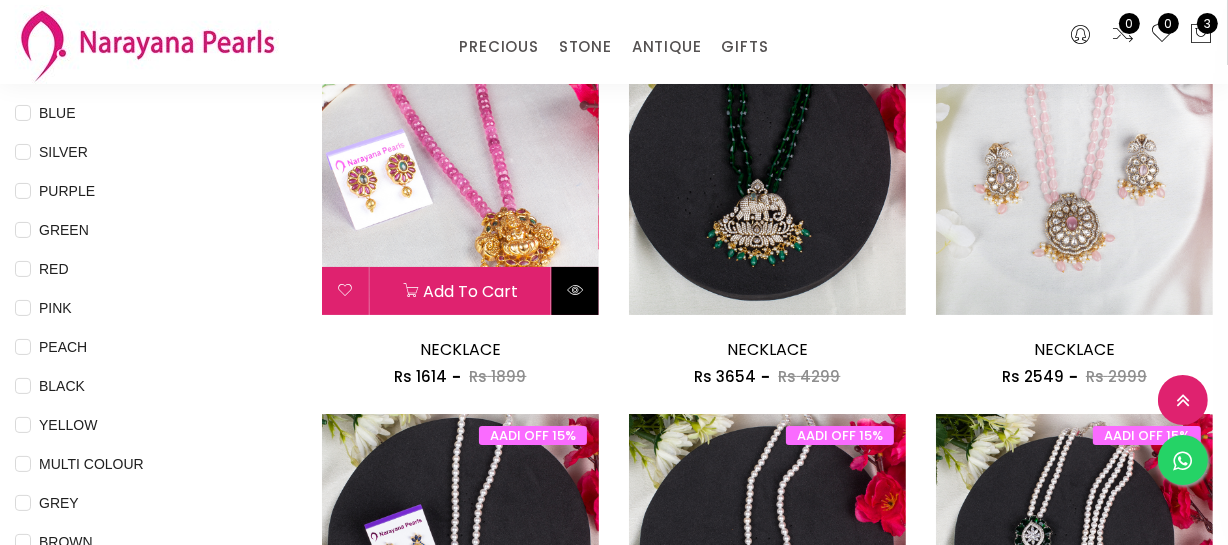click at bounding box center (575, 290) 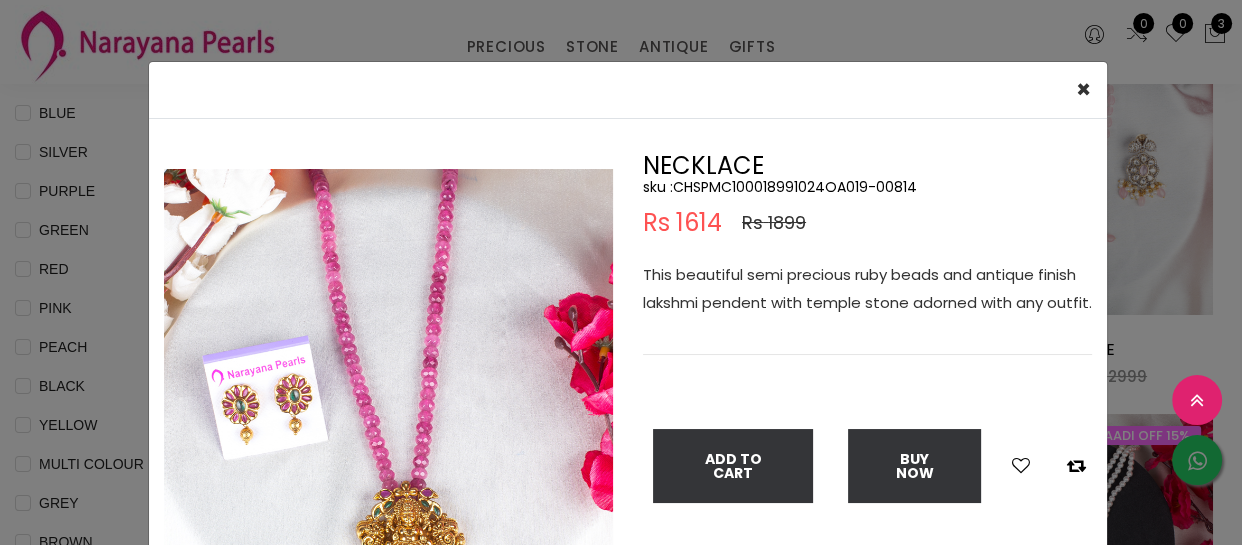 click on "sku :  CHSPMC100018991024OA019-00814" at bounding box center [867, 187] 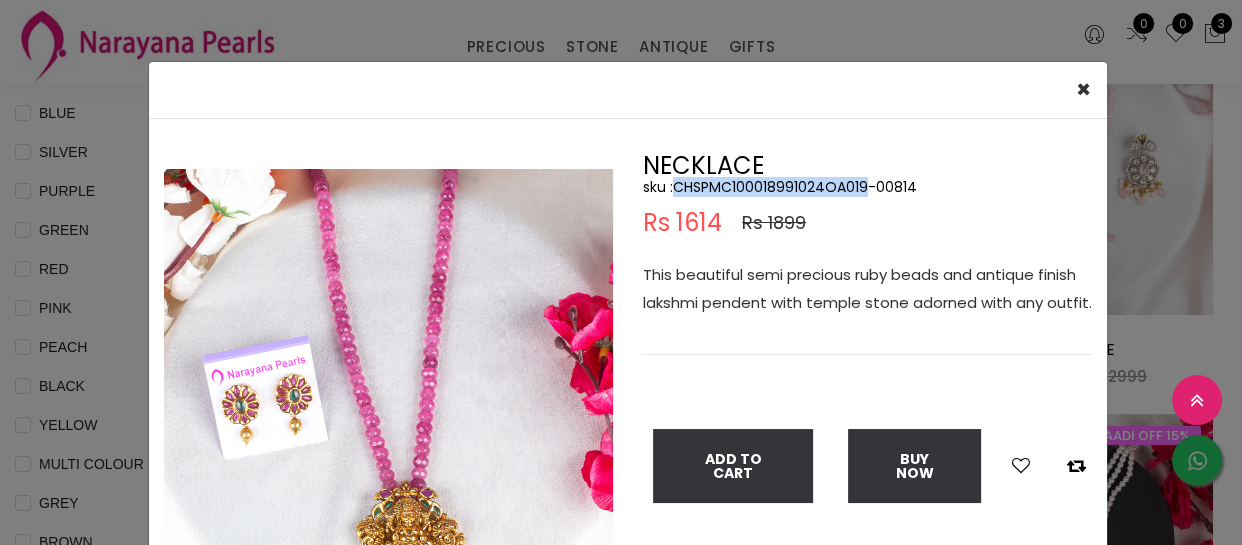click on "sku :  CHSPMC100018991024OA019-00814" at bounding box center [867, 187] 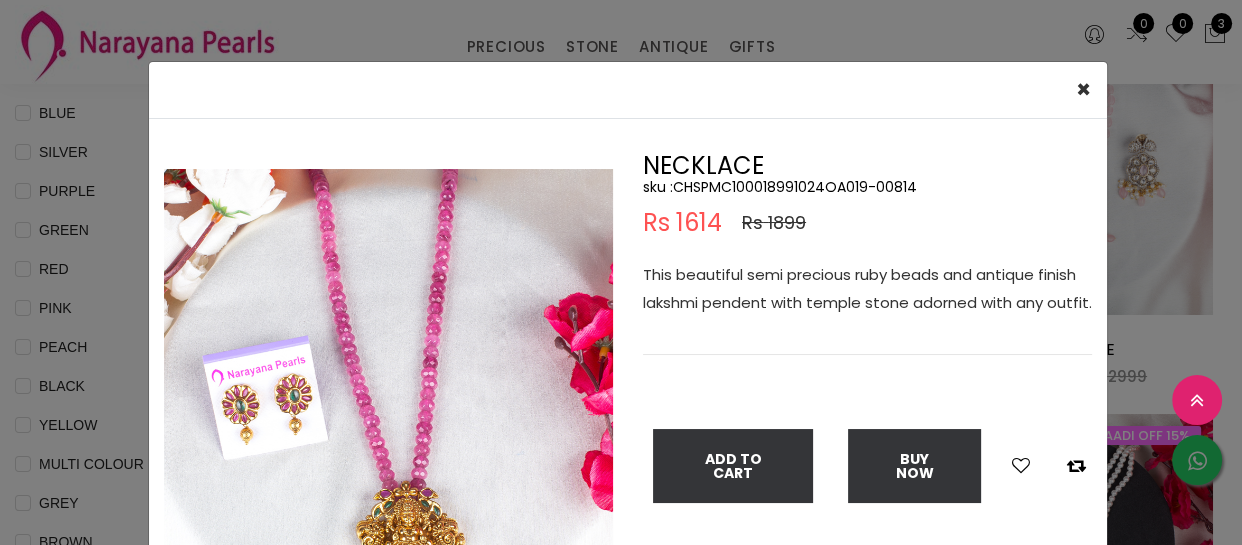 click on "× Close Double (click / press) on the image to zoom (in / out). NECKLACE sku :  CHSPMC100018991024OA019-00814 Rs   1614   Rs   1899 This beautiful semi precious ruby beads and antique finish lakshmi pendent  with temple stone adorned with any outfit.  Add To Cart   Buy Now" at bounding box center [621, 272] 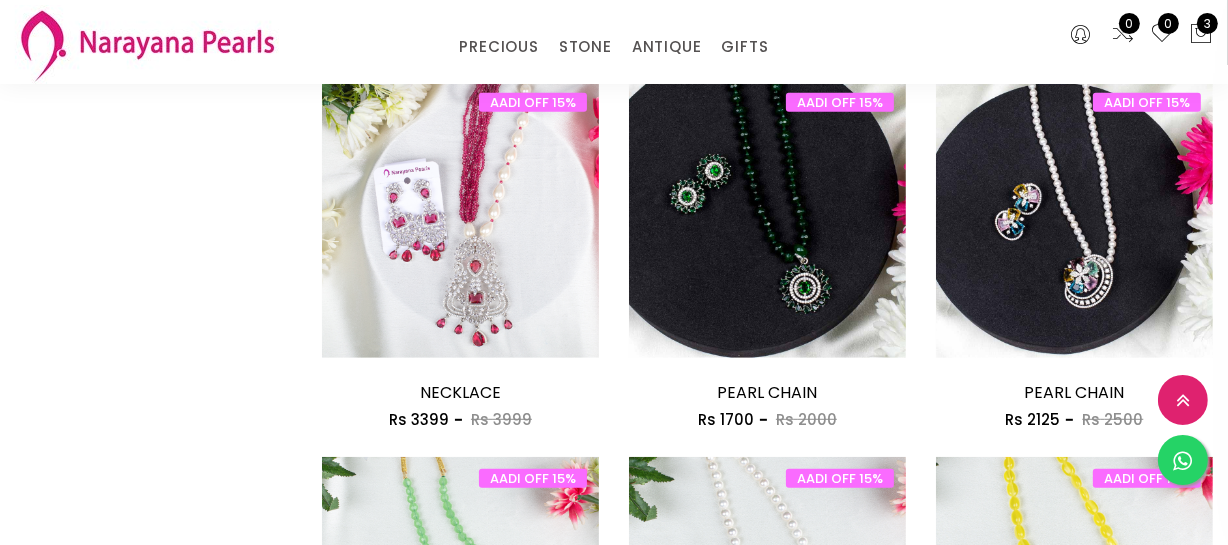 scroll, scrollTop: 1090, scrollLeft: 0, axis: vertical 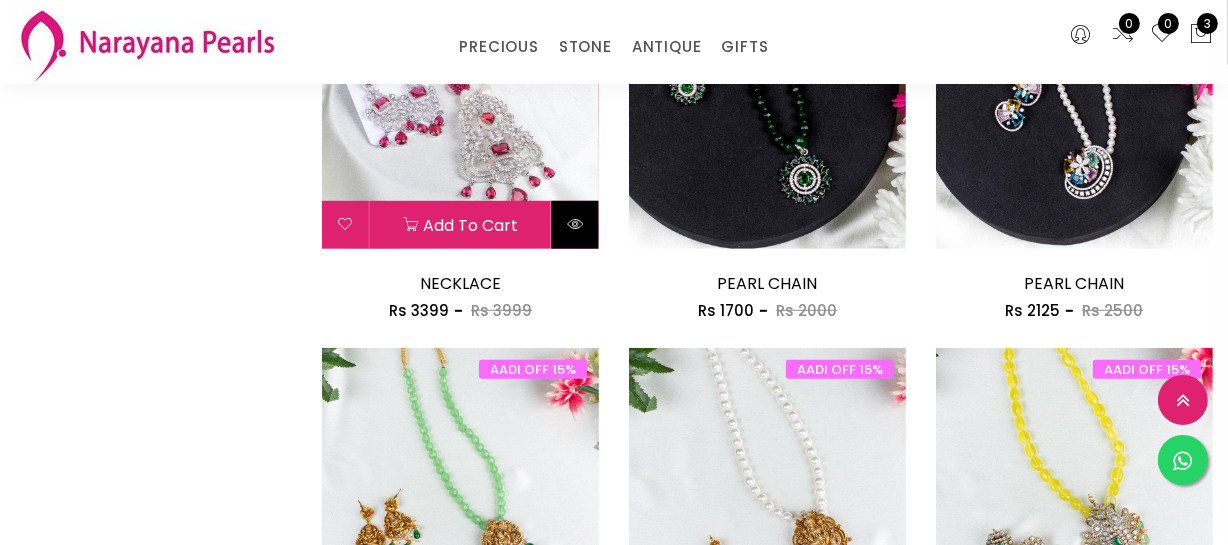 click at bounding box center [575, 225] 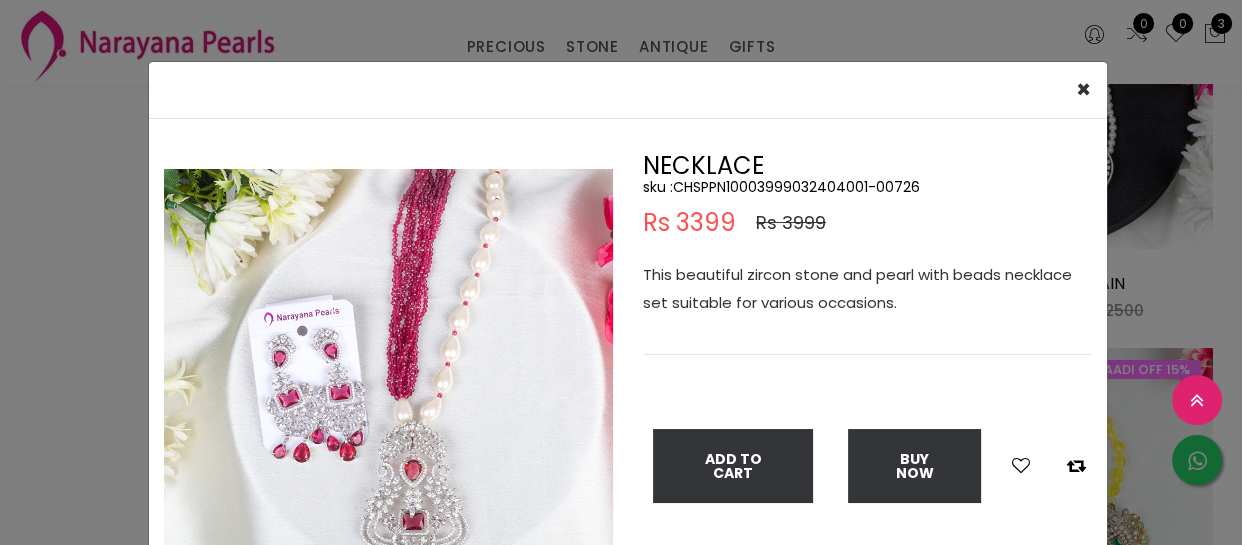 click on "sku :  CHSPPN10003999032404001-00726" at bounding box center [867, 187] 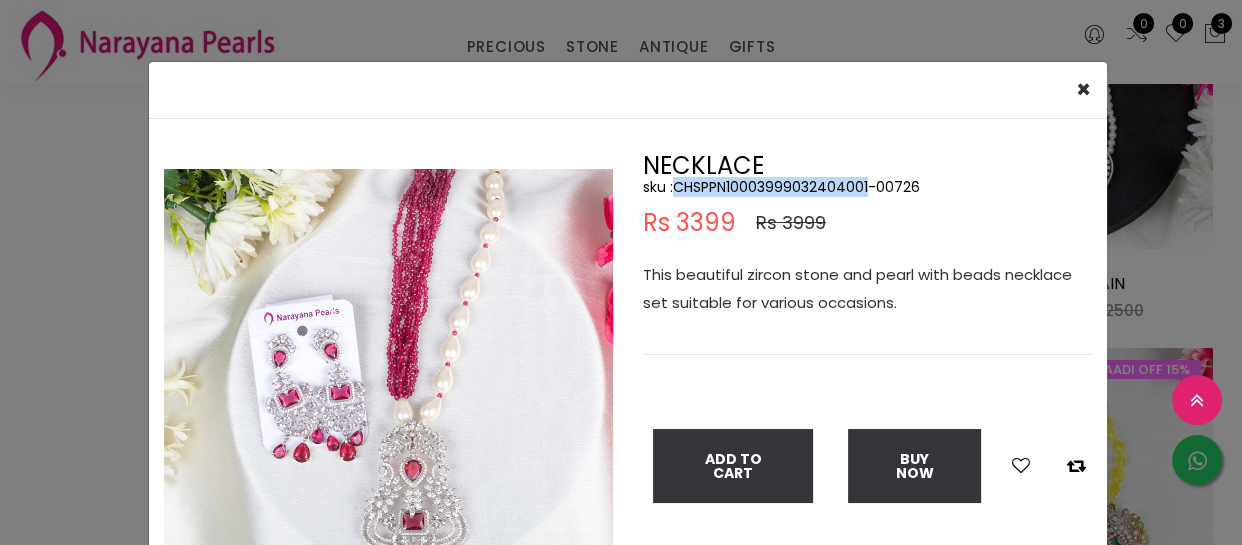 click on "sku :  CHSPPN10003999032404001-00726" at bounding box center (867, 187) 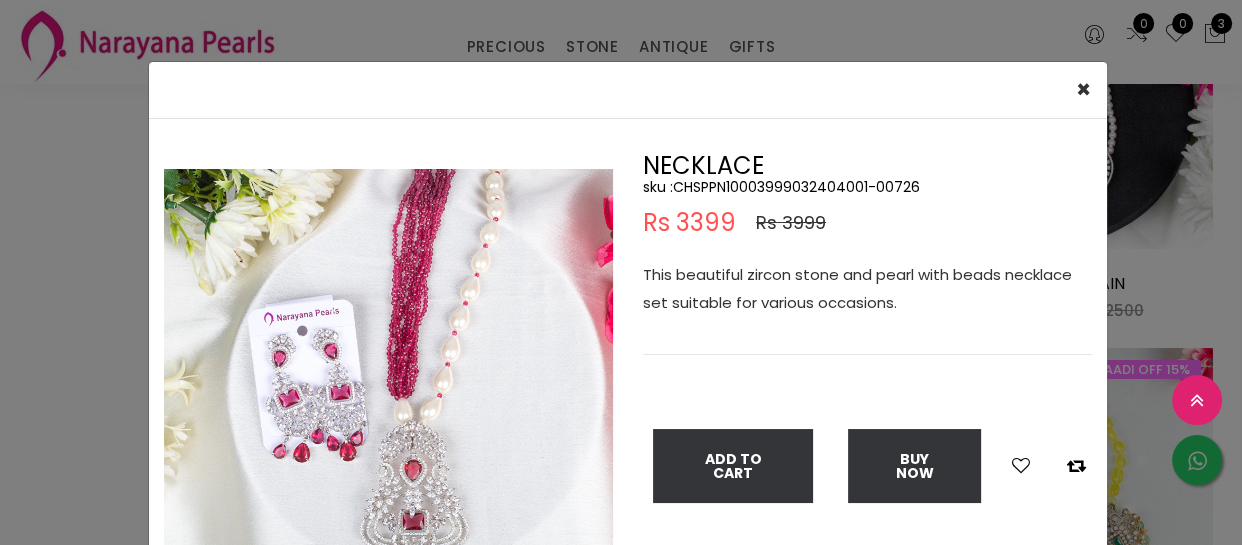 click on "× Close Double (click / press) on the image to zoom (in / out). NECKLACE sku :  CHSPPN10003999032404001-00726 Rs   3399   Rs   3999 This beautiful zircon stone and pearl with beads necklace set suitable for various occasions.  Add To Cart   Buy Now" at bounding box center [621, 272] 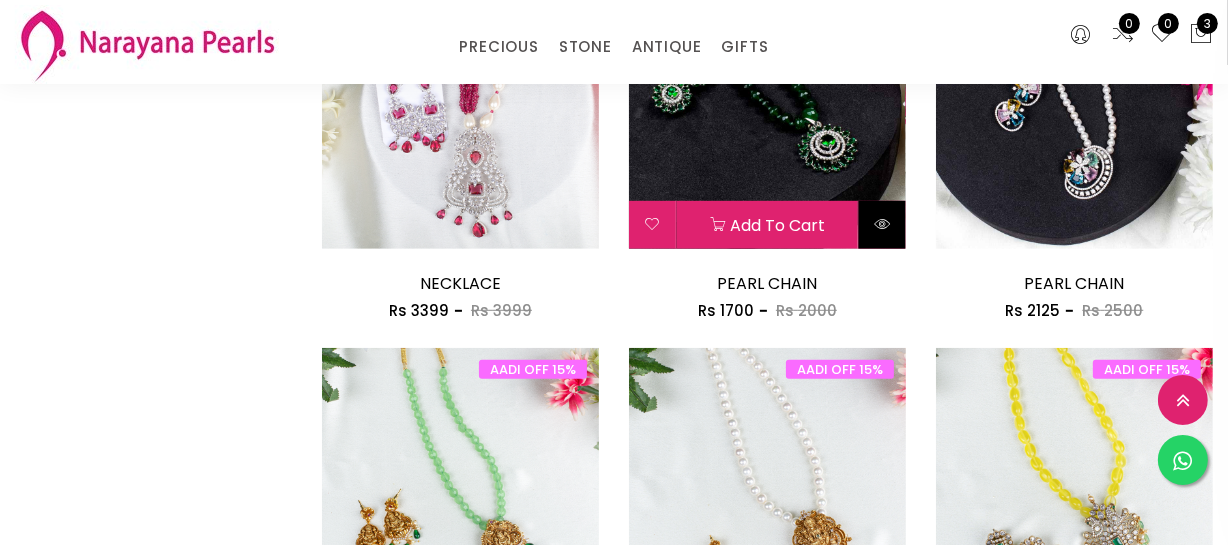 click at bounding box center (882, 225) 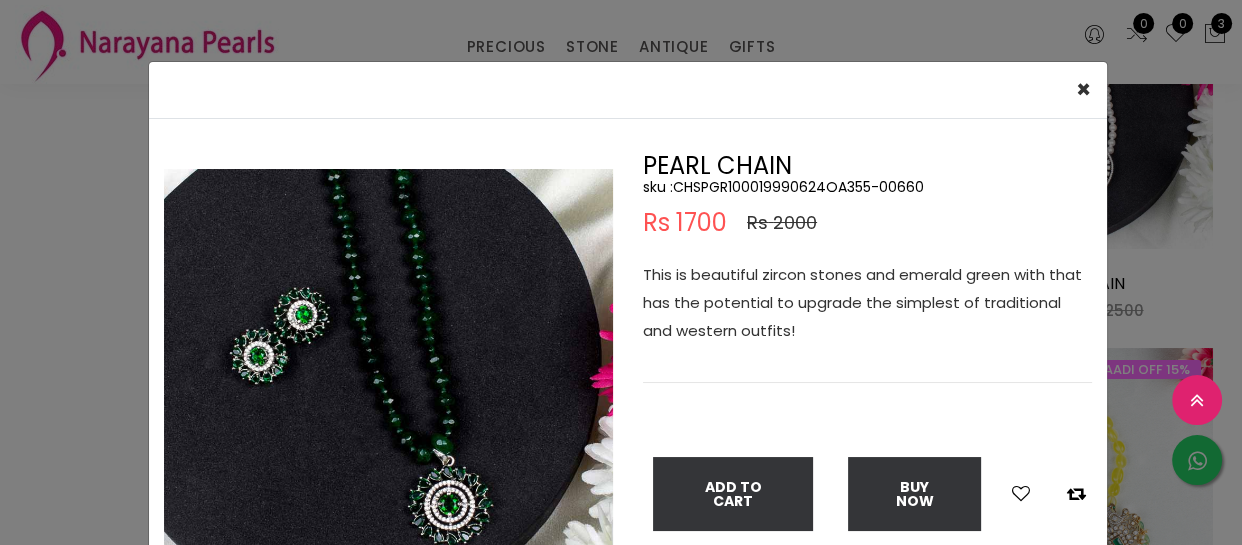 click on "sku :  CHSPGR100019990624OA355-00660" at bounding box center (867, 187) 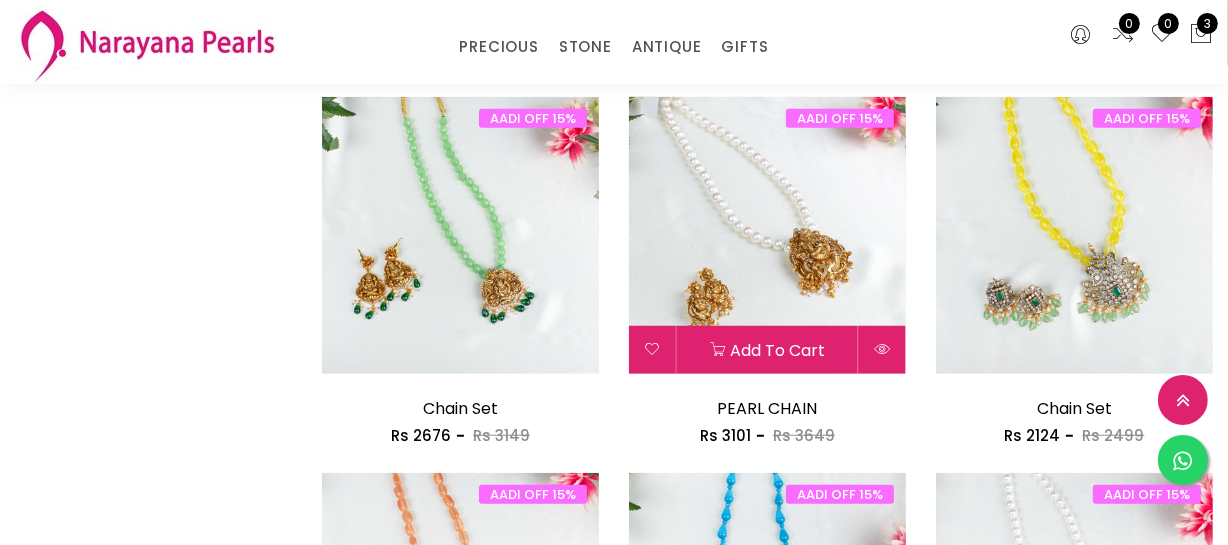 scroll, scrollTop: 1272, scrollLeft: 0, axis: vertical 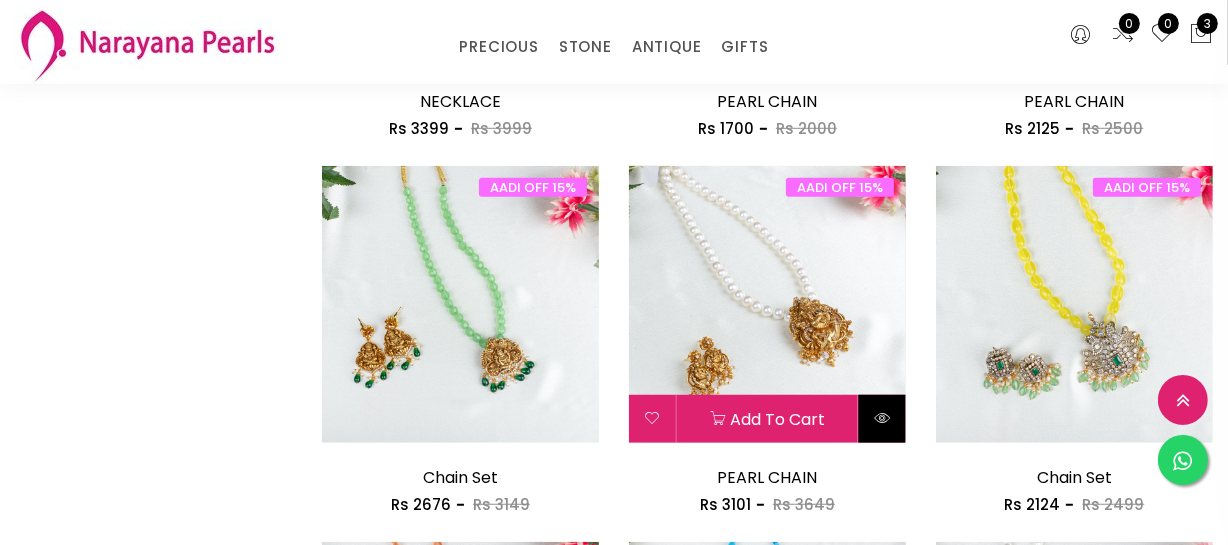 click at bounding box center [882, 418] 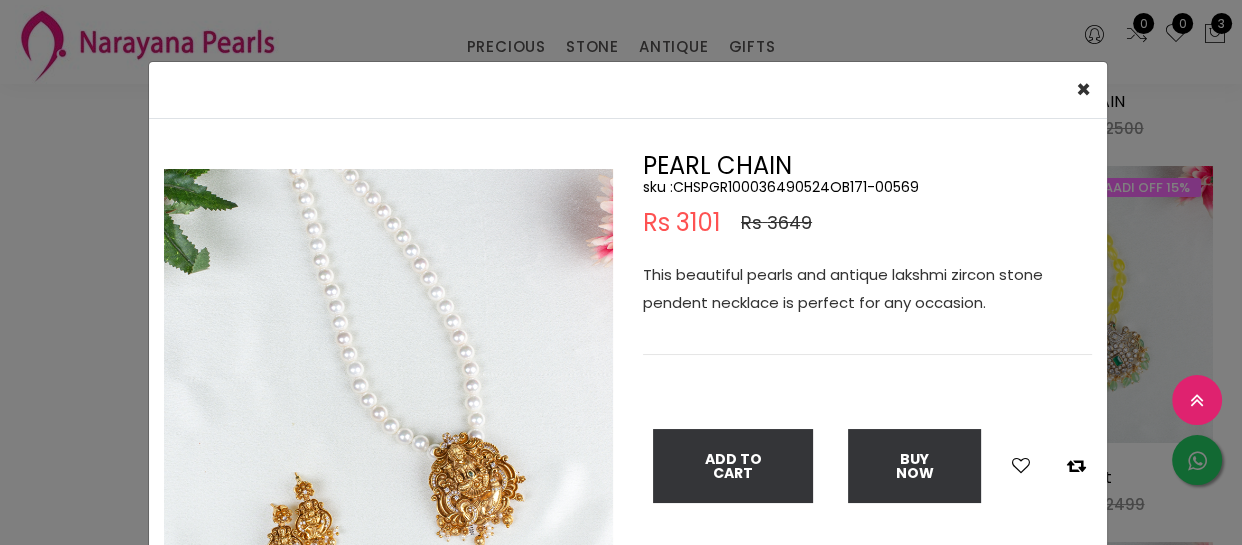 click on "sku :  CHSPGR100036490524OB171-00569" at bounding box center (867, 187) 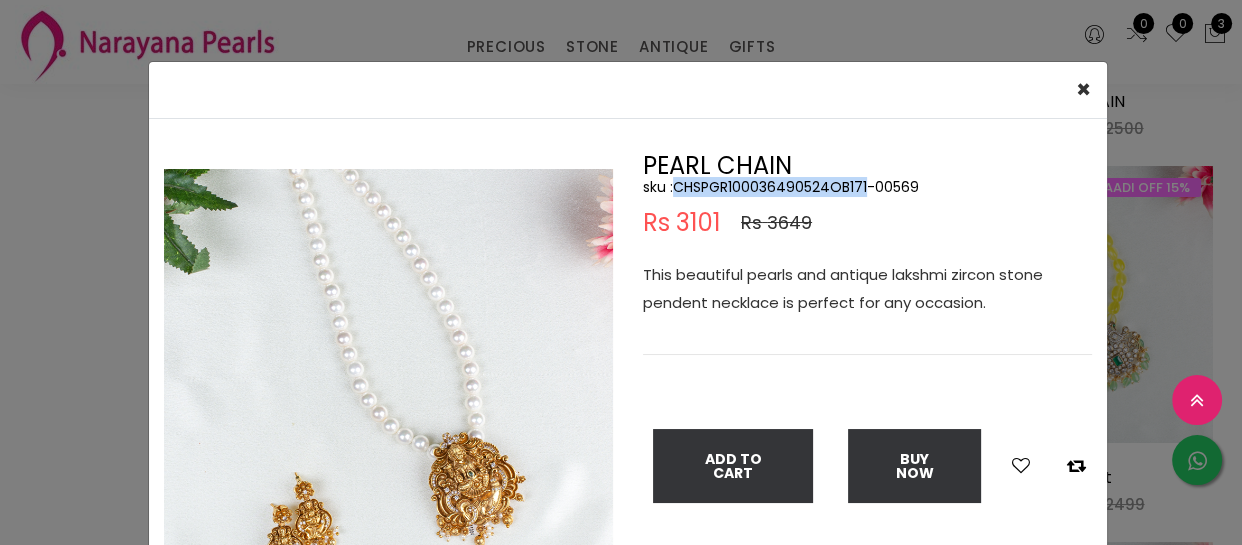click on "sku :  CHSPGR100036490524OB171-00569" at bounding box center [867, 187] 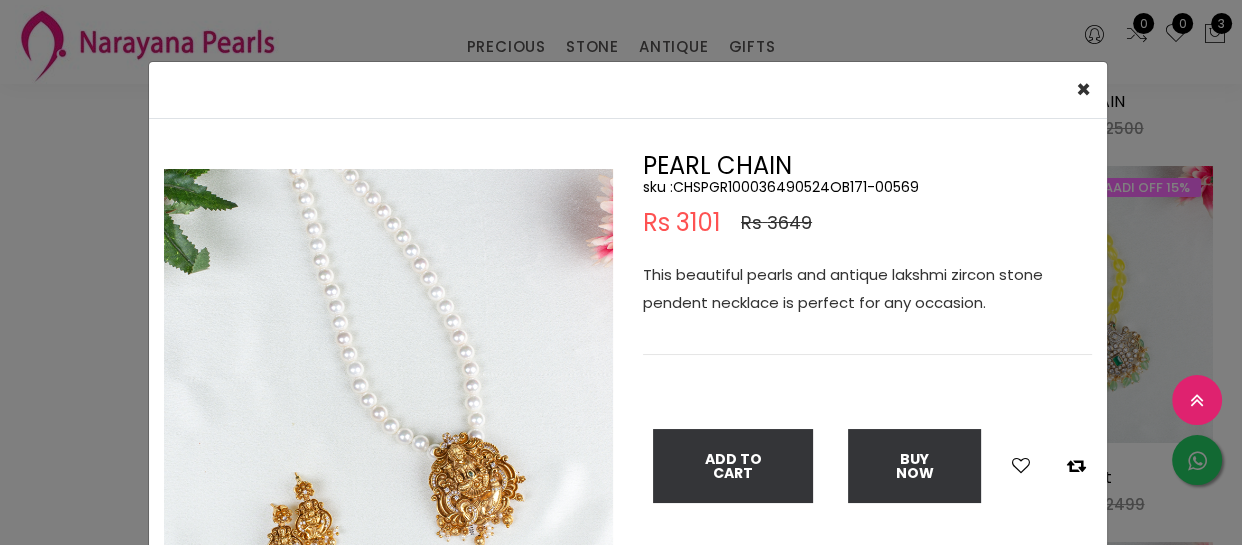 click on "× Close Double (click / press) on the image to zoom (in / out). PEARL CHAIN sku :  CHSPGR100036490524OB171-00569 Rs   3101   Rs   3649 This beautiful pearls and antique lakshmi zircon stone pendent necklace is perfect for any occasion.  Add To Cart   Buy Now" at bounding box center (621, 272) 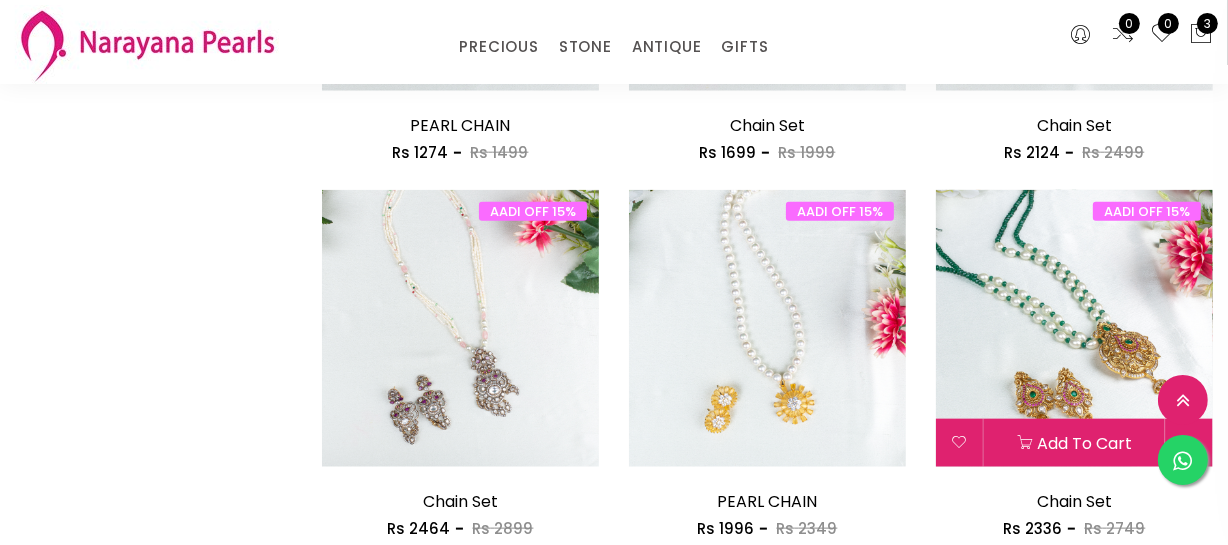 scroll, scrollTop: 1727, scrollLeft: 0, axis: vertical 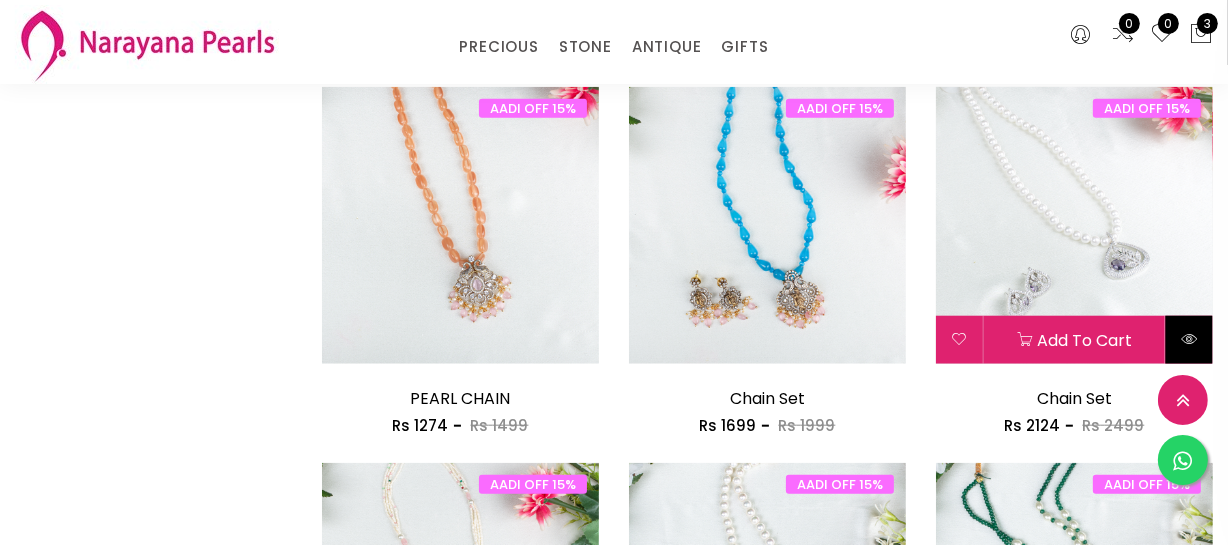 click at bounding box center (1189, 339) 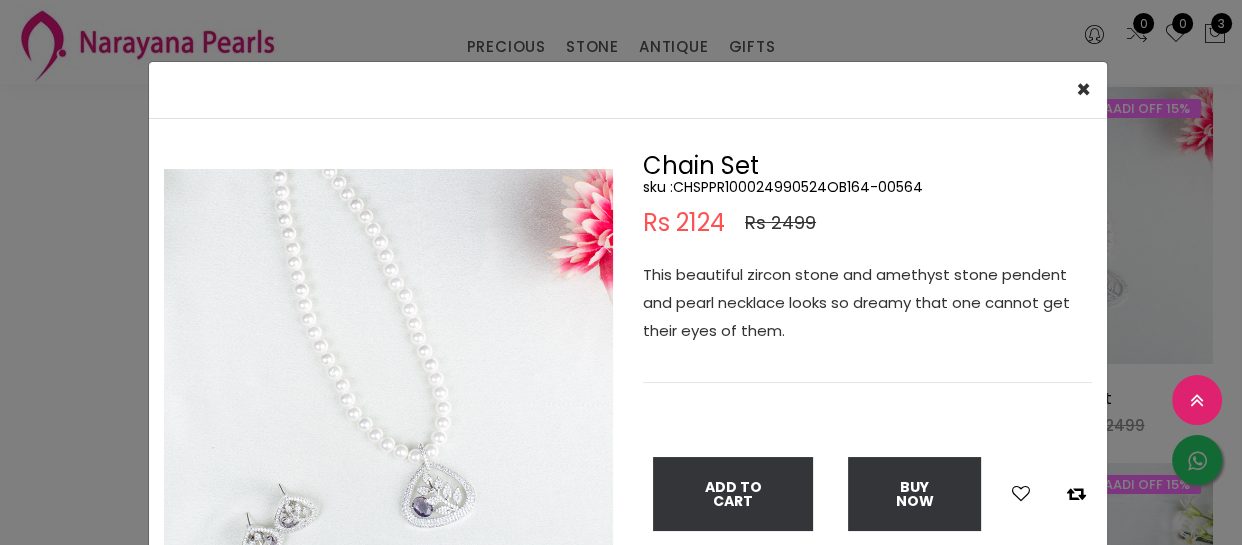 click on "sku :  CHSPPR100024990524OB164-00564" at bounding box center (867, 187) 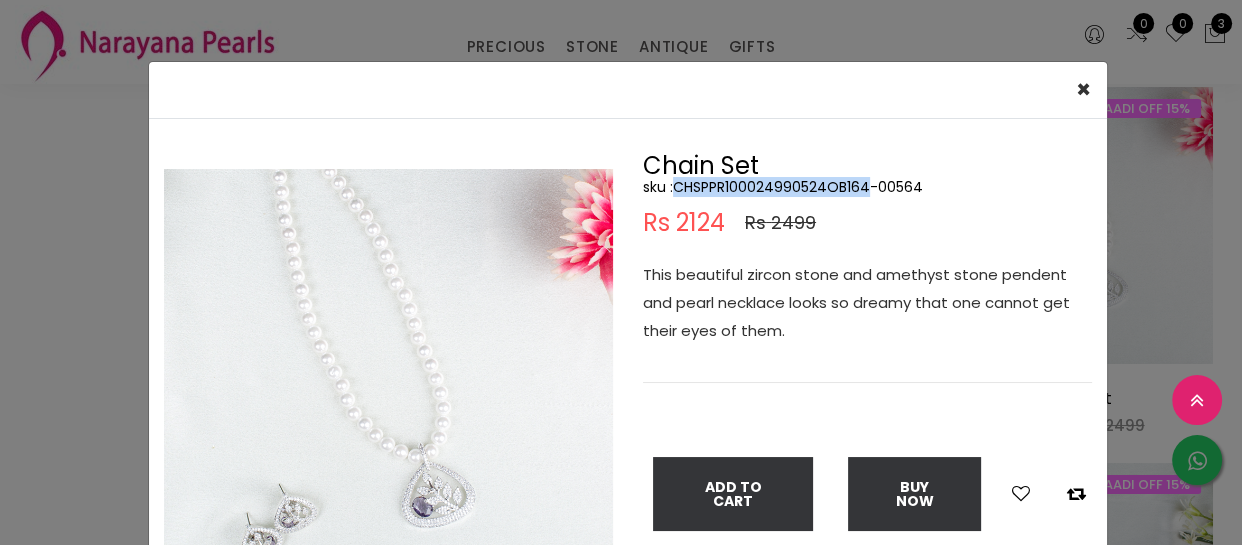 click on "sku :  CHSPPR100024990524OB164-00564" at bounding box center (867, 187) 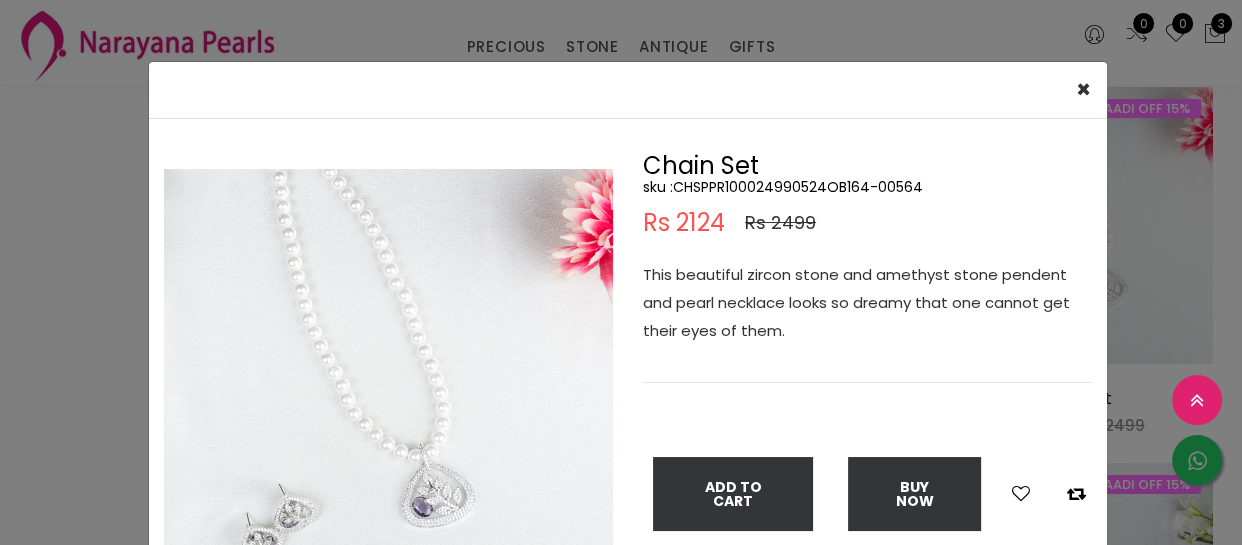 click on "× Close Double (click / press) on the image to zoom (in / out). Chain Set sku :  CHSPPR100024990524OB164-00564 Rs   2124   Rs   2499 This beautiful zircon stone and amethyst stone pendent and pearl necklace looks so dreamy that one cannot get their eyes of them.  Add To Cart   Buy Now" at bounding box center [621, 272] 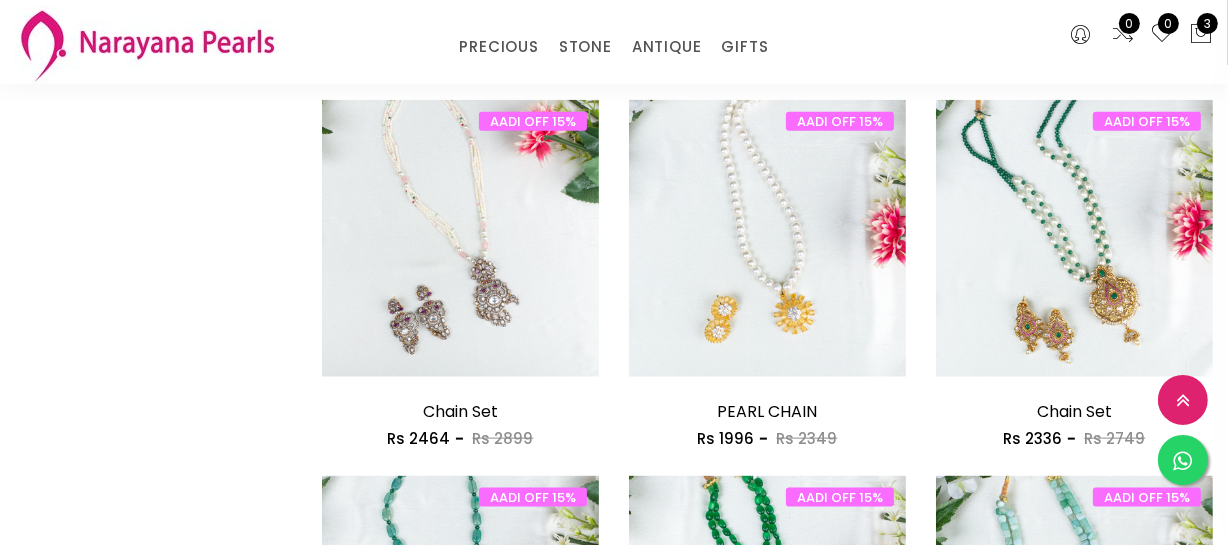 scroll, scrollTop: 2454, scrollLeft: 0, axis: vertical 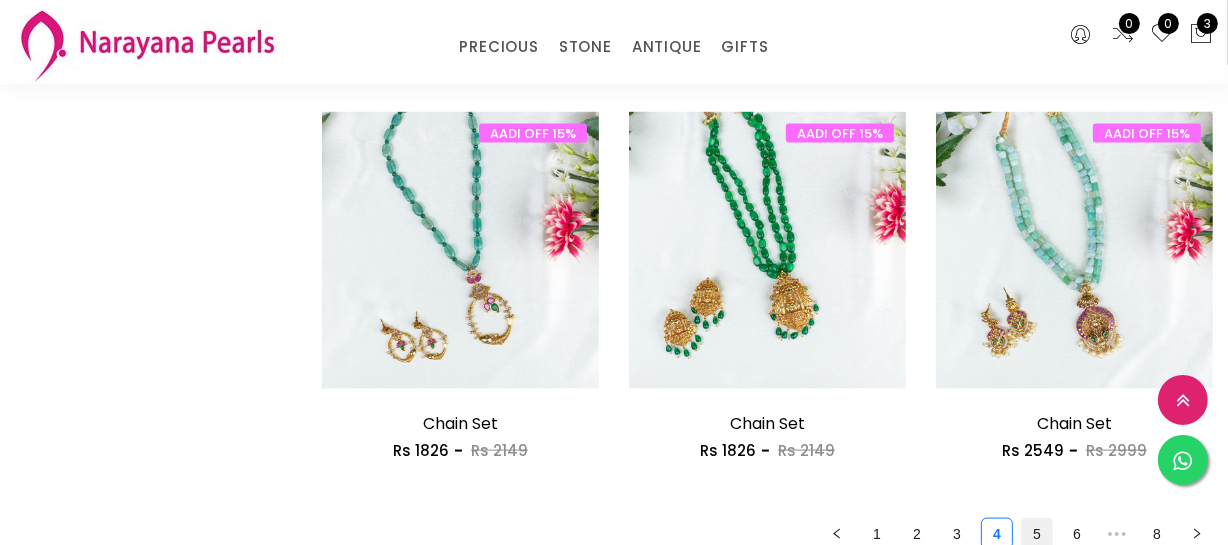 click on "5" at bounding box center [1037, 534] 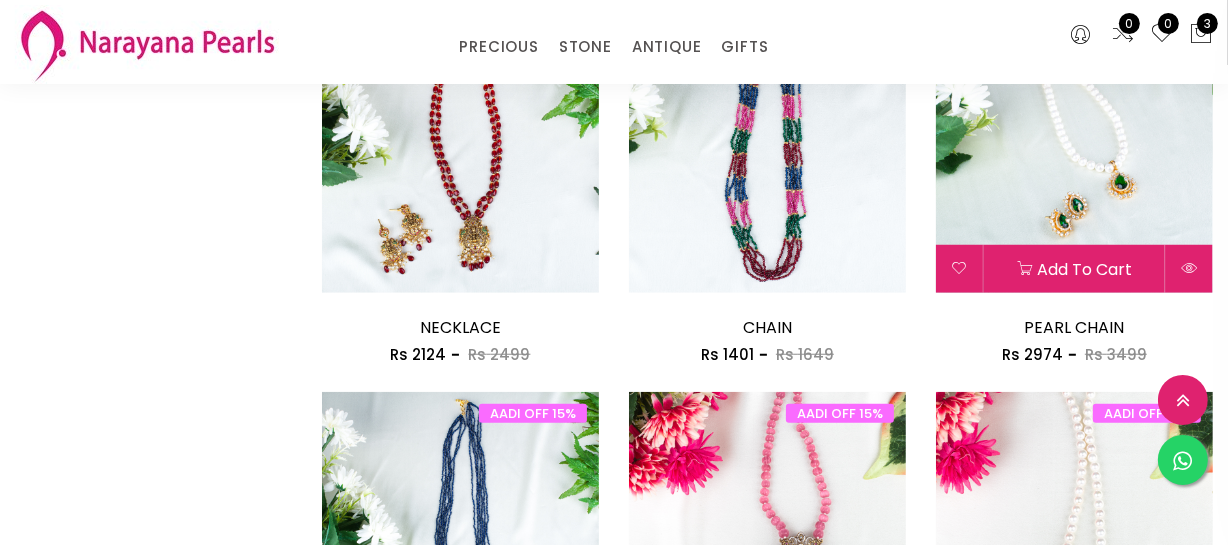 scroll, scrollTop: 1454, scrollLeft: 0, axis: vertical 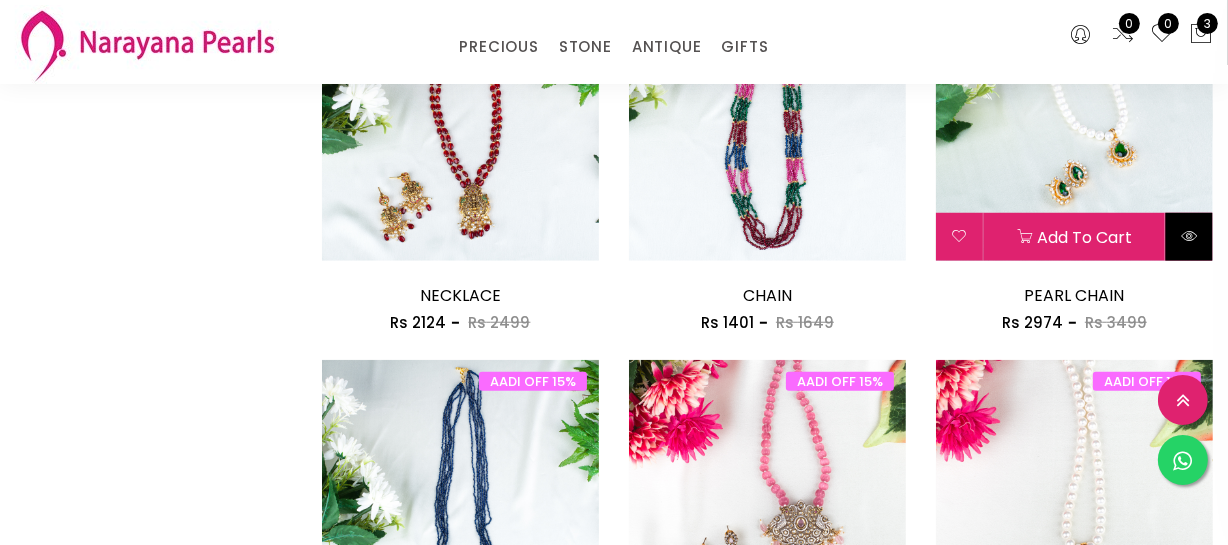 click at bounding box center [1189, 237] 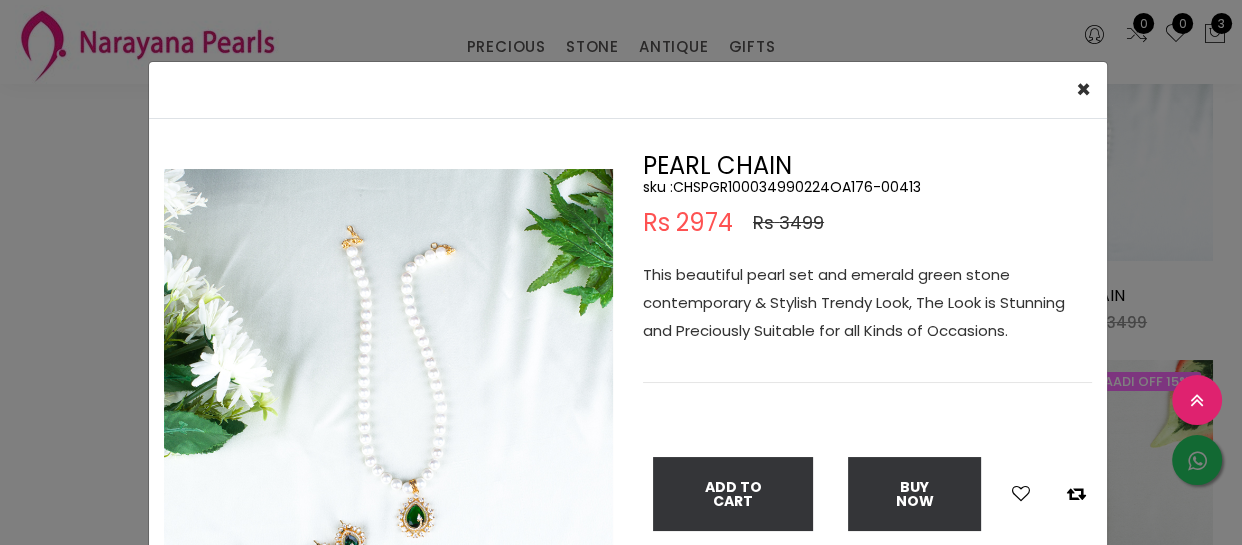 click on "× Close Double (click / press) on the image to zoom (in / out). PEARL CHAIN sku :  CHSPGR100034990224OA176-00413 Rs   2974   Rs   3499 This beautiful pearl set and emerald green stone contemporary & Stylish Trendy Look, The Look is Stunning and Preciously Suitable for all Kinds of Occasions.  Add To Cart   Buy Now" at bounding box center [621, 272] 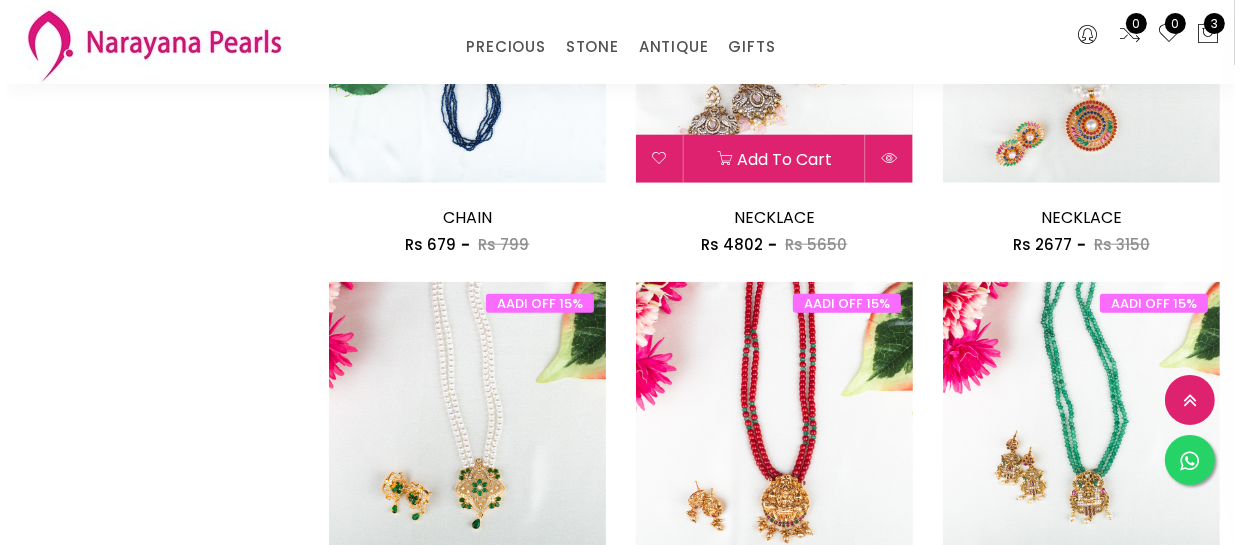scroll, scrollTop: 1909, scrollLeft: 0, axis: vertical 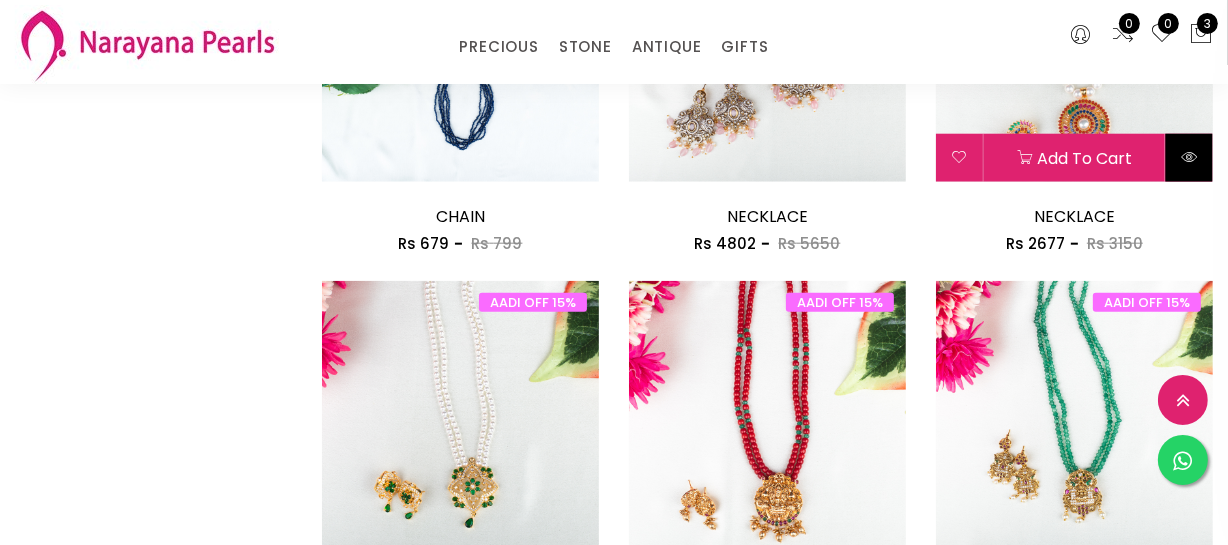 click at bounding box center [1189, 157] 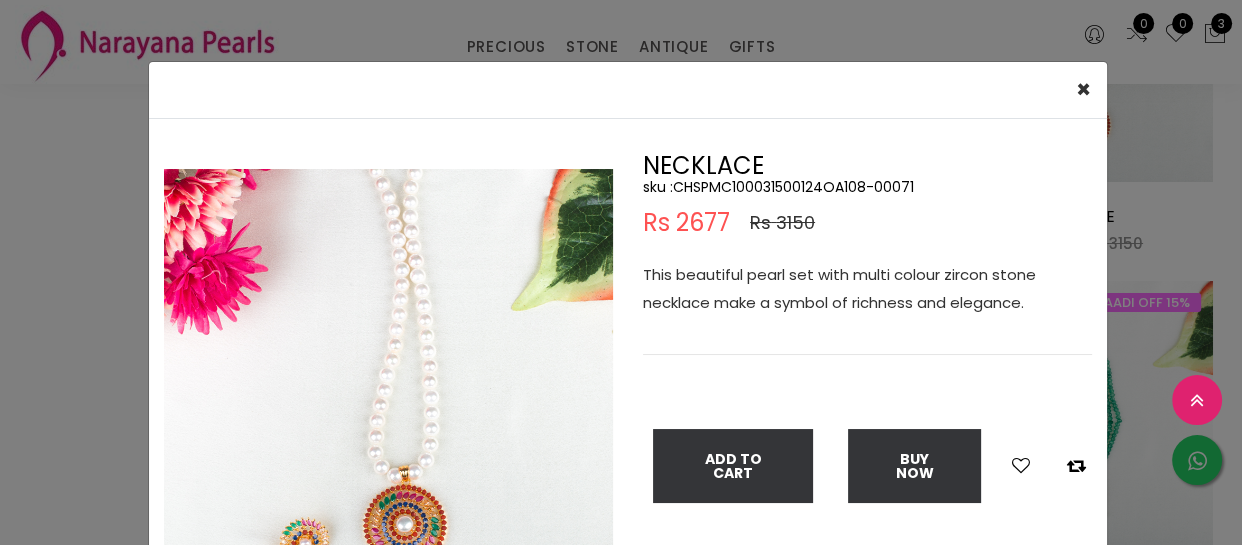 click on "sku :  CHSPMC100031500124OA108-00071" at bounding box center (867, 187) 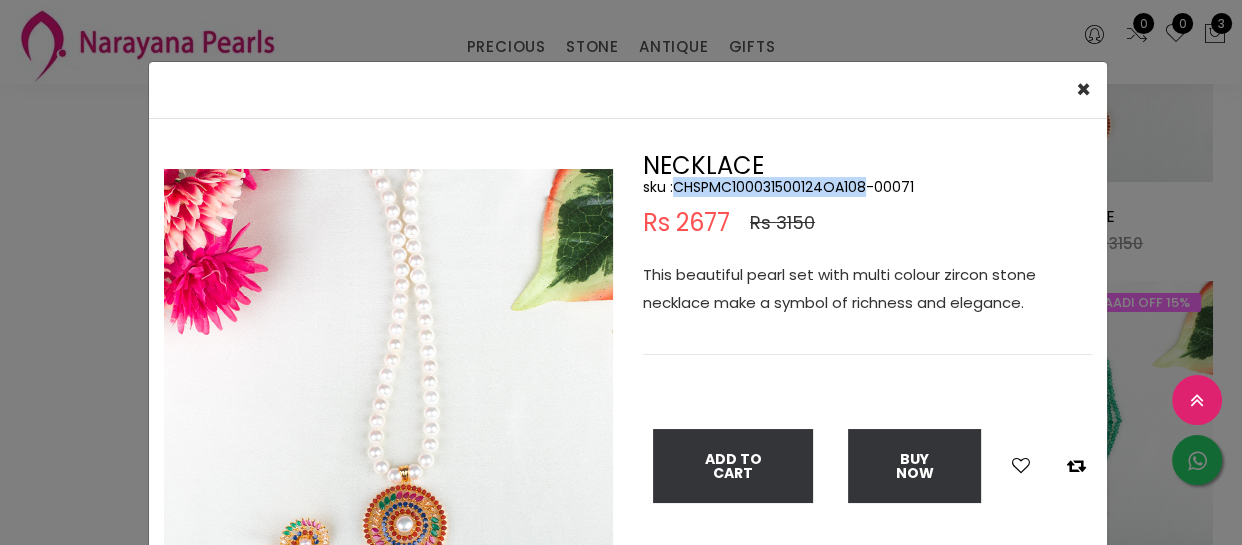 click on "sku :  CHSPMC100031500124OA108-00071" at bounding box center (867, 187) 